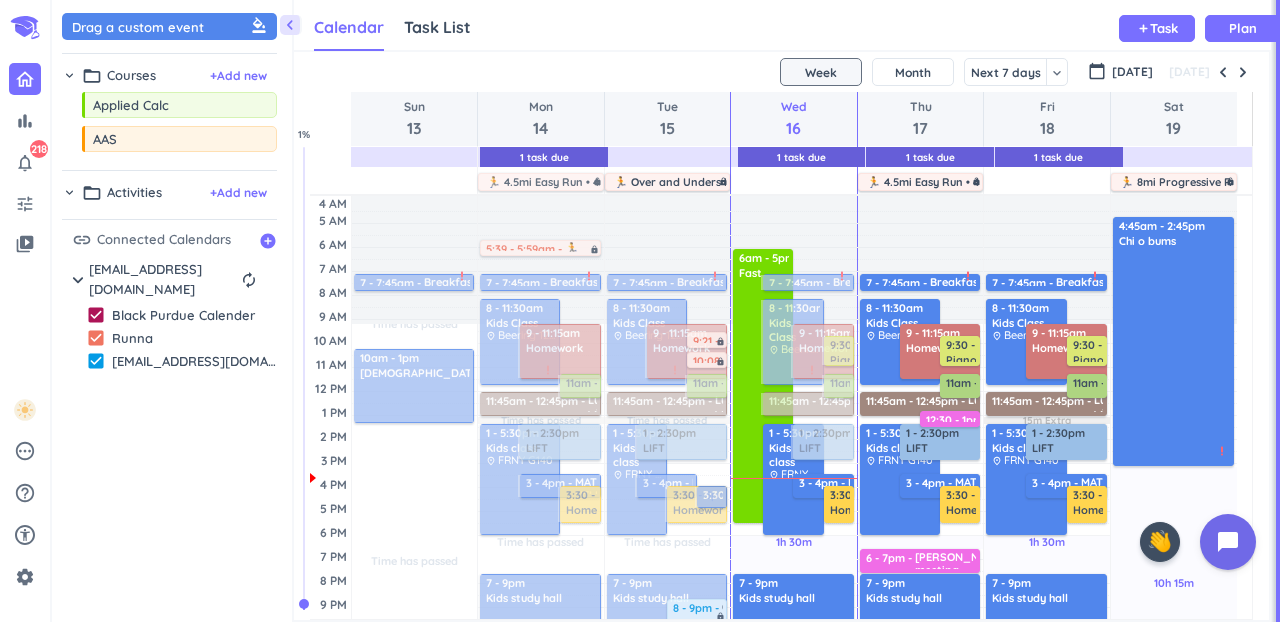 scroll, scrollTop: 0, scrollLeft: 0, axis: both 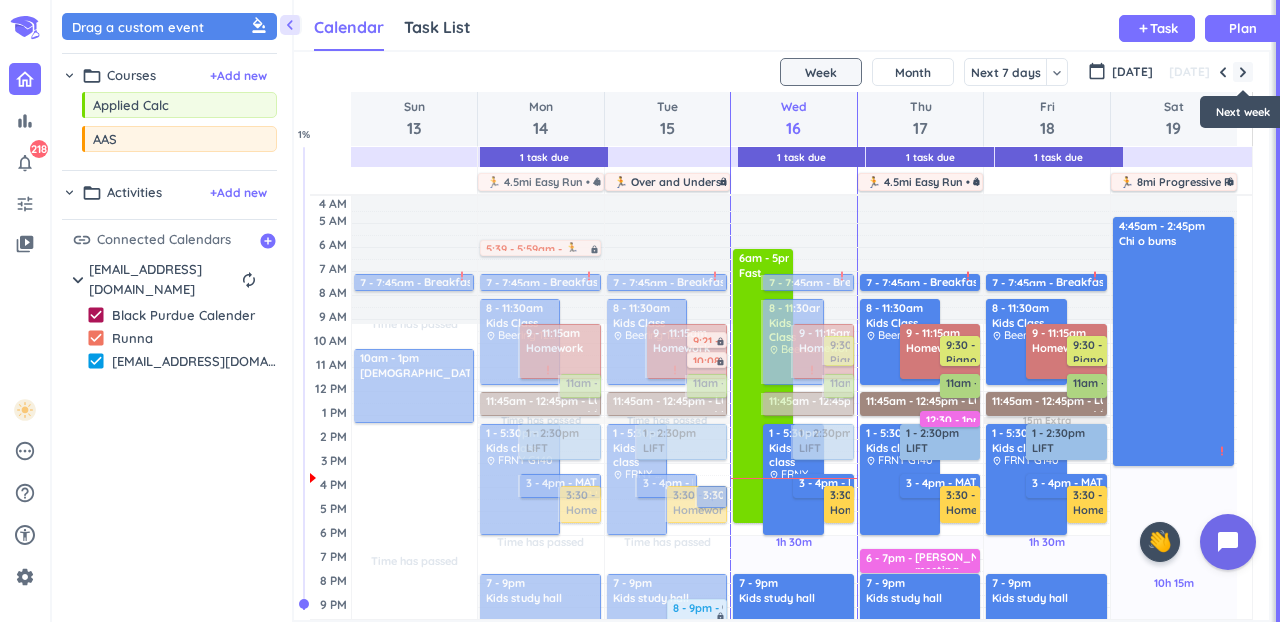 click at bounding box center [1243, 72] 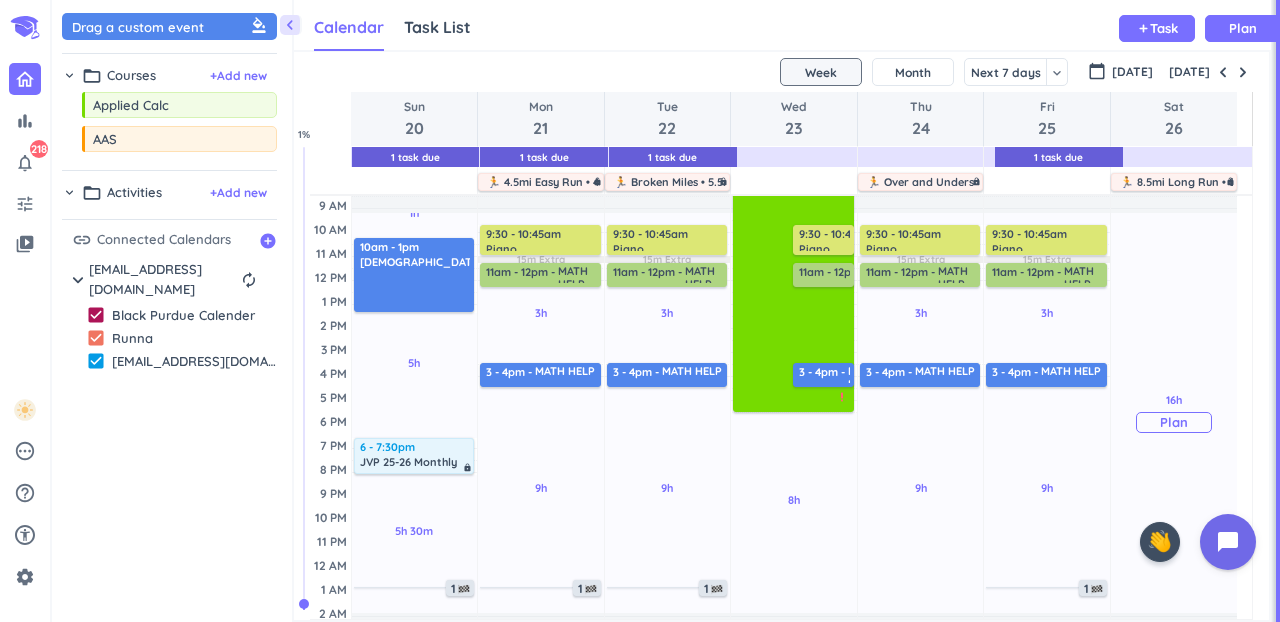 scroll, scrollTop: 180, scrollLeft: 0, axis: vertical 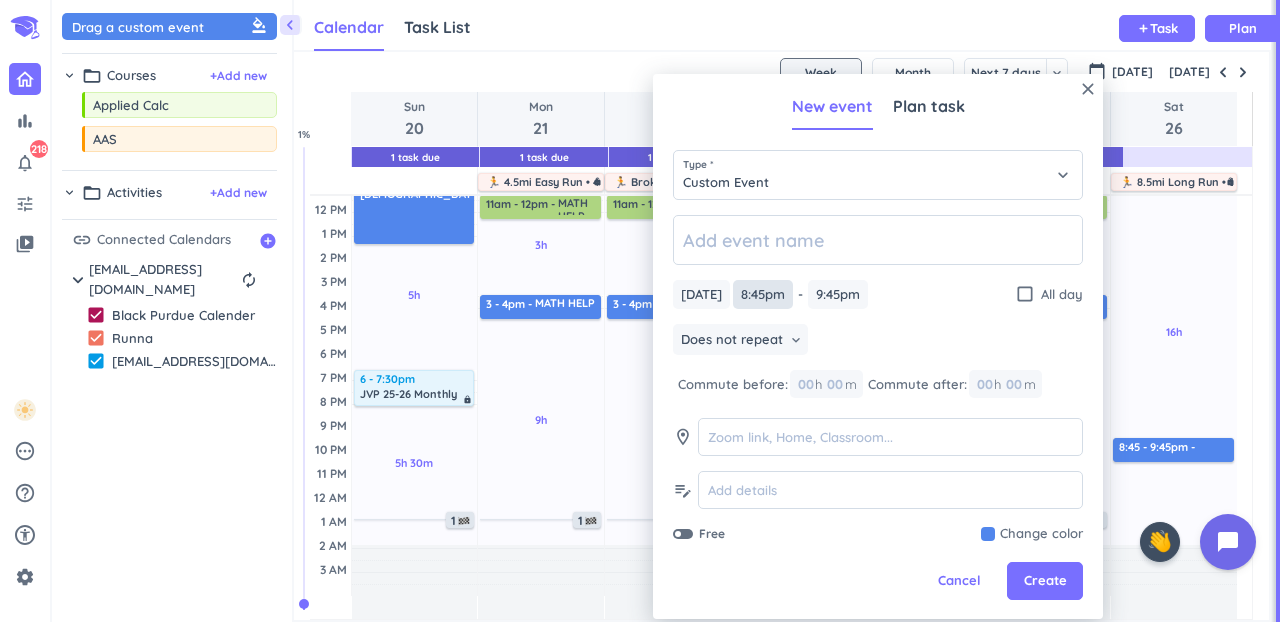 click on "8:45pm" at bounding box center (763, 294) 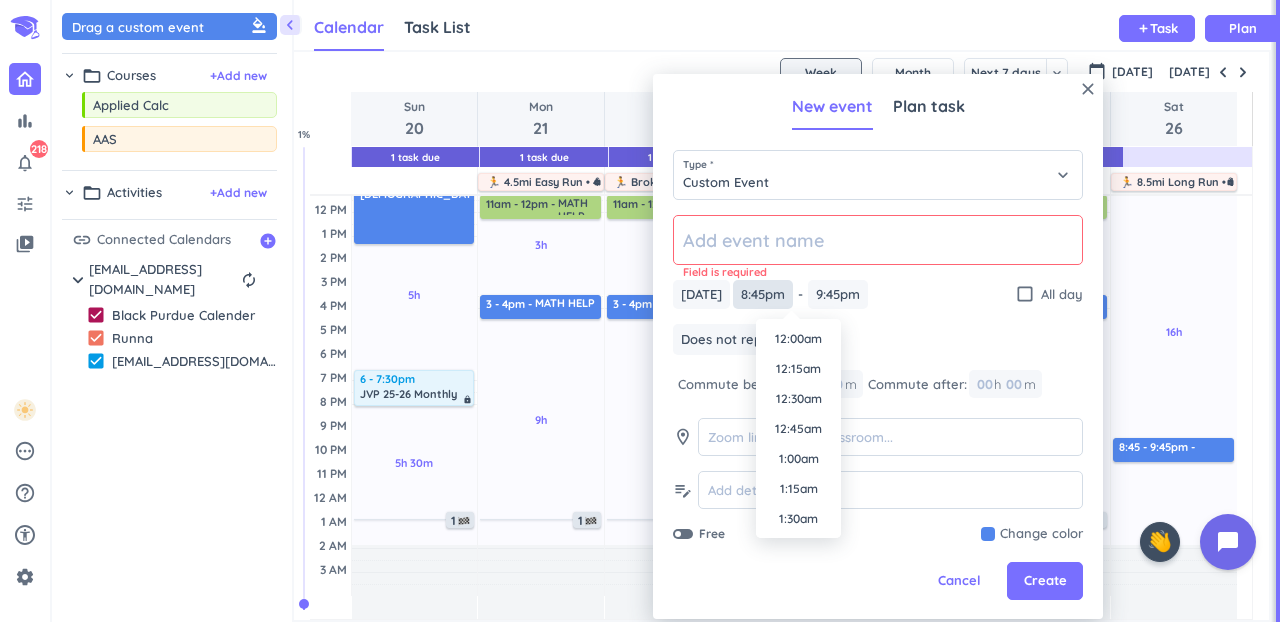 scroll, scrollTop: 2400, scrollLeft: 0, axis: vertical 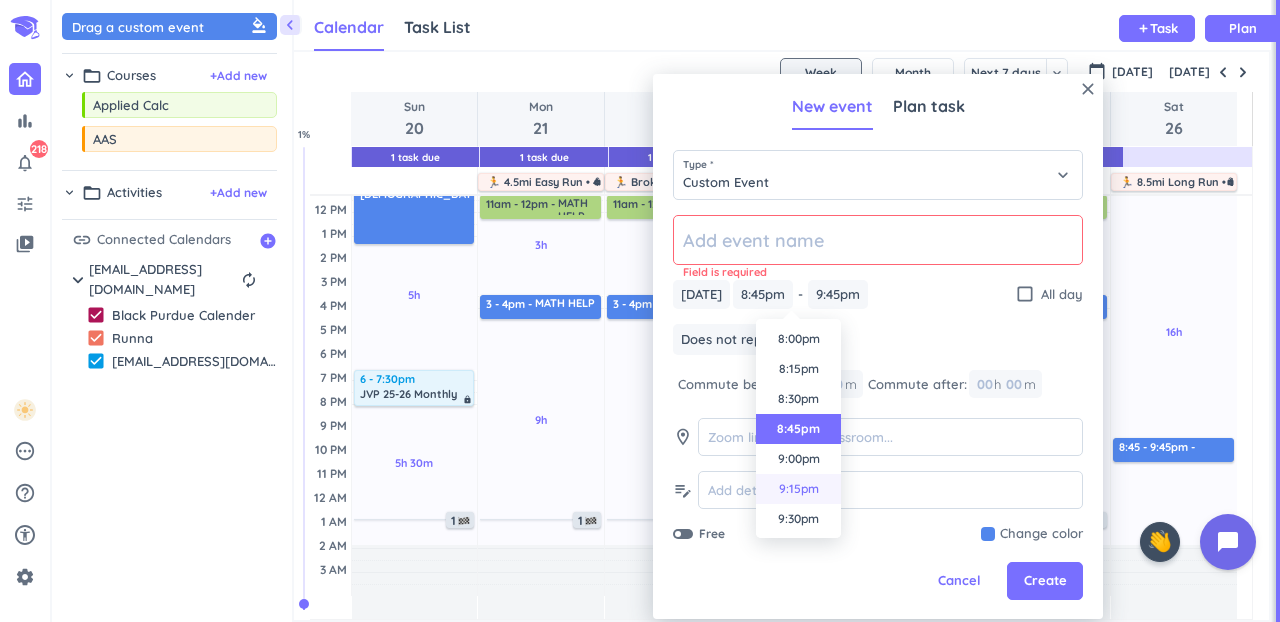 click on "9:15pm" at bounding box center [798, 489] 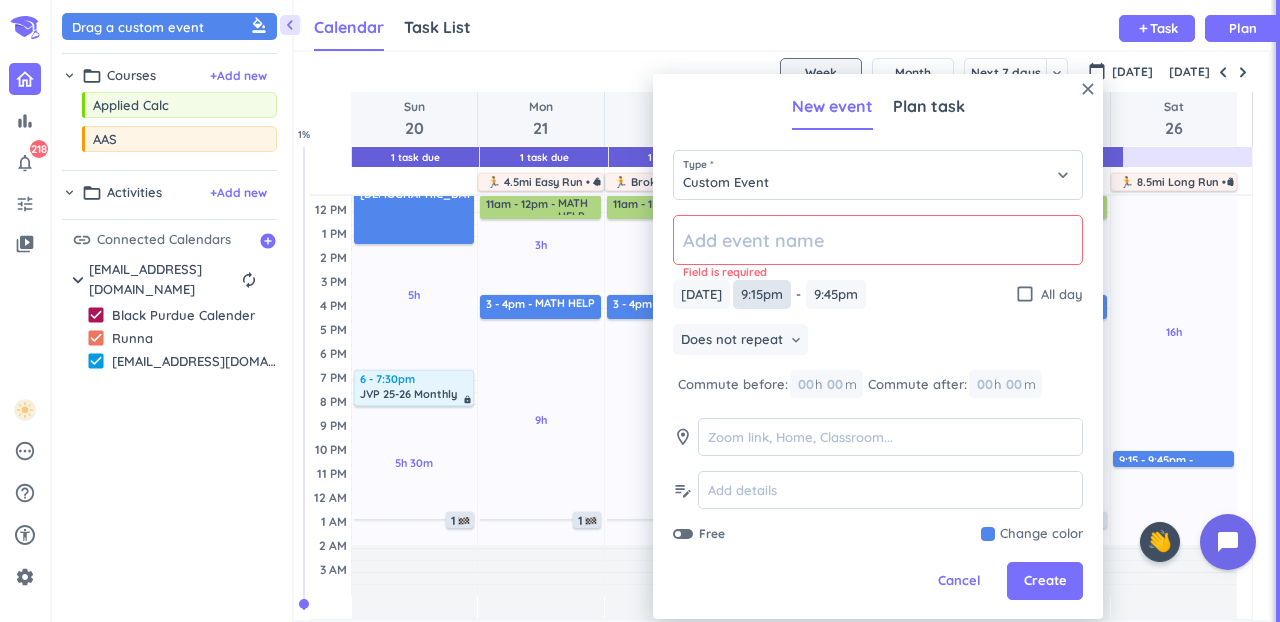 click on "9:15pm" at bounding box center (762, 294) 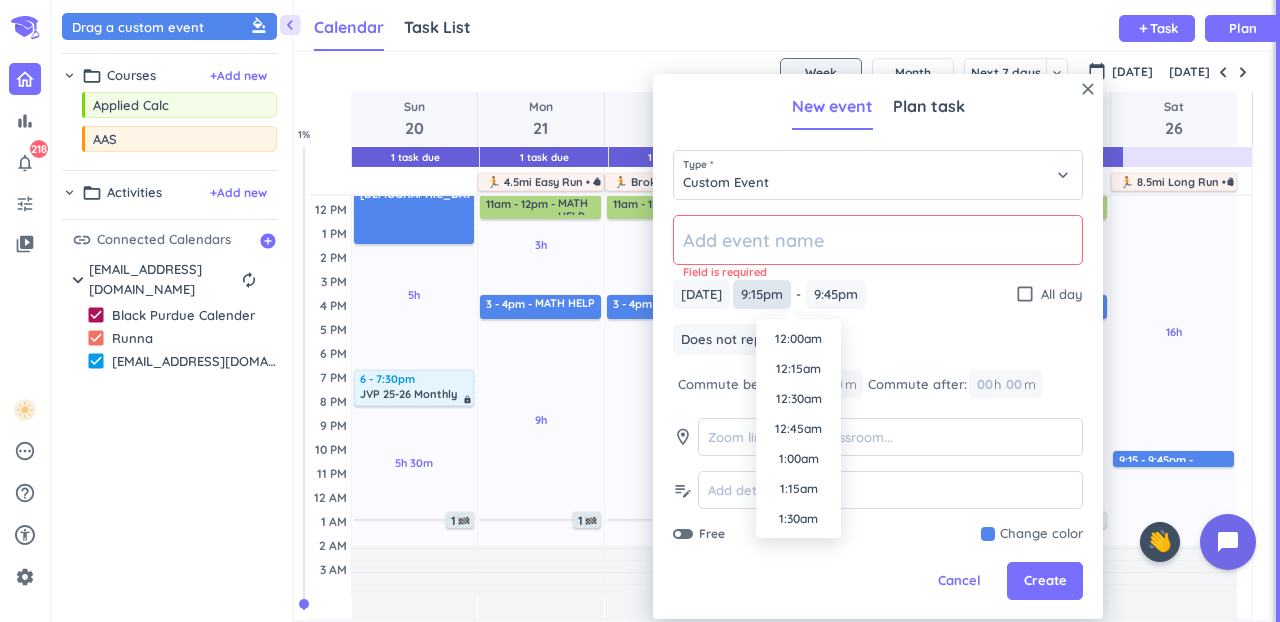 scroll, scrollTop: 2460, scrollLeft: 0, axis: vertical 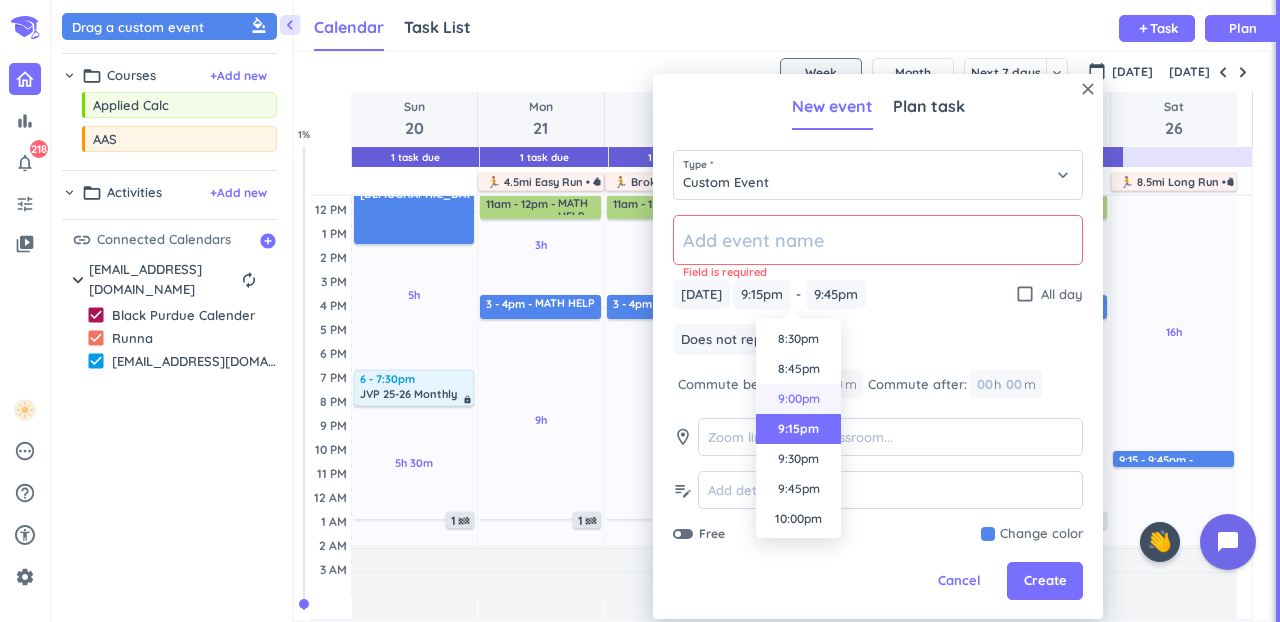 click on "9:00pm" at bounding box center (798, 399) 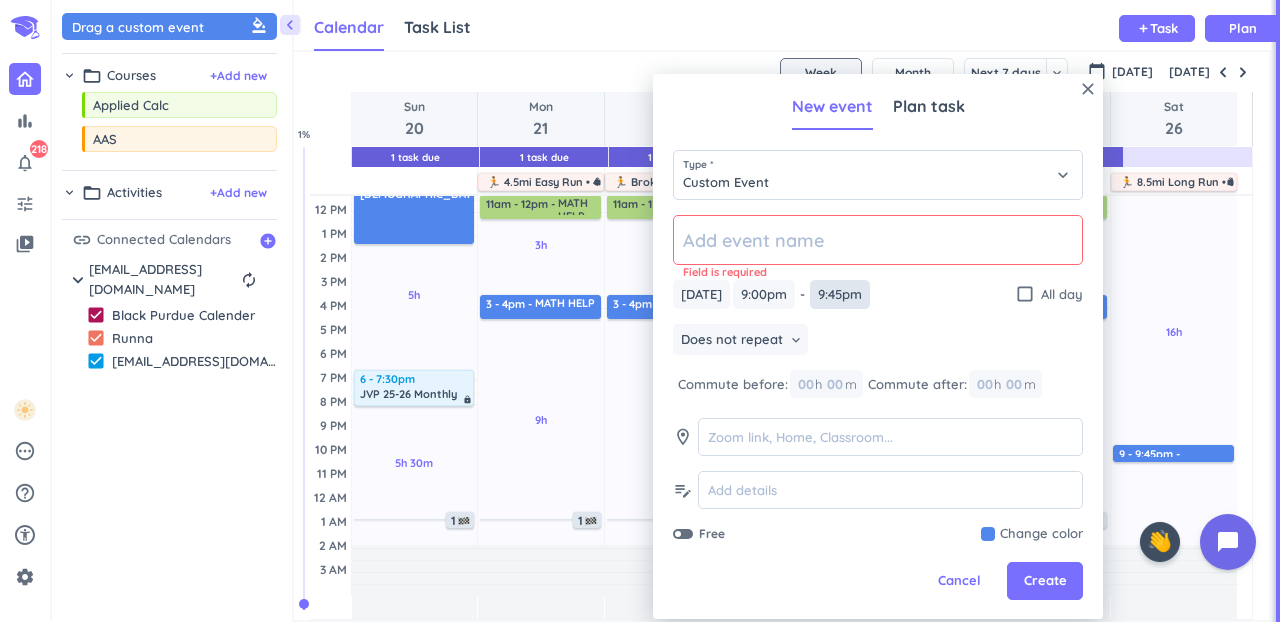 click on "9:45pm" at bounding box center [840, 294] 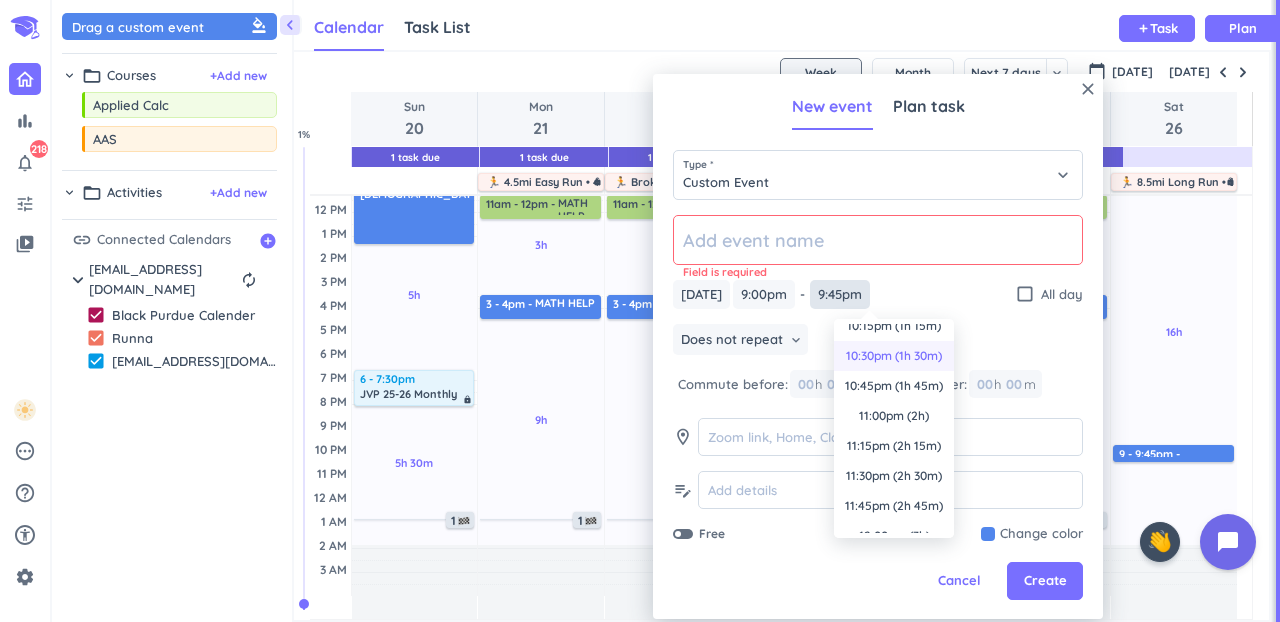 scroll, scrollTop: 129, scrollLeft: 0, axis: vertical 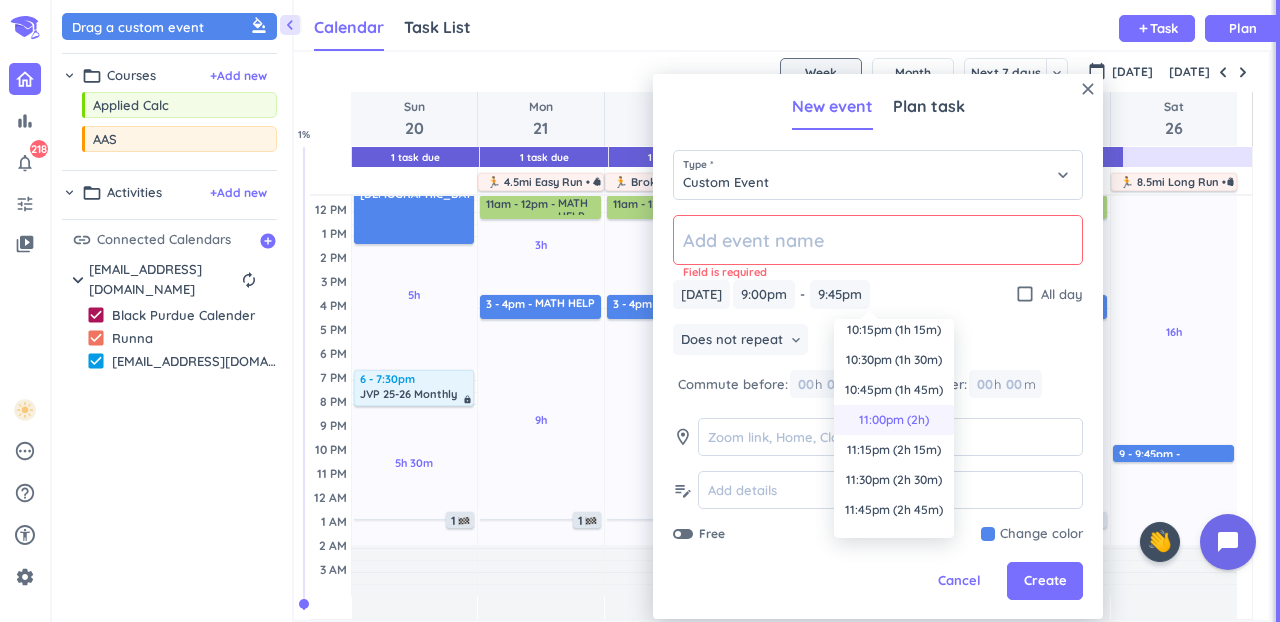 click on "11:00pm (2h)" at bounding box center (894, 420) 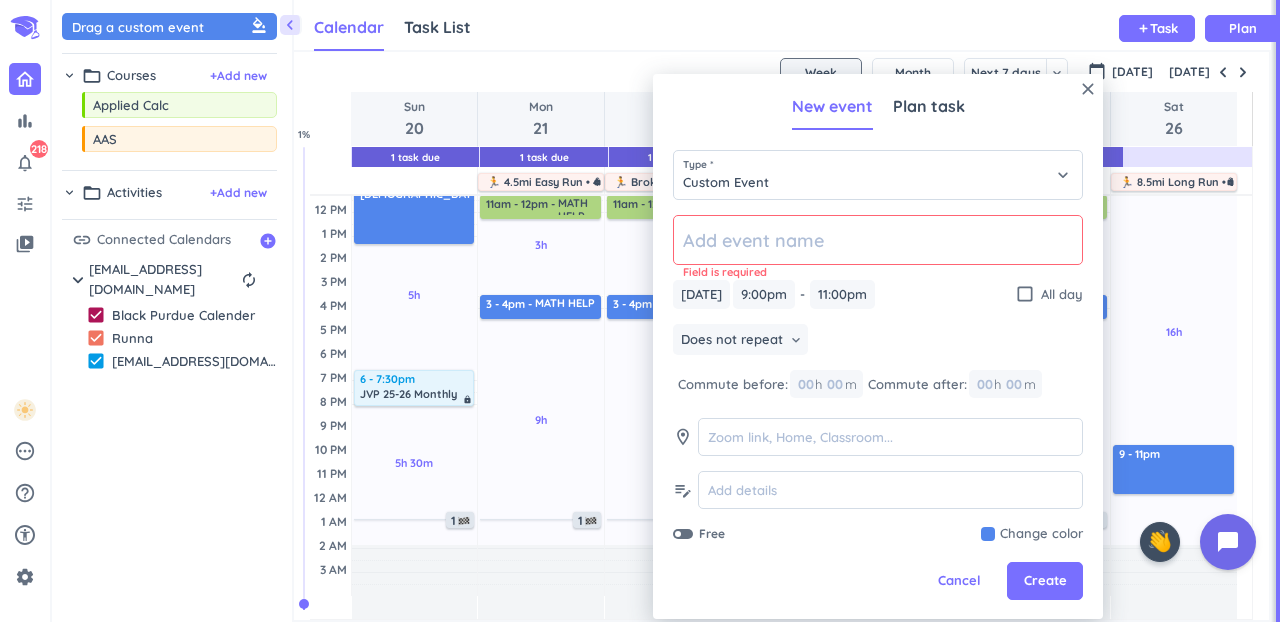 click 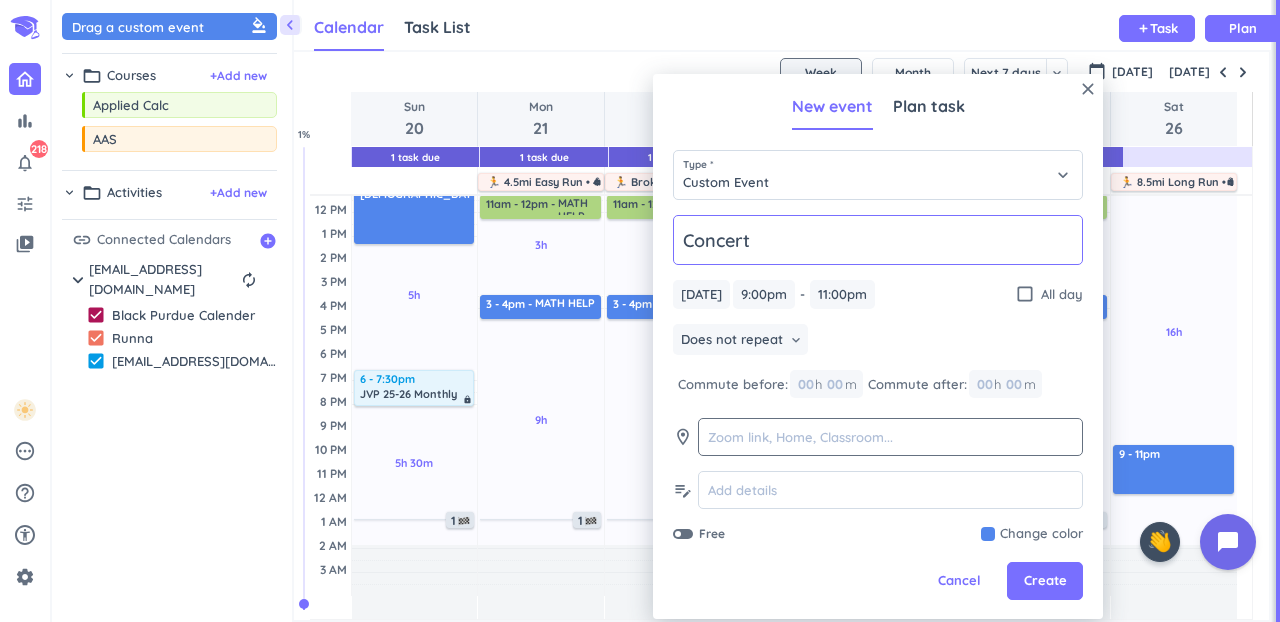 type on "Concert" 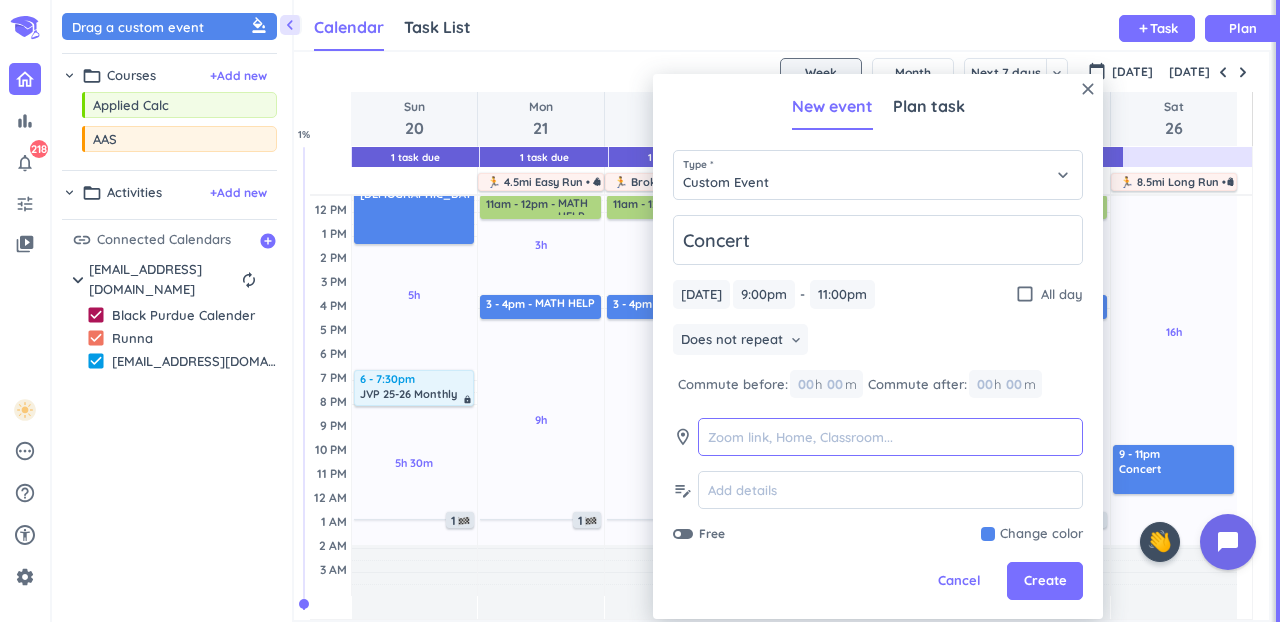 click at bounding box center [890, 437] 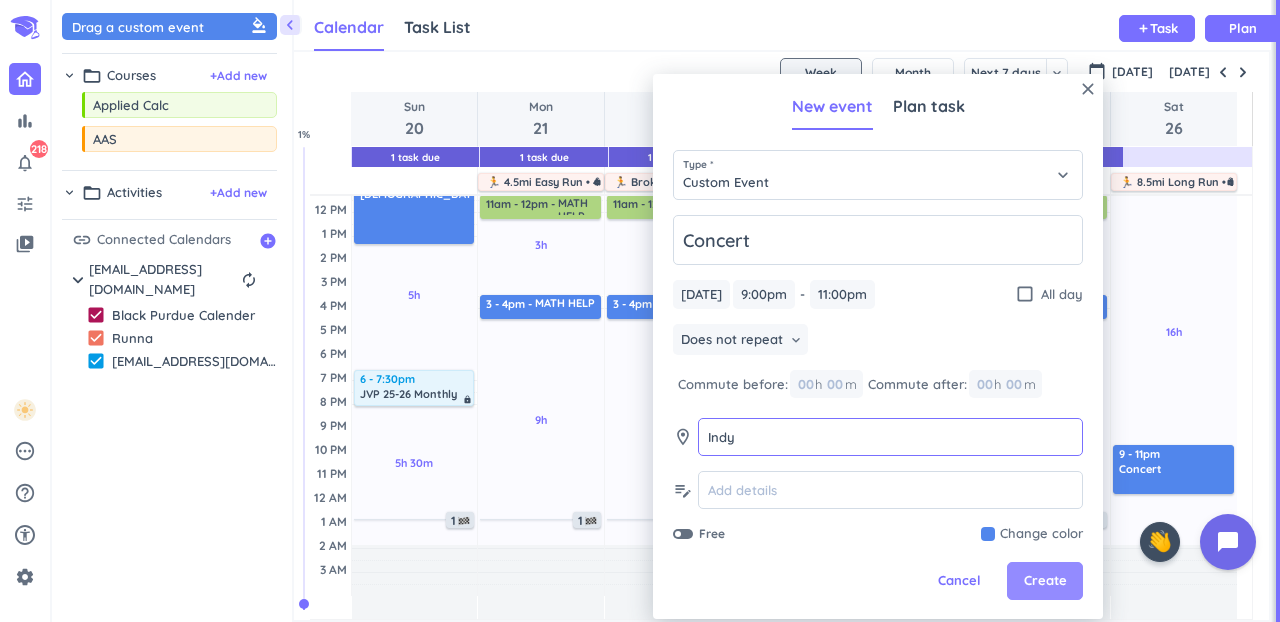 type on "Indy" 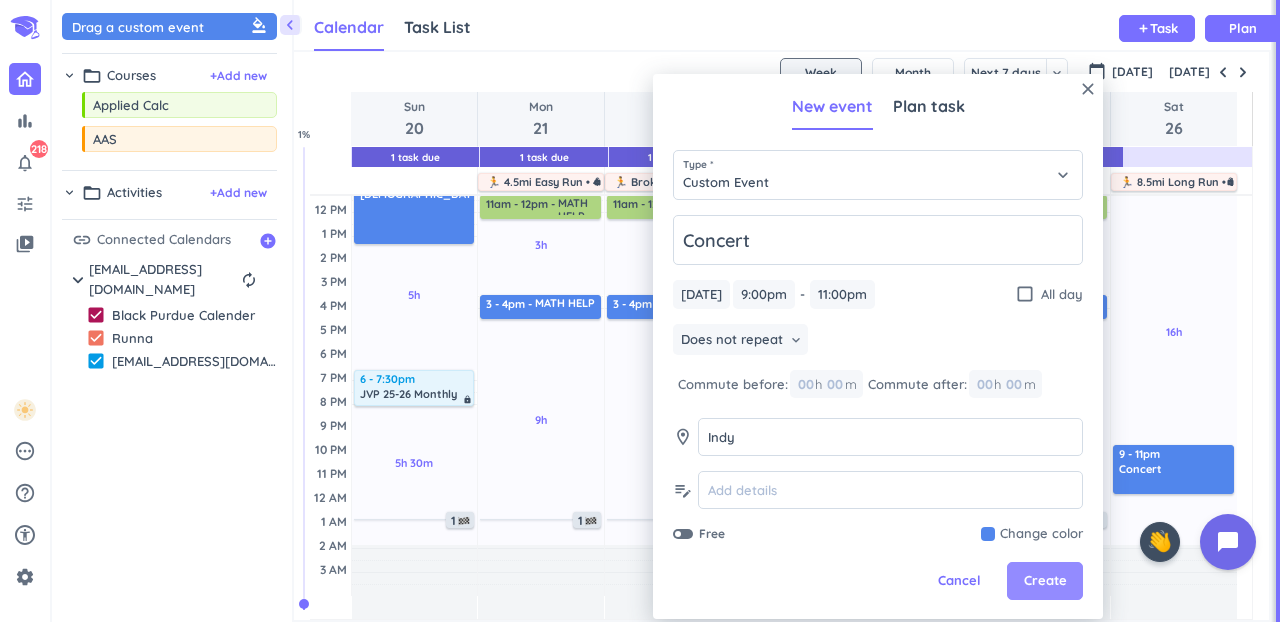 click on "Create" at bounding box center (1045, 581) 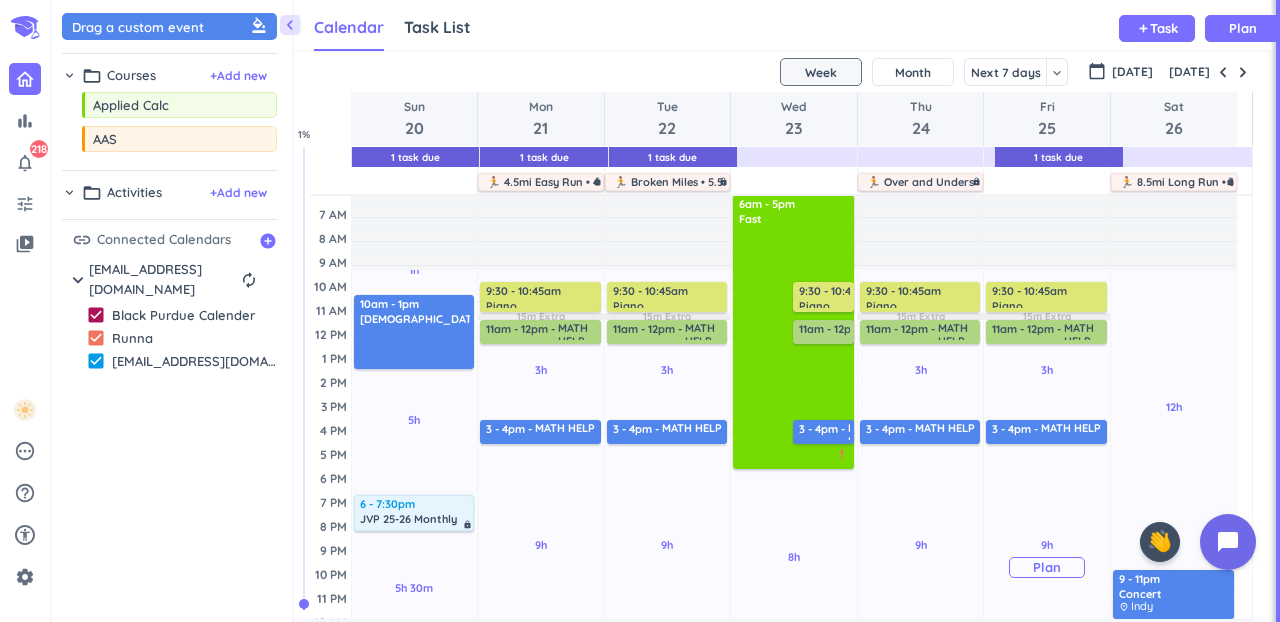 scroll, scrollTop: 27, scrollLeft: 0, axis: vertical 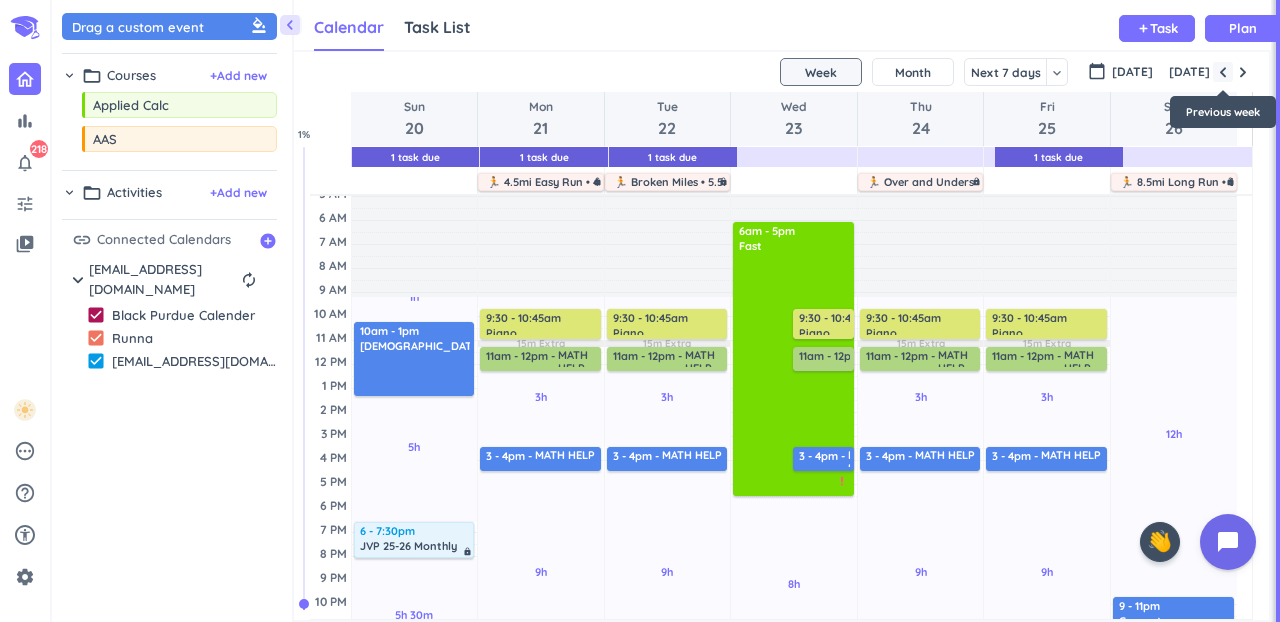 click at bounding box center [1223, 72] 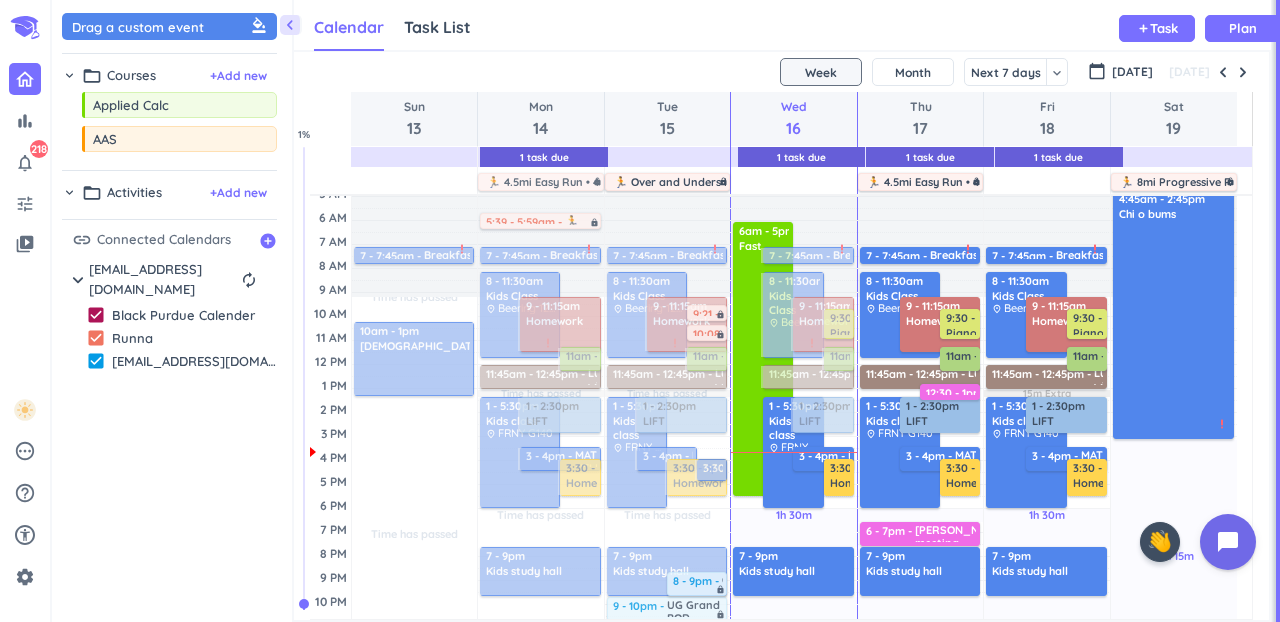 scroll, scrollTop: 54, scrollLeft: 0, axis: vertical 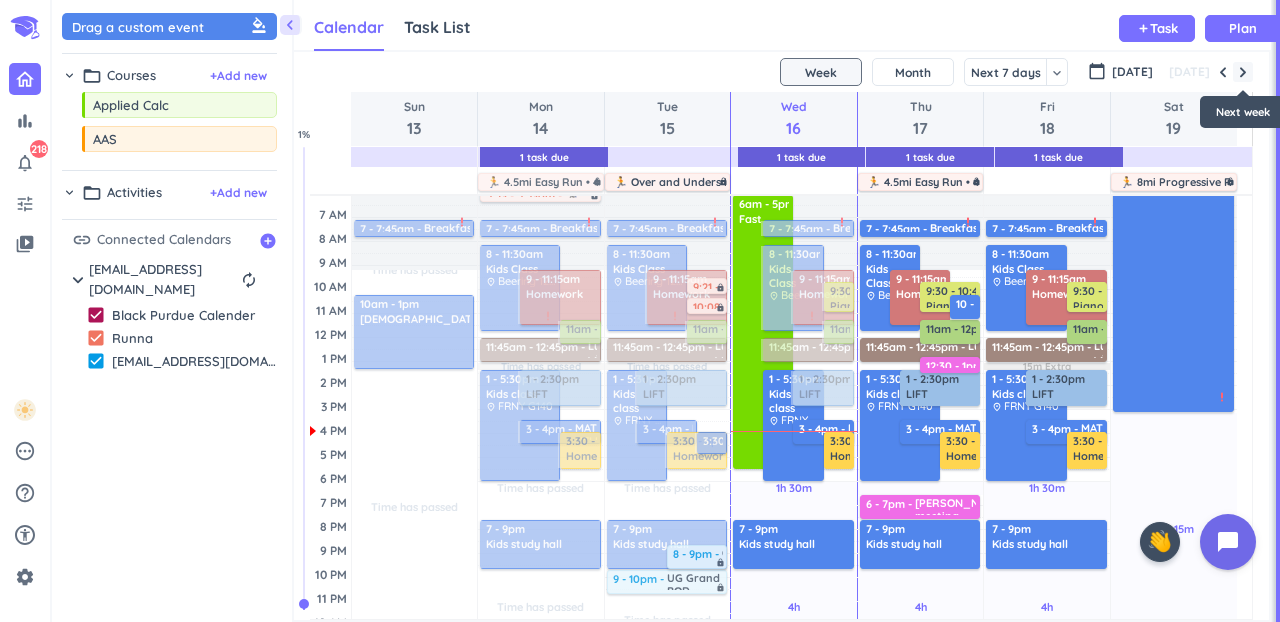 click at bounding box center [1243, 72] 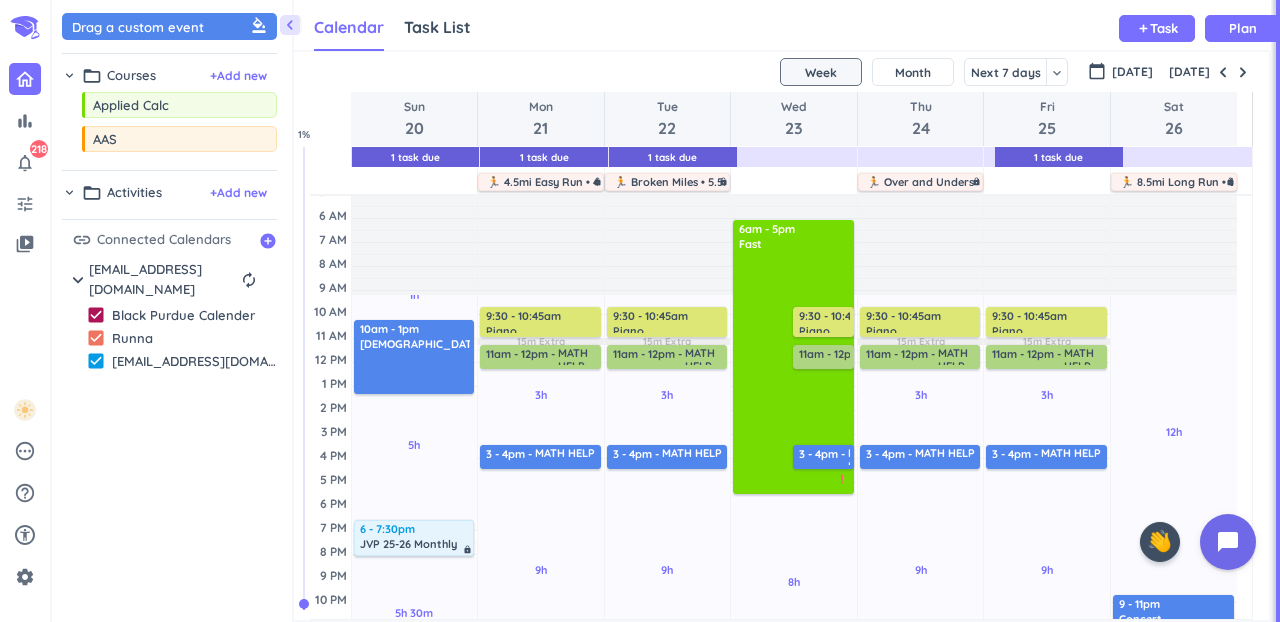 scroll, scrollTop: 28, scrollLeft: 0, axis: vertical 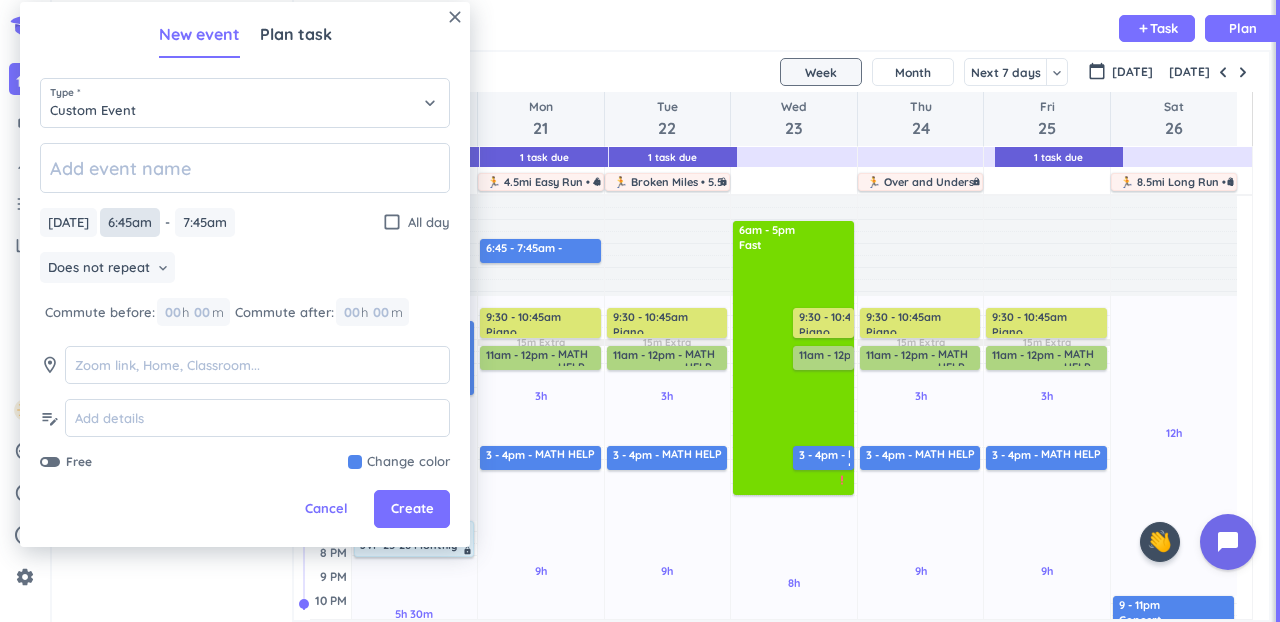 click on "6:45am" at bounding box center (130, 222) 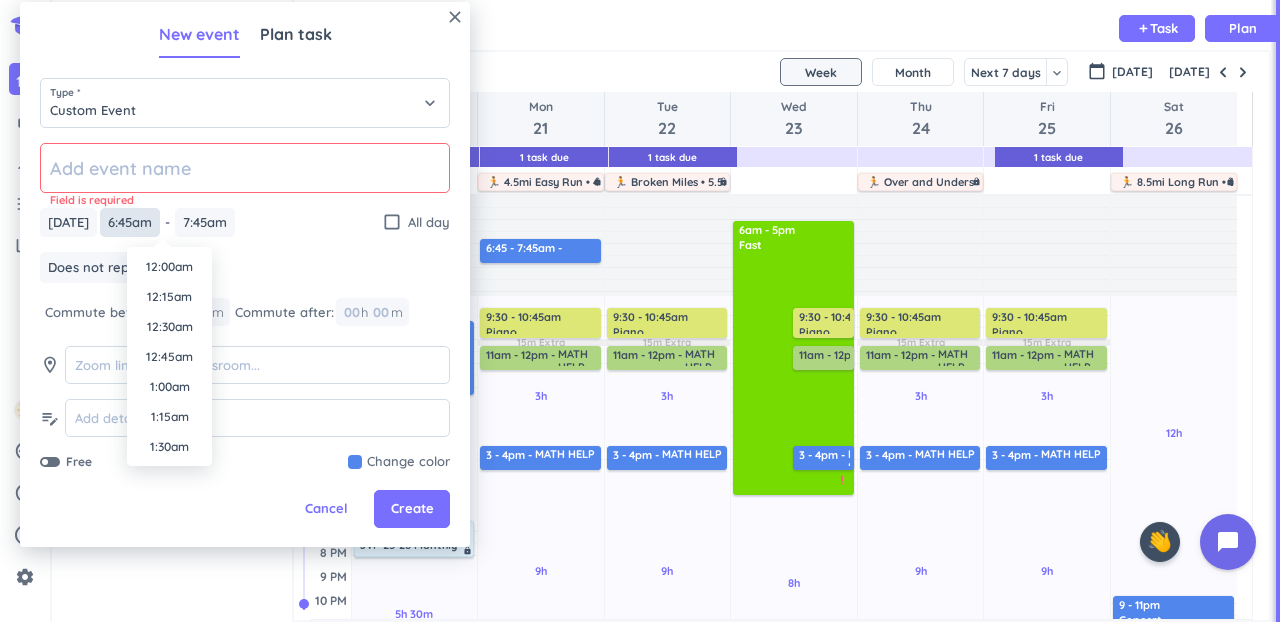 scroll, scrollTop: 720, scrollLeft: 0, axis: vertical 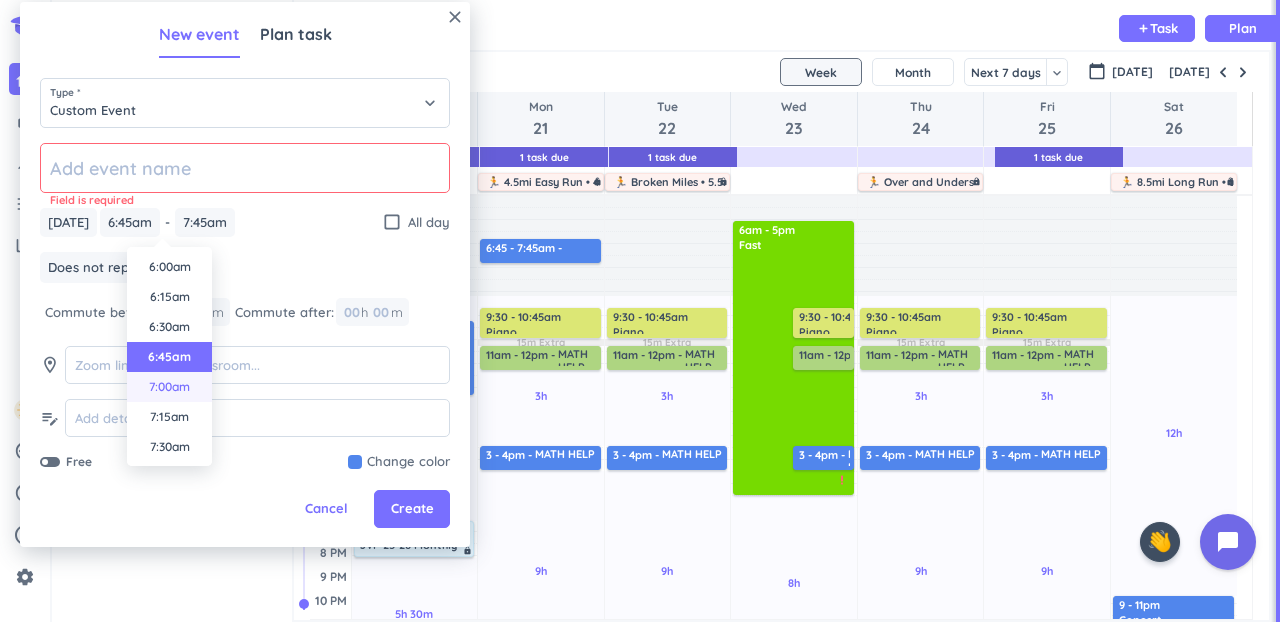click on "7:00am" at bounding box center (169, 387) 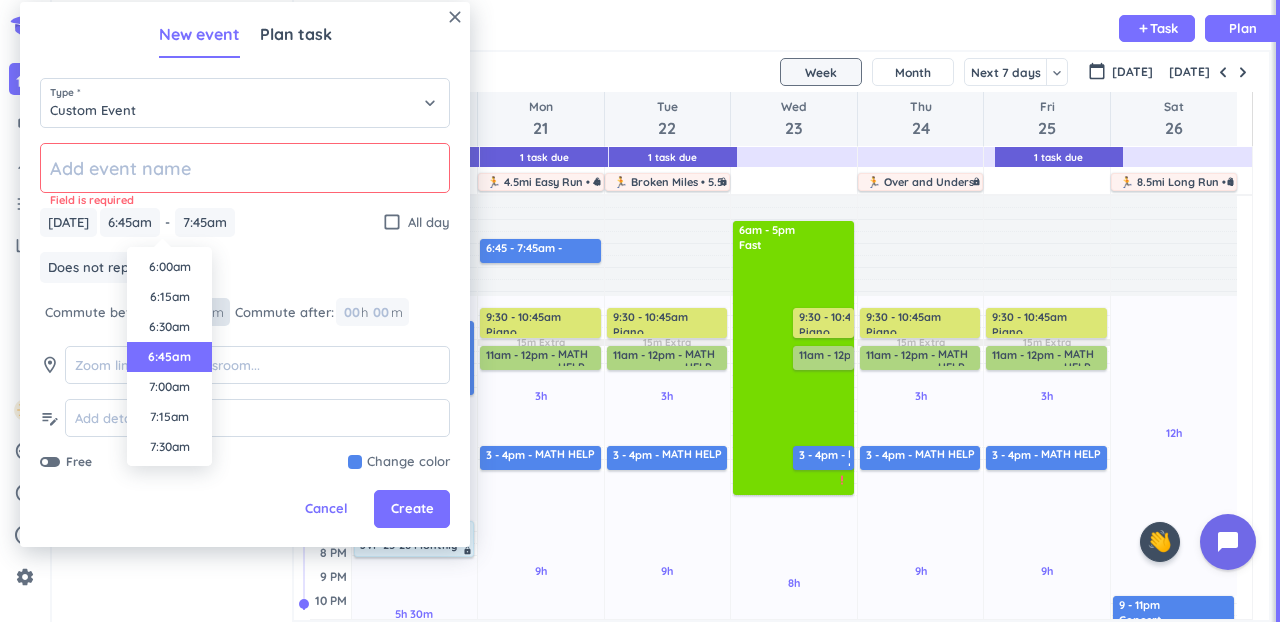 type on "7:00am" 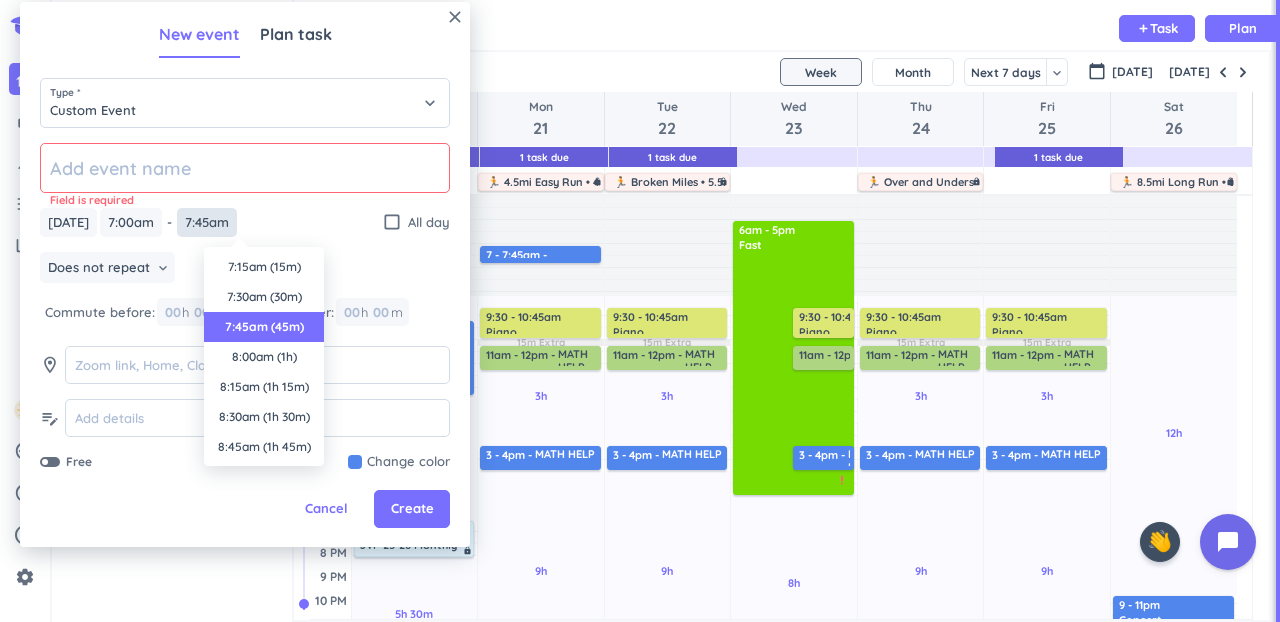 click on "7:45am" at bounding box center [207, 222] 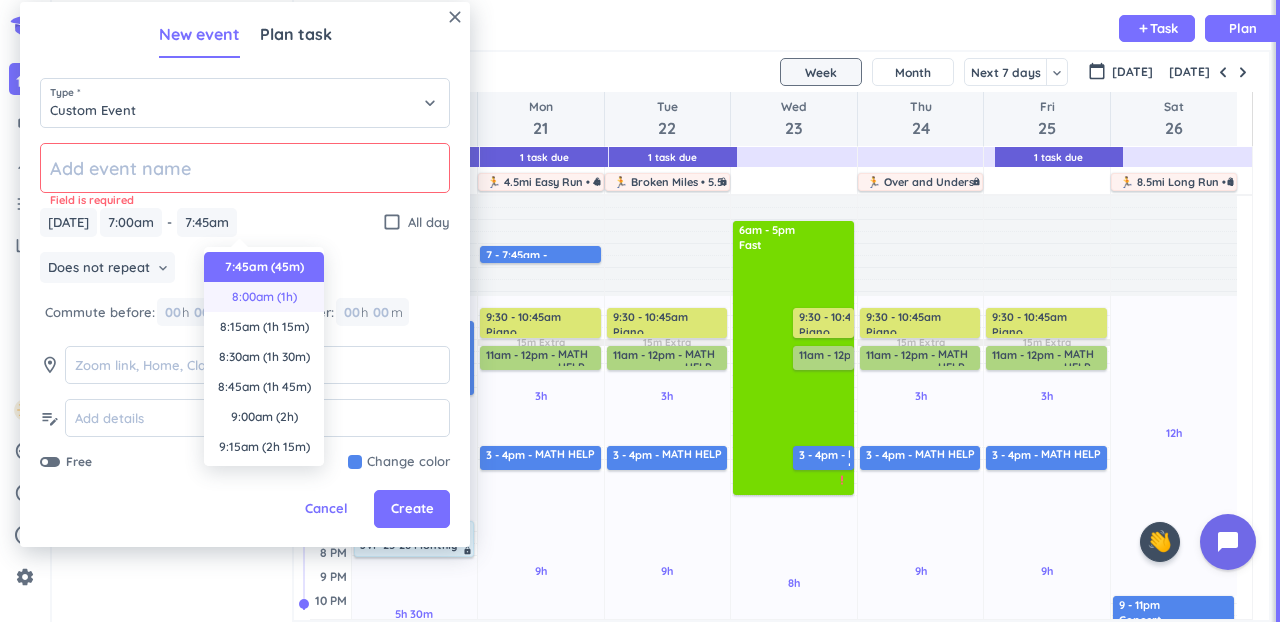 click on "8:00am (1h)" at bounding box center (264, 297) 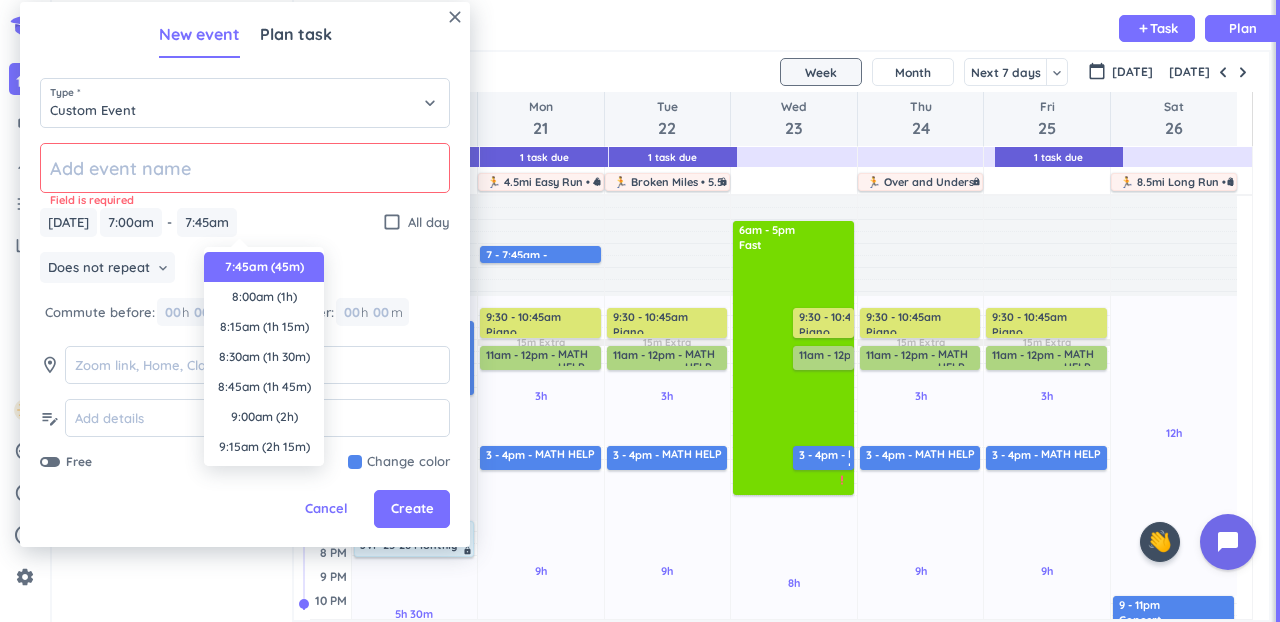 type on "8:00am" 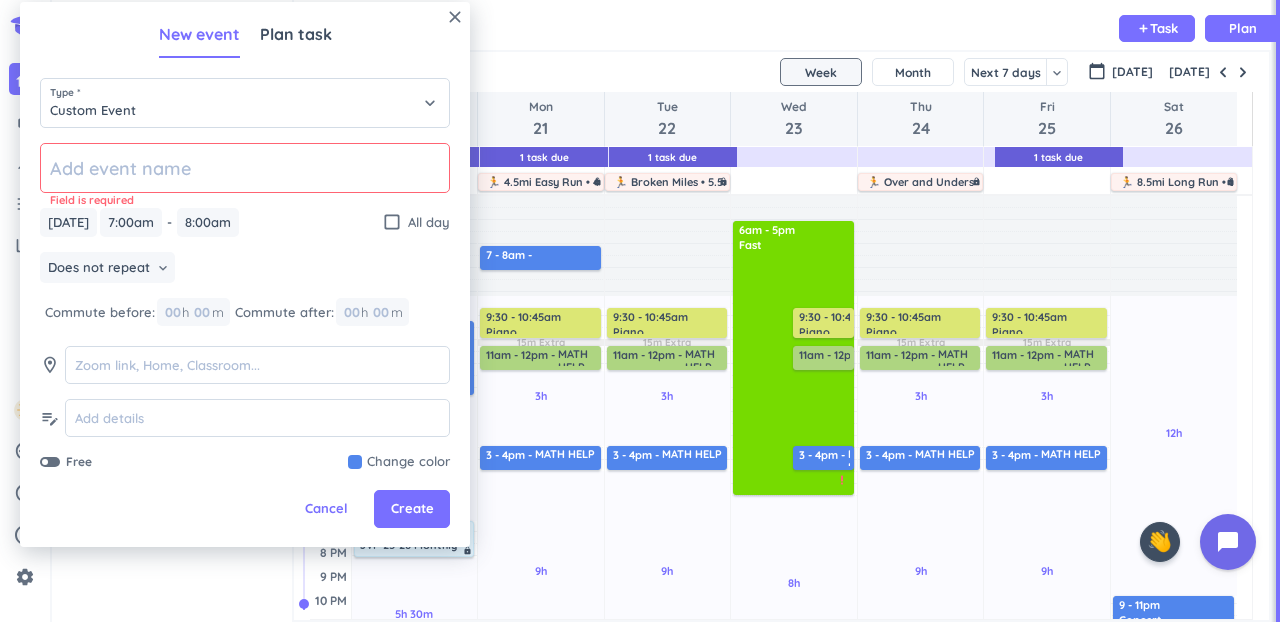 click 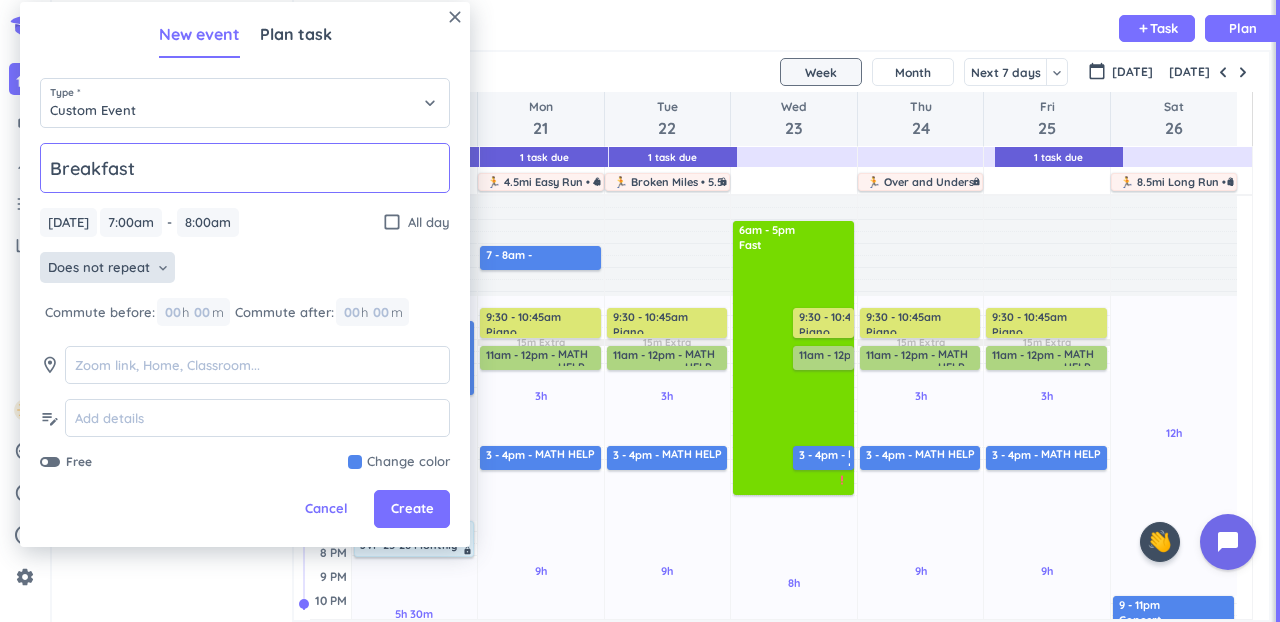 type on "Breakfast" 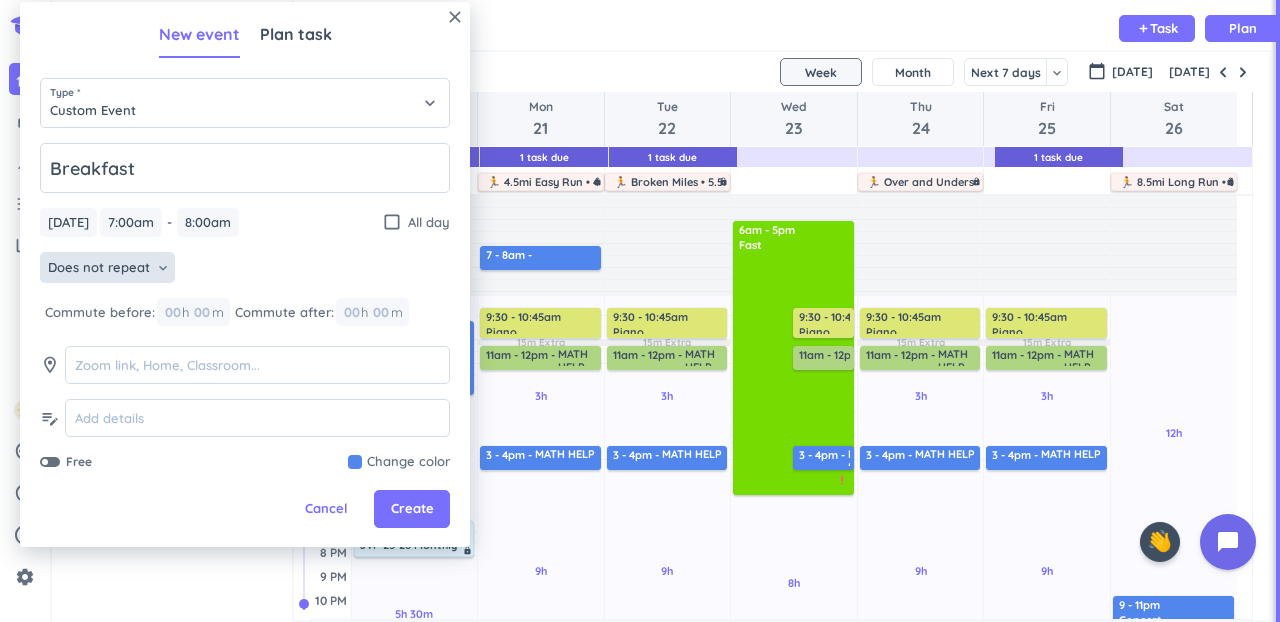 click on "keyboard_arrow_down" at bounding box center (163, 268) 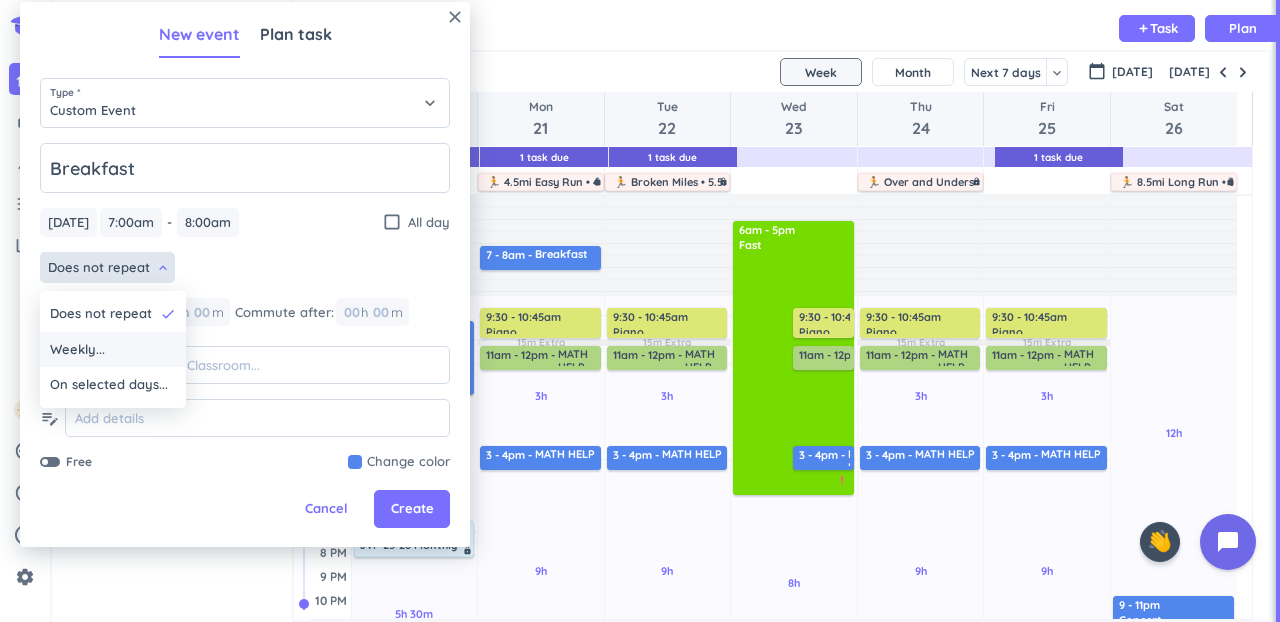 click on "Weekly..." at bounding box center (113, 350) 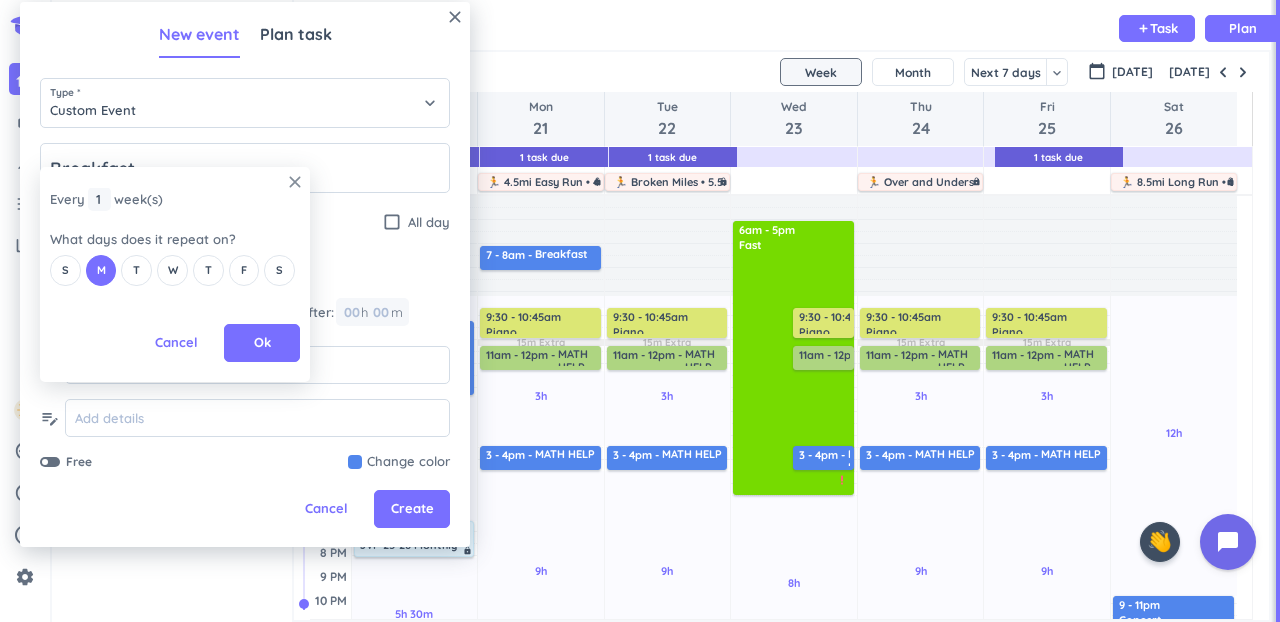 click on "close" at bounding box center [295, 182] 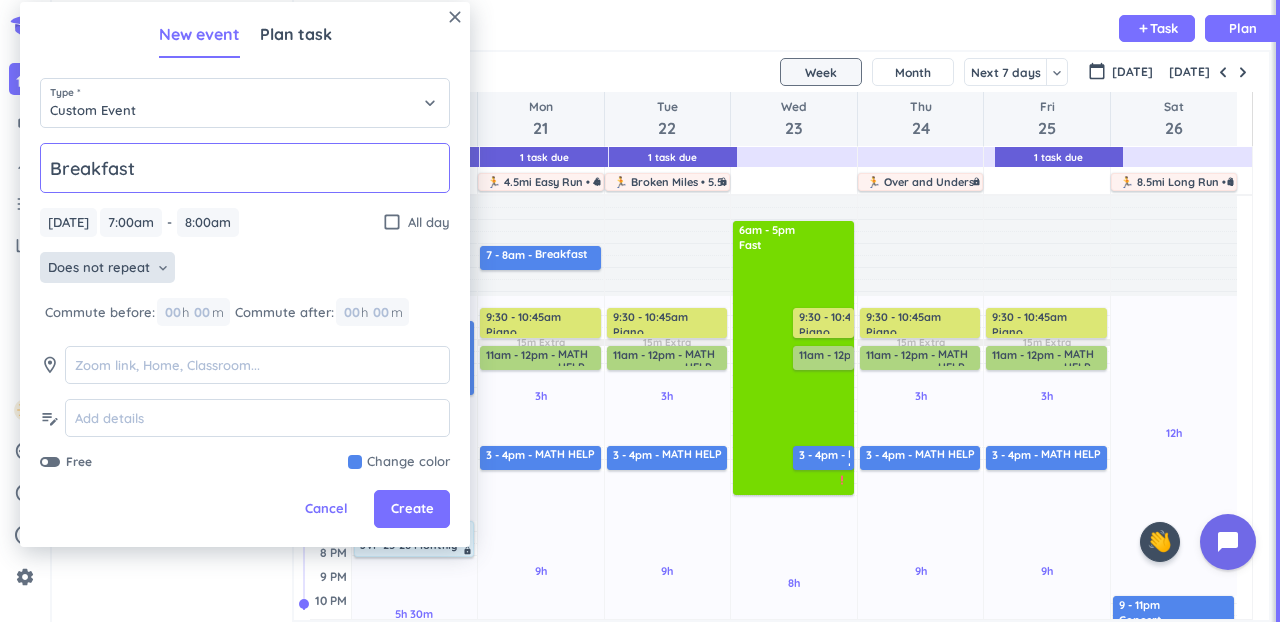 click on "Breakfast" 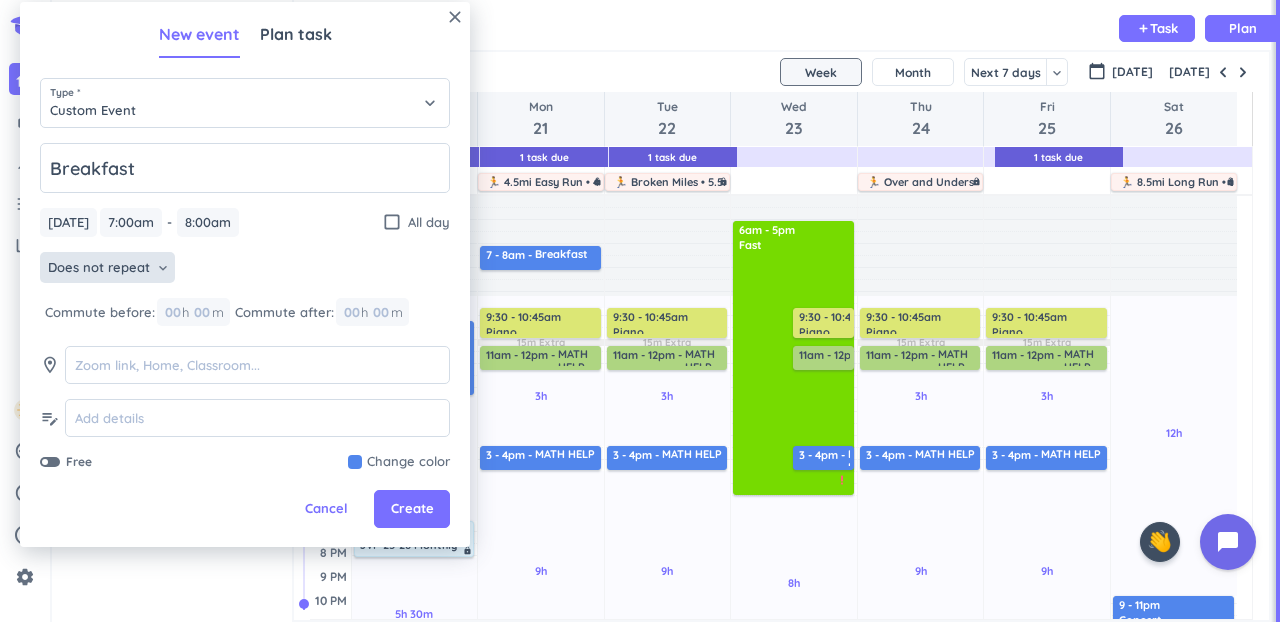click on "Does not repeat" at bounding box center (99, 268) 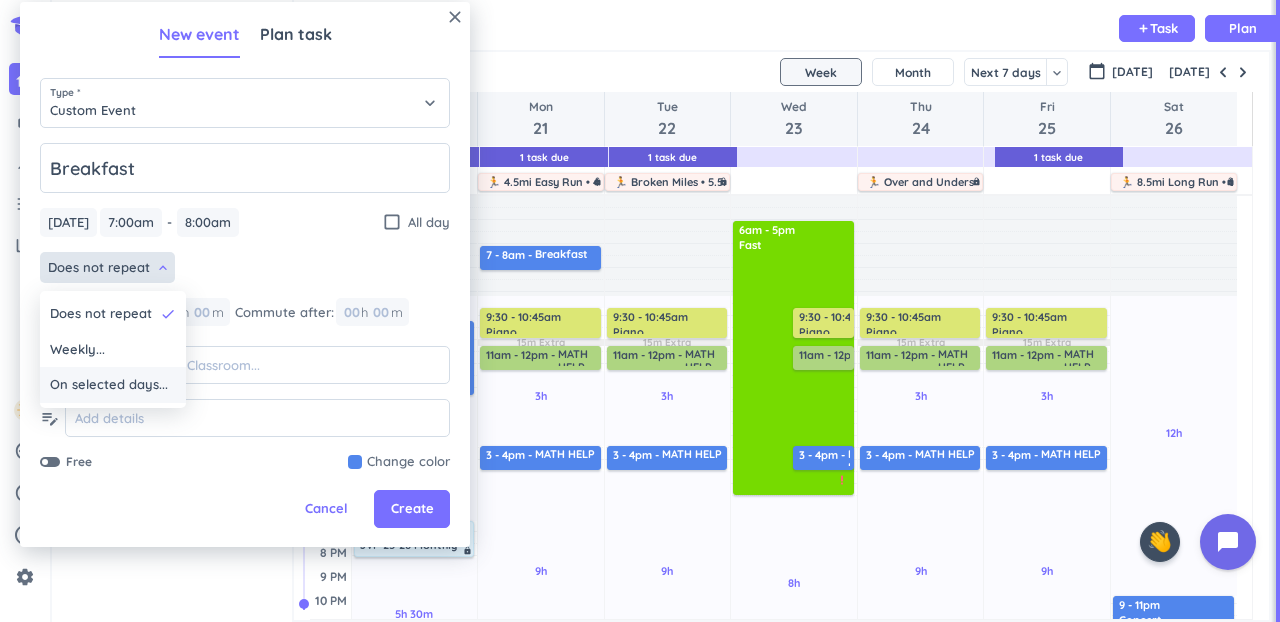 click on "On selected days..." at bounding box center [109, 385] 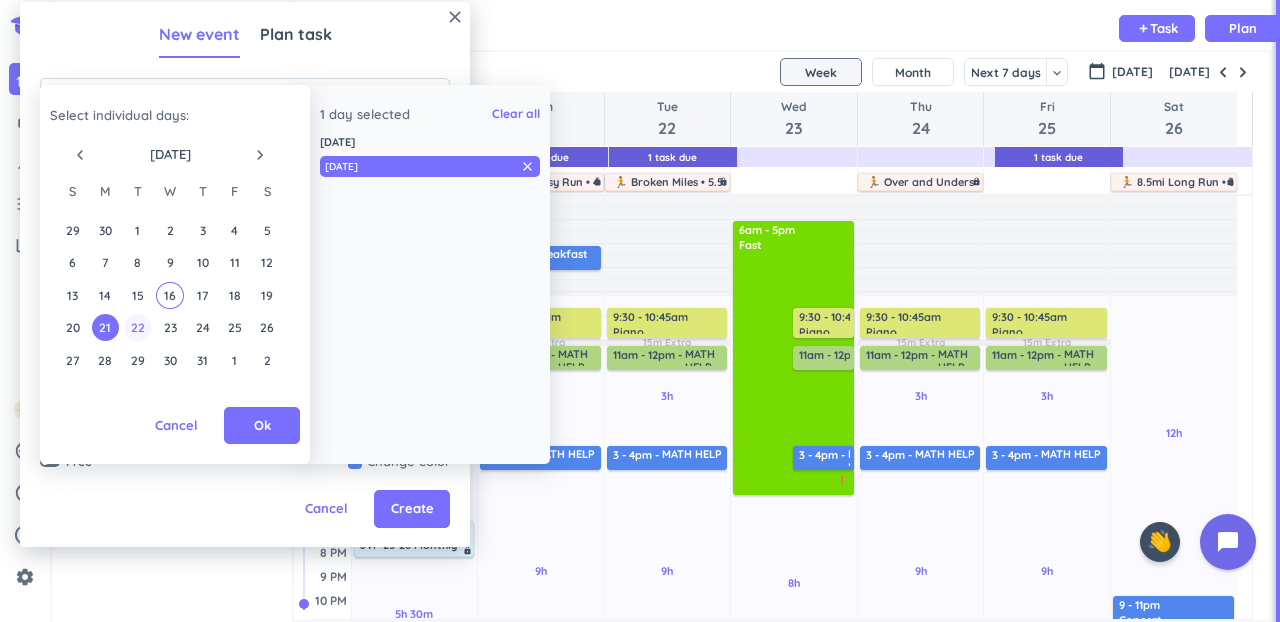 click on "22" at bounding box center [137, 327] 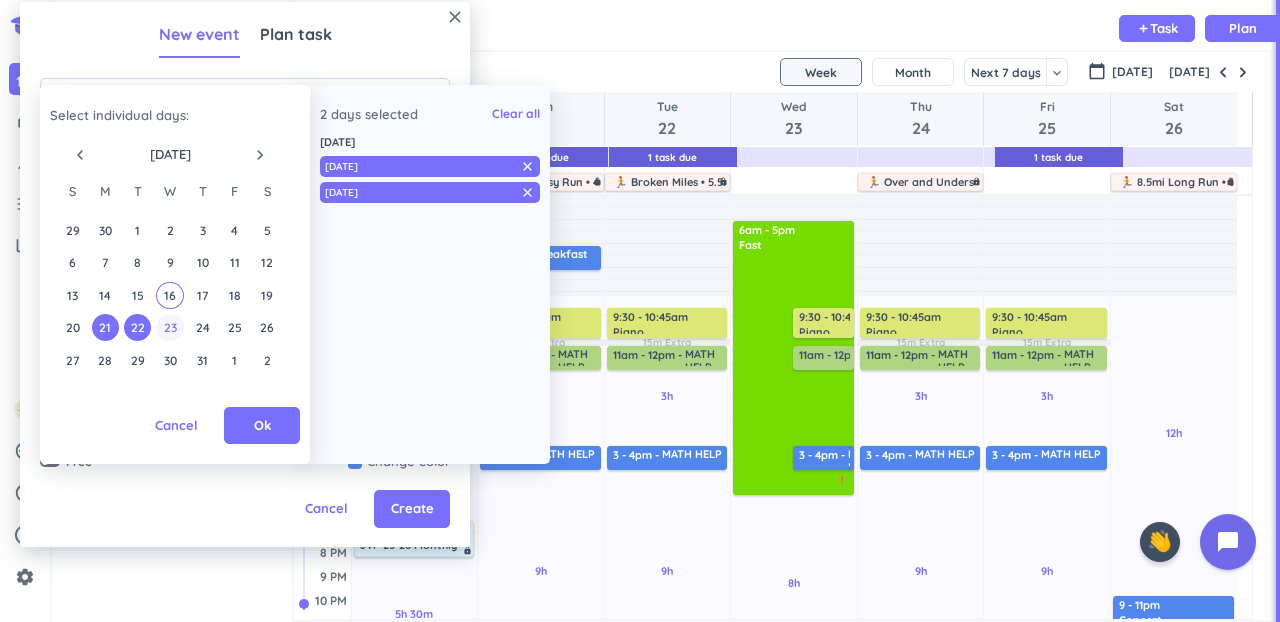 click on "23" at bounding box center (169, 327) 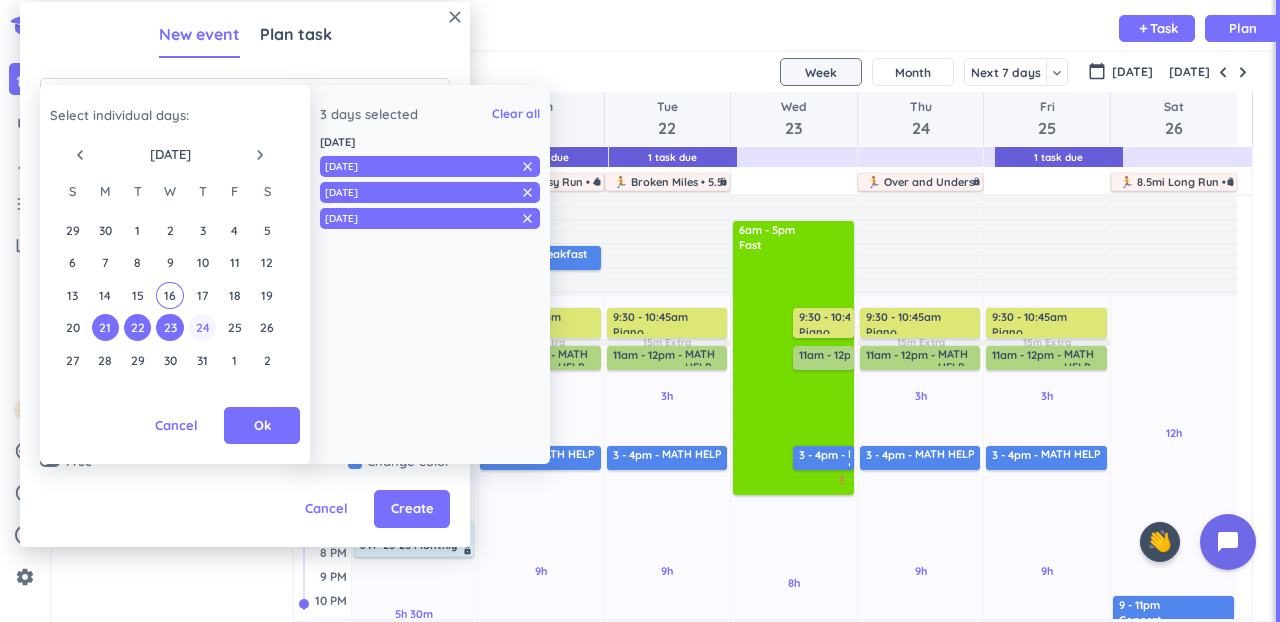 click on "24" at bounding box center [202, 327] 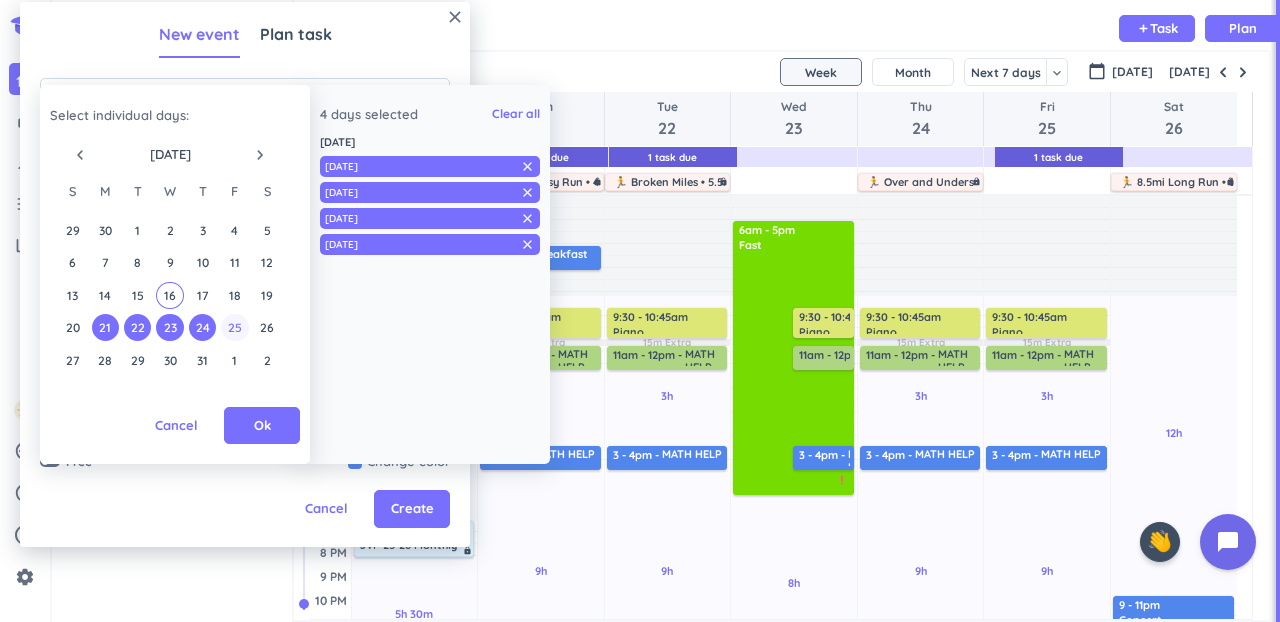 click on "25" at bounding box center [234, 327] 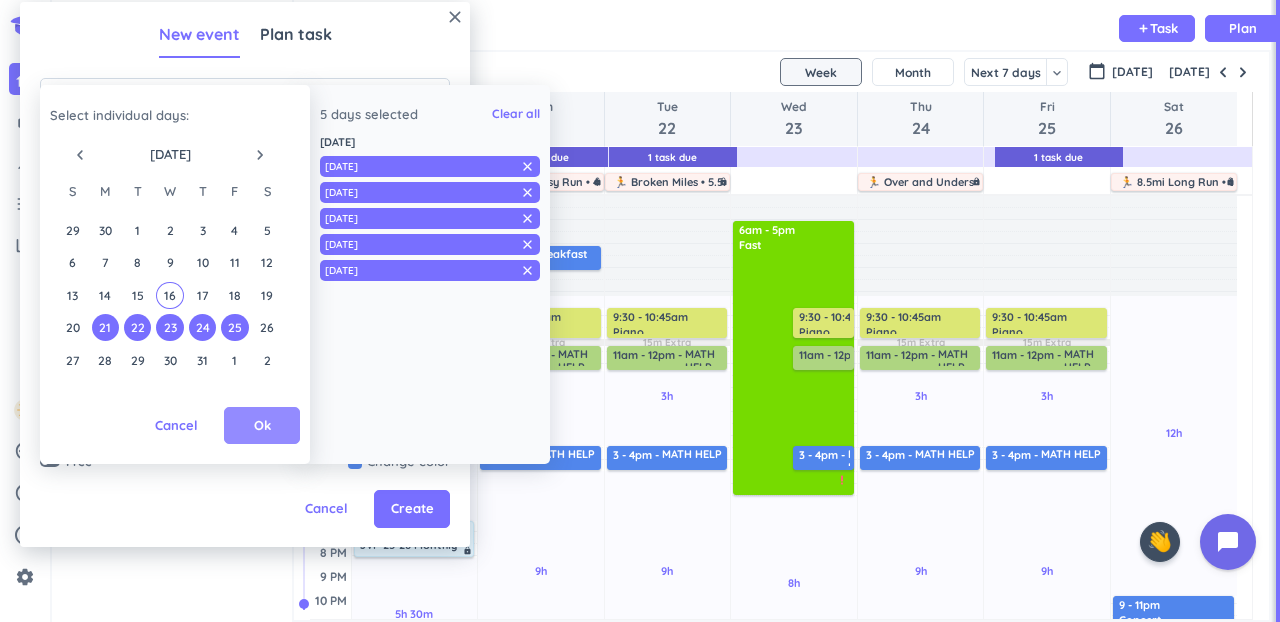 click on "Ok" at bounding box center [262, 426] 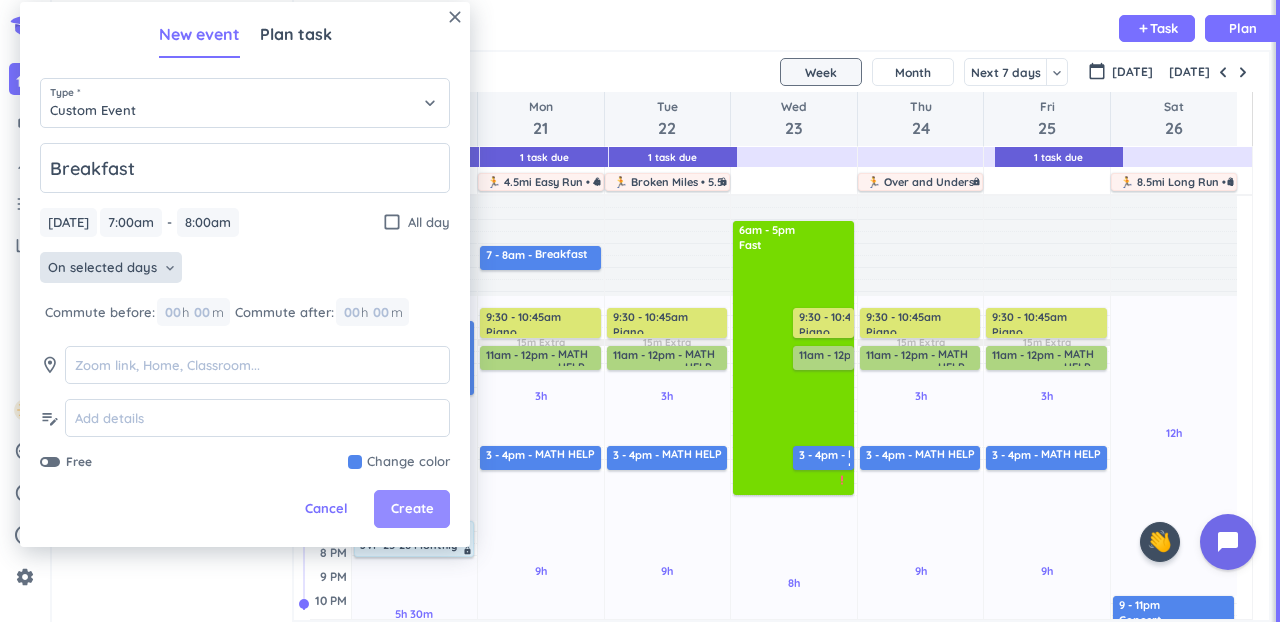 click on "Create" at bounding box center [412, 509] 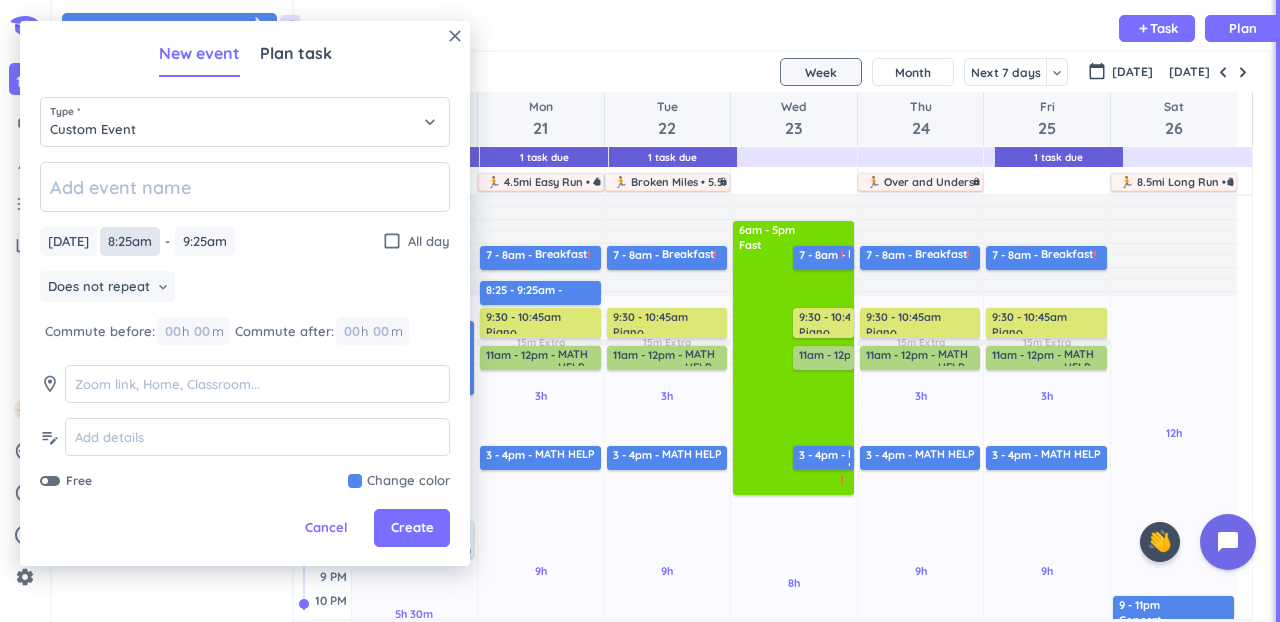 click on "8:25am" at bounding box center [130, 241] 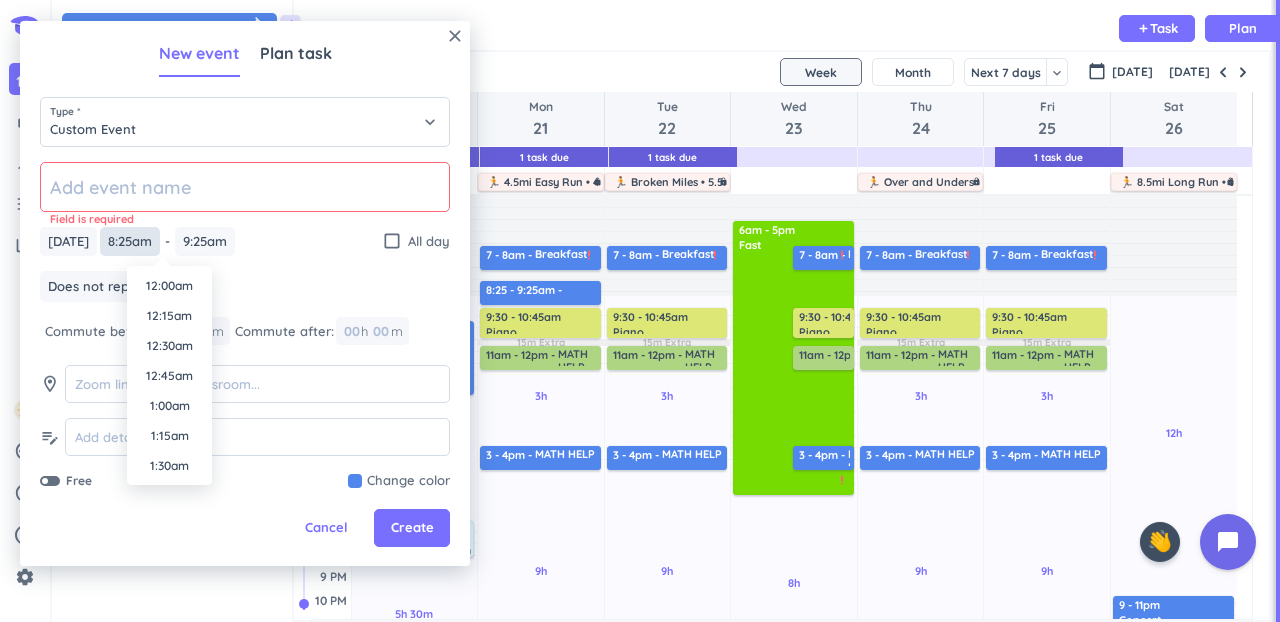 scroll, scrollTop: 900, scrollLeft: 0, axis: vertical 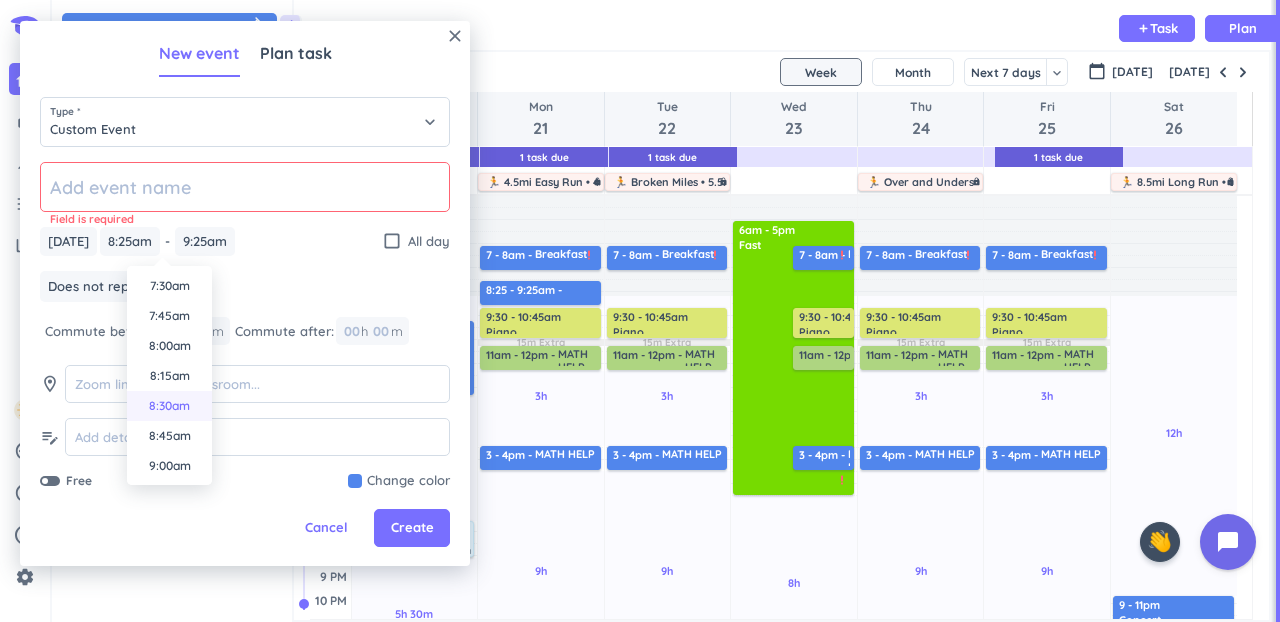 click on "8:30am" at bounding box center (169, 406) 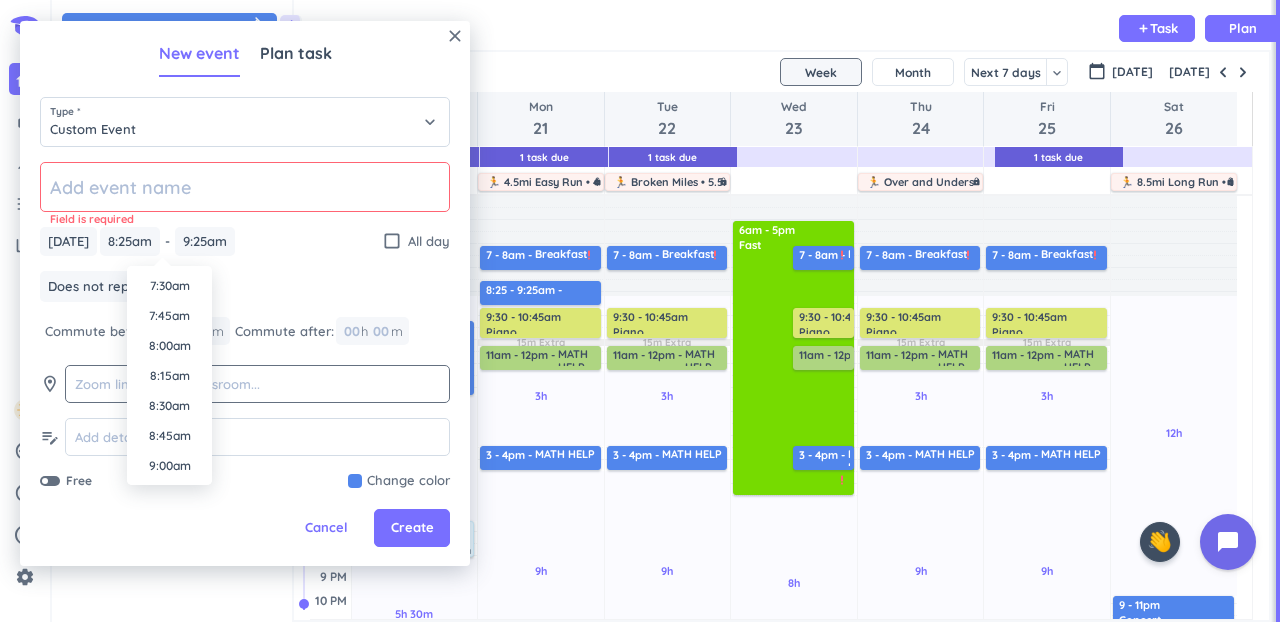 type on "8:30am" 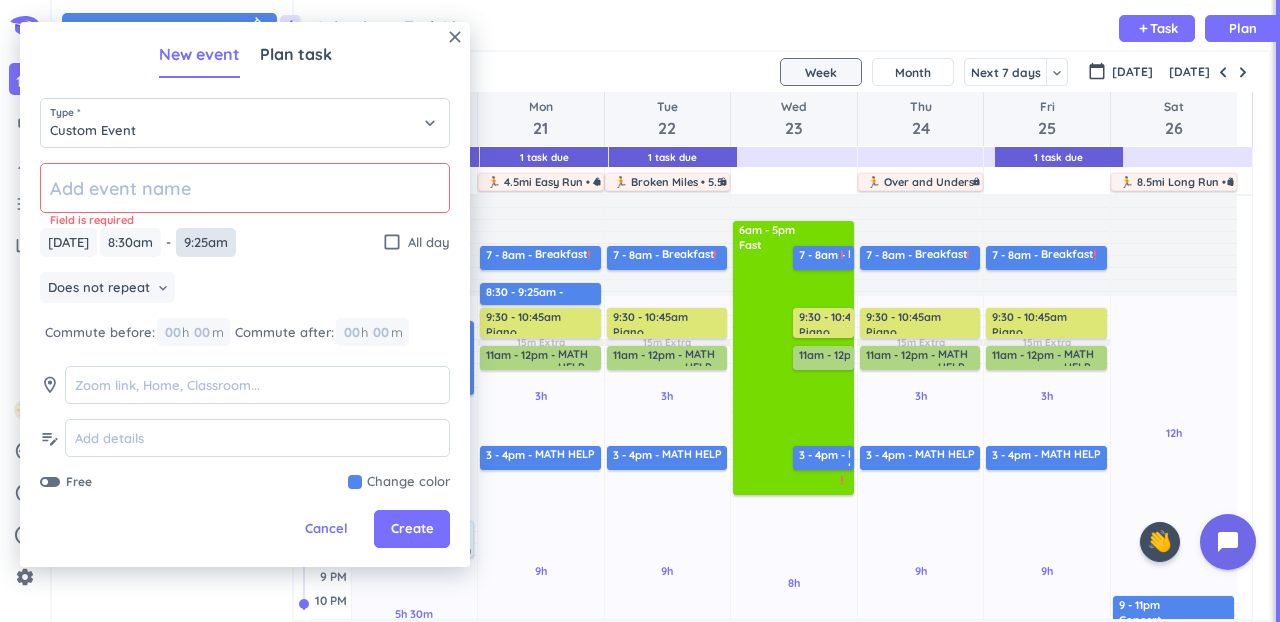 click on "9:25am" at bounding box center [206, 242] 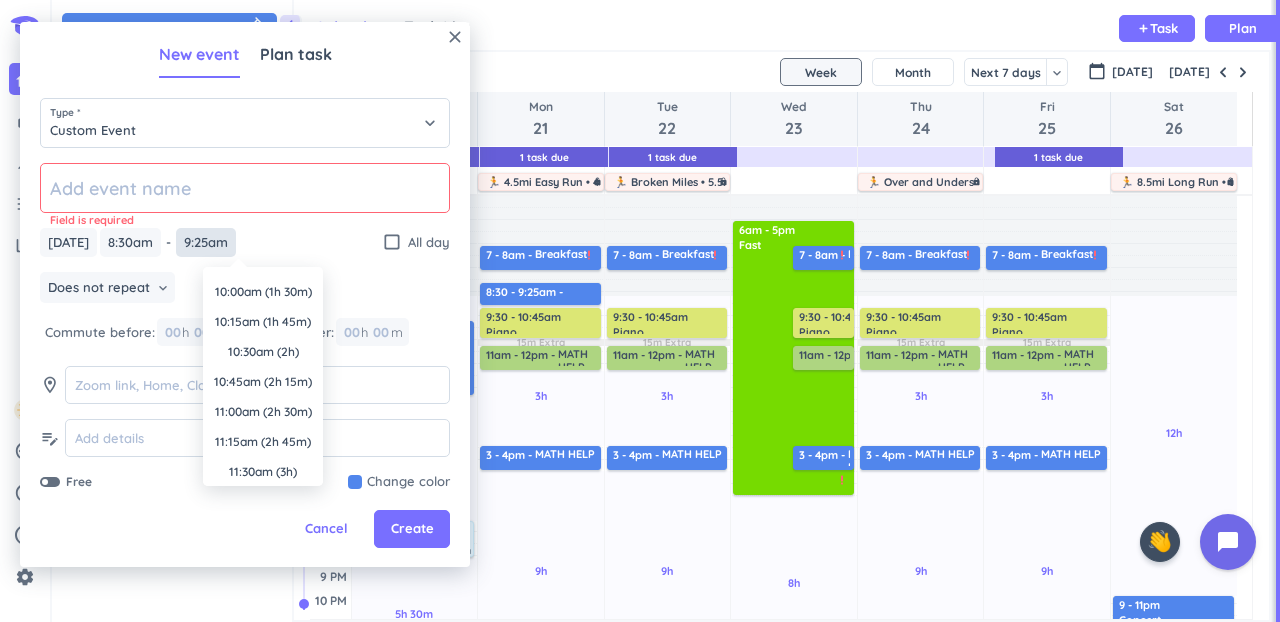 scroll, scrollTop: 147, scrollLeft: 0, axis: vertical 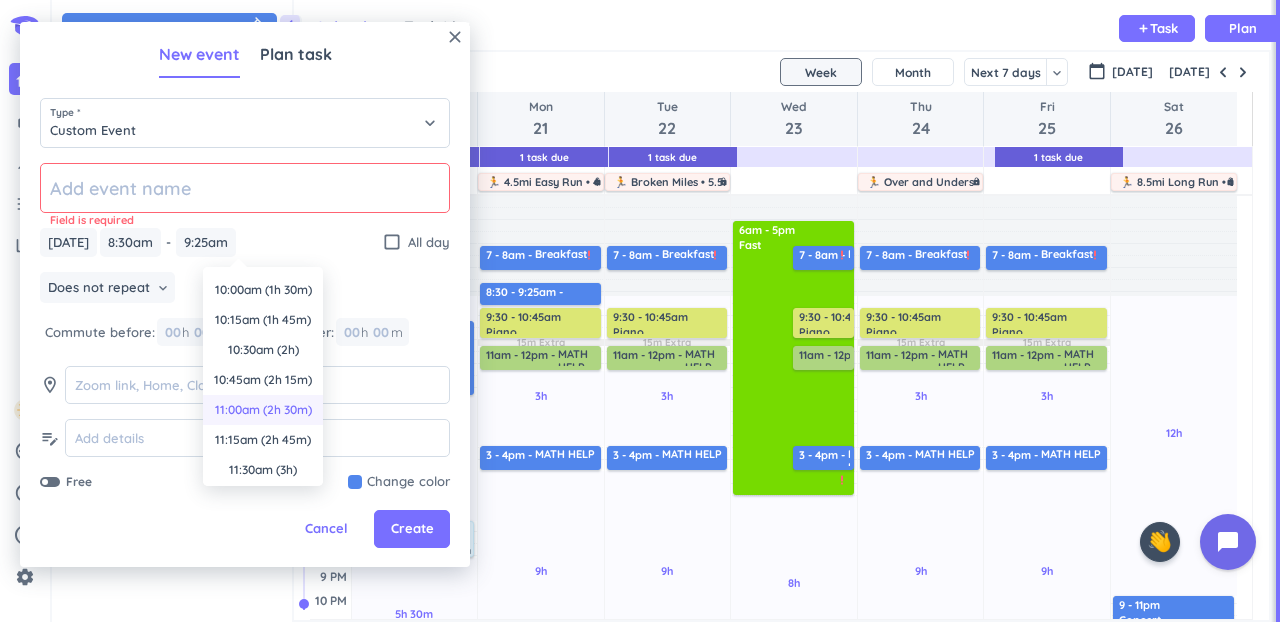 click on "11:00am (2h 30m)" at bounding box center [263, 410] 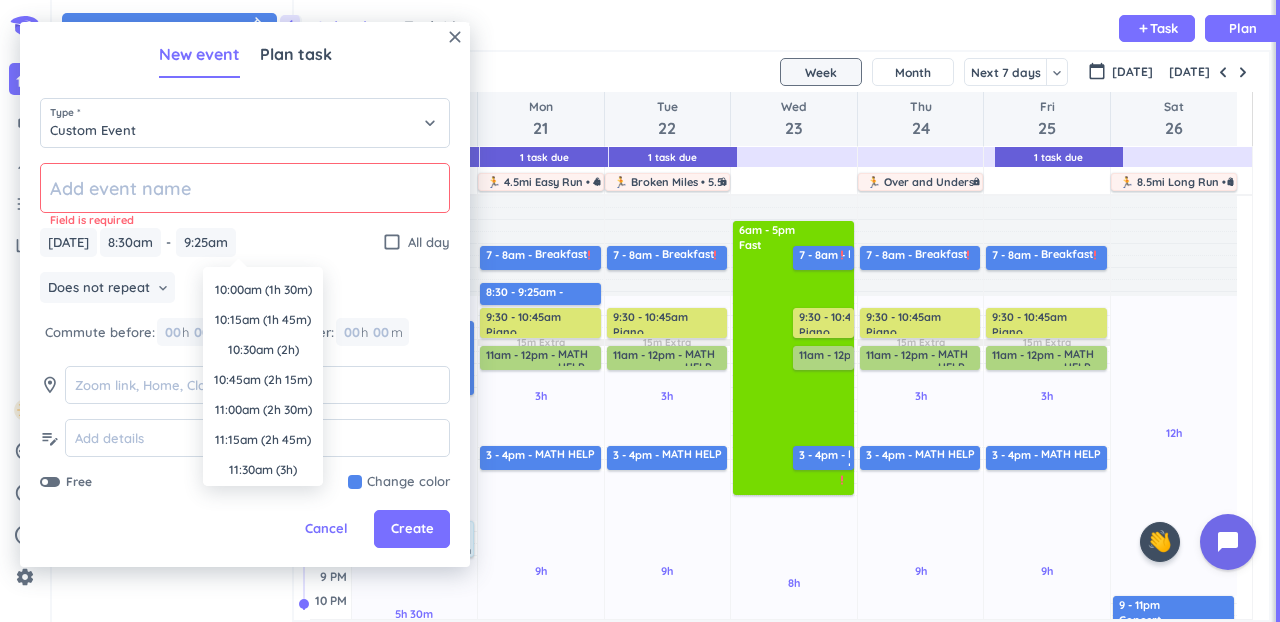 type on "11:00am" 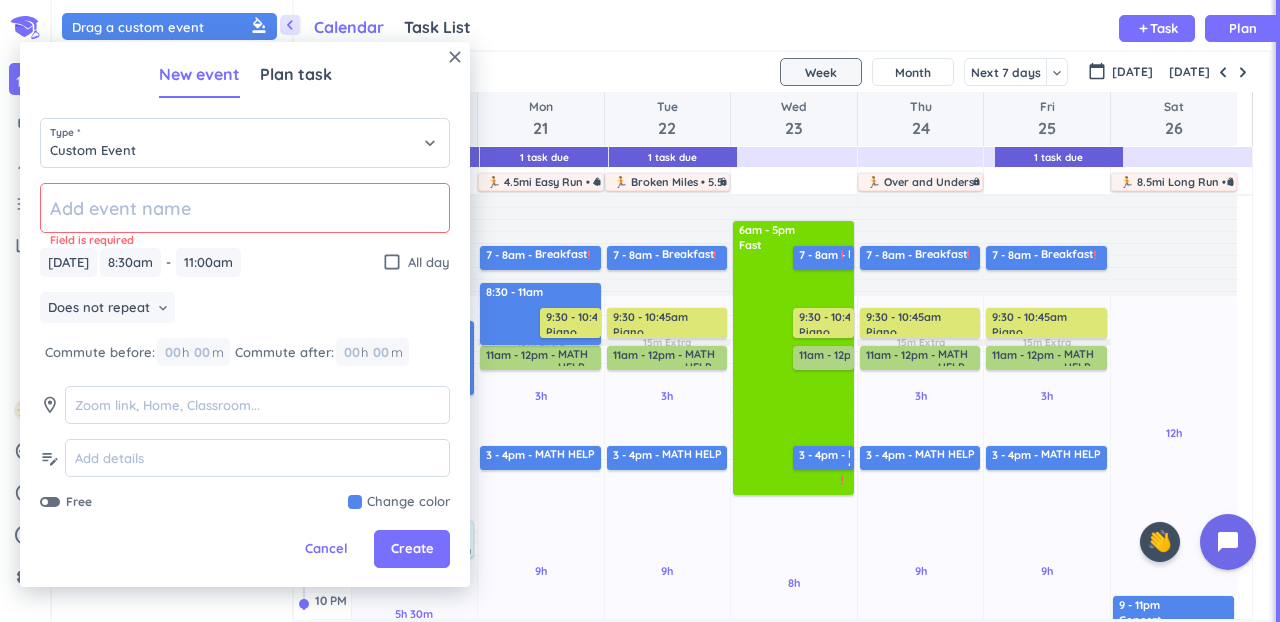 click 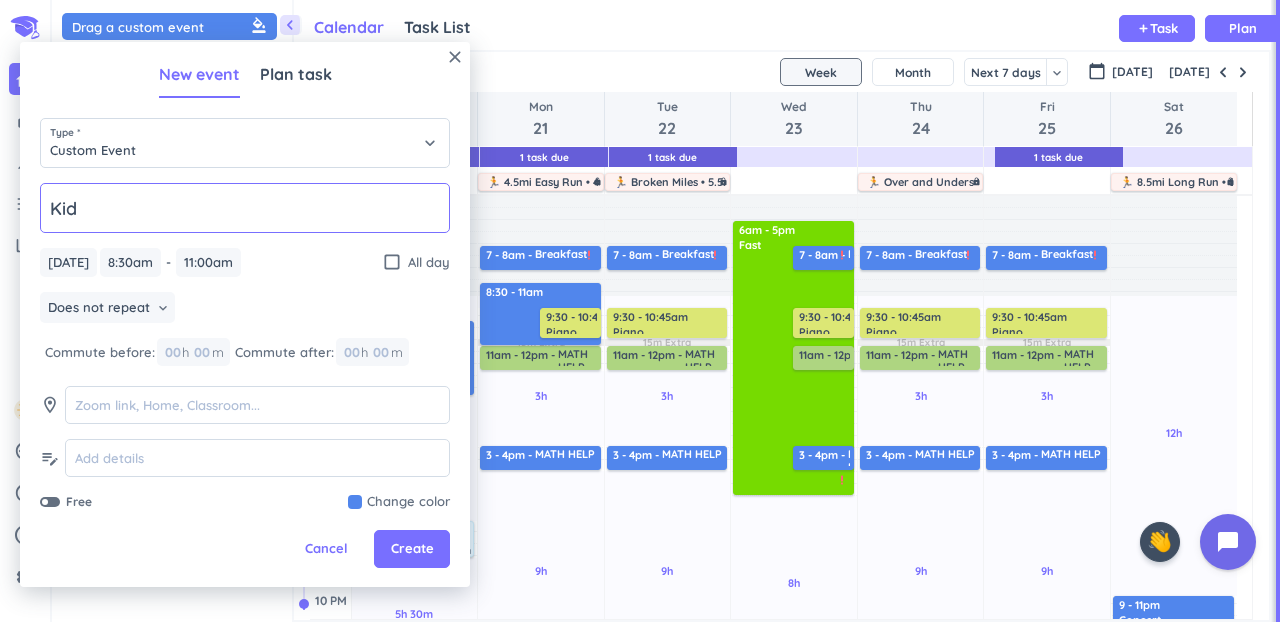 type on "Kids Class" 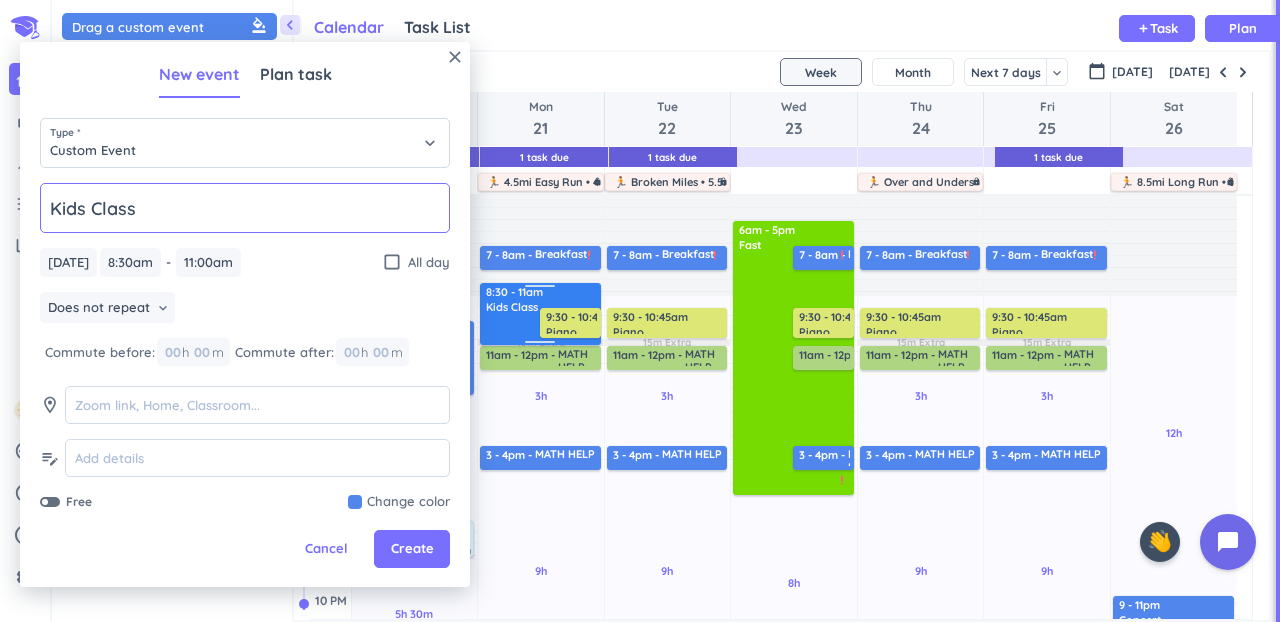 click on "Kids Class" at bounding box center (512, 307) 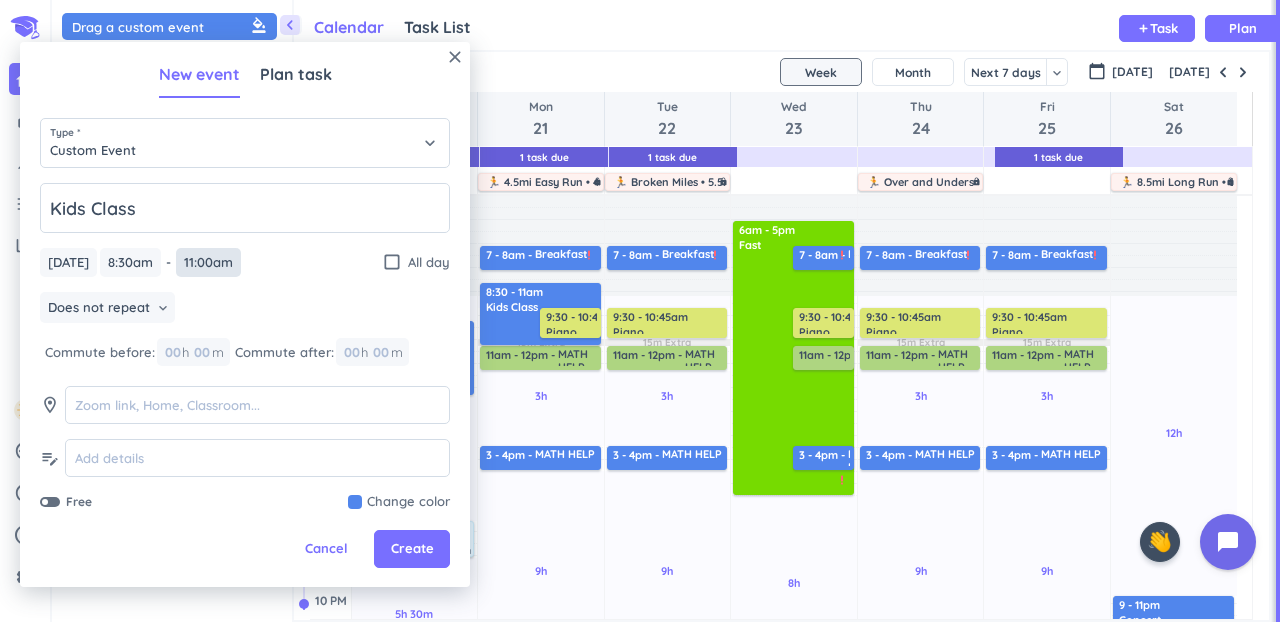 click on "11:00am" at bounding box center [208, 262] 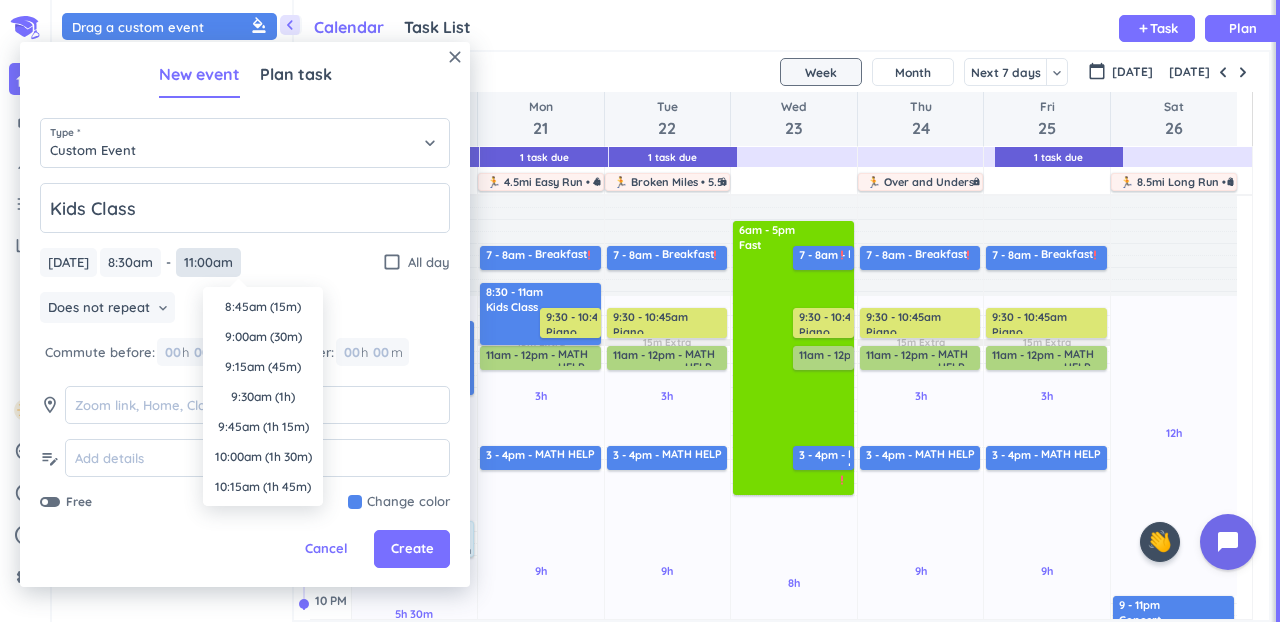 scroll, scrollTop: 270, scrollLeft: 0, axis: vertical 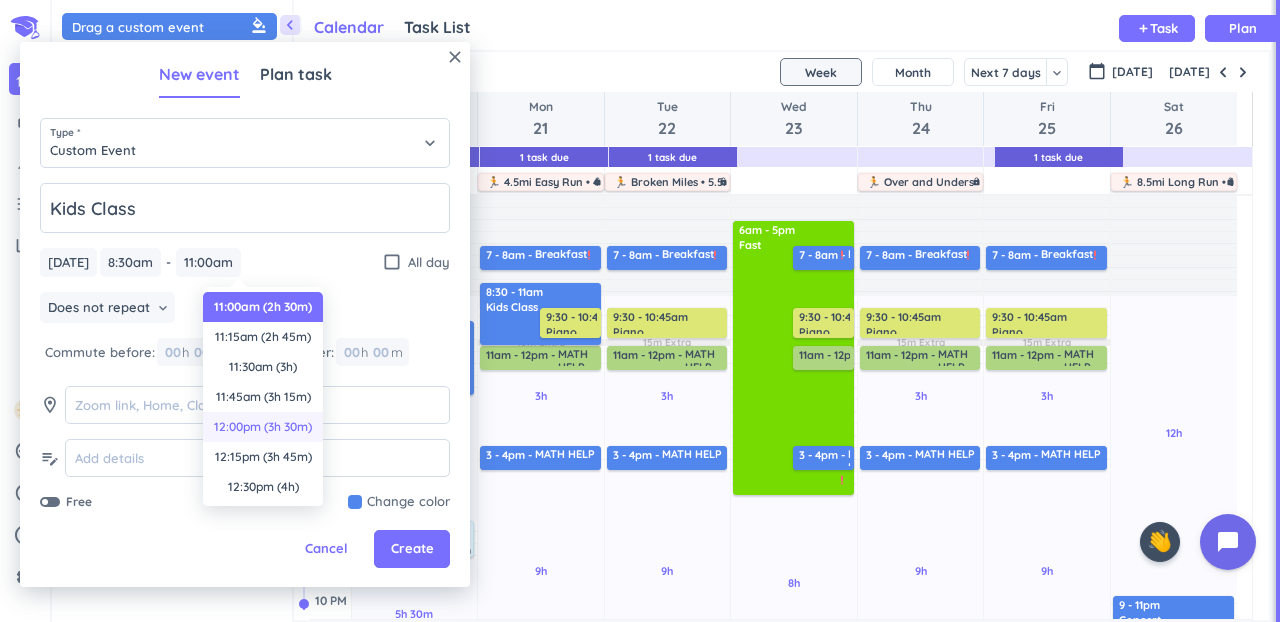 click on "12:00pm (3h 30m)" at bounding box center (263, 427) 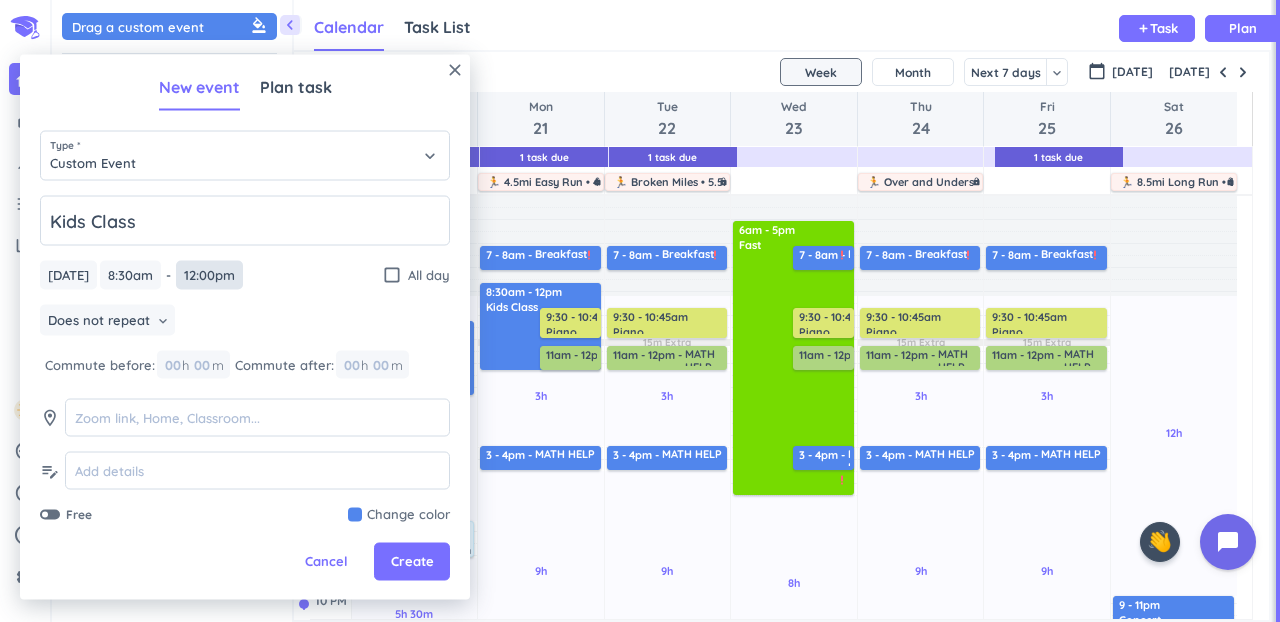 click on "12:00pm" at bounding box center [209, 275] 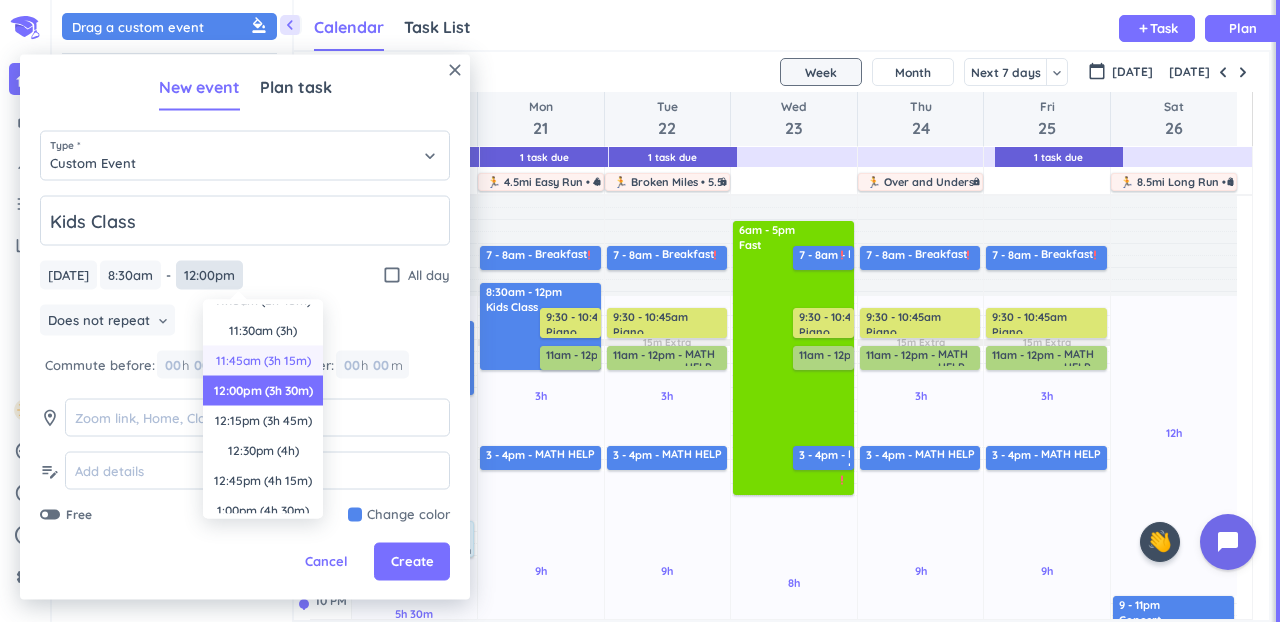 scroll, scrollTop: 320, scrollLeft: 0, axis: vertical 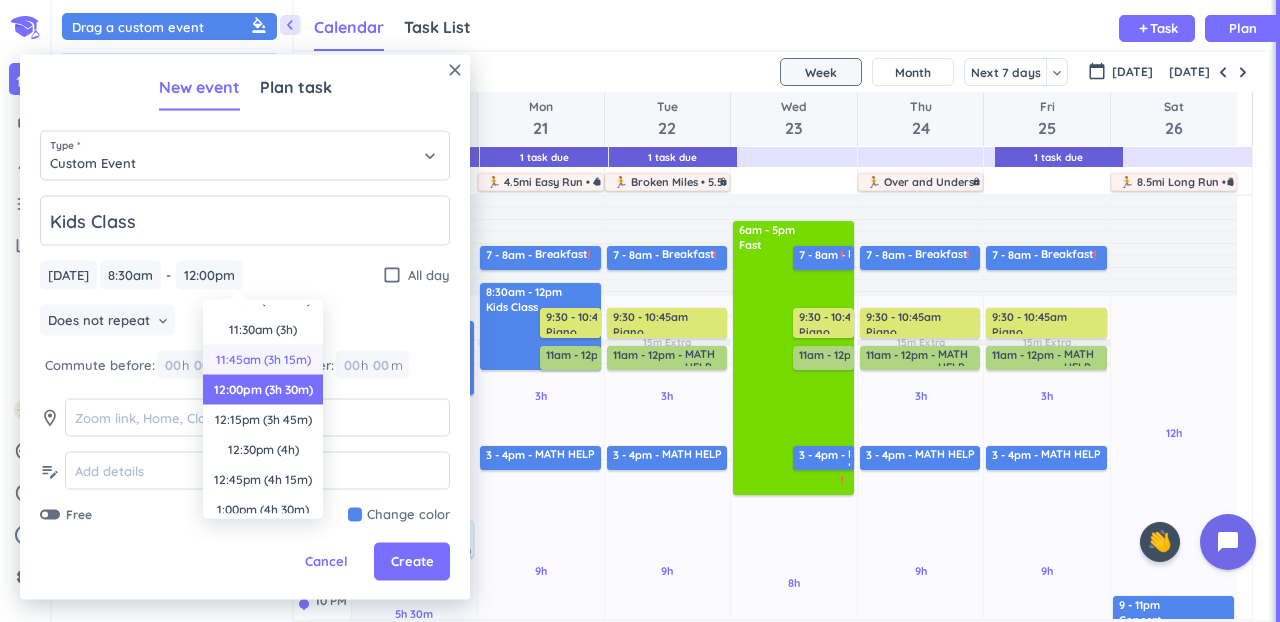 click on "11:45am (3h 15m)" at bounding box center (263, 360) 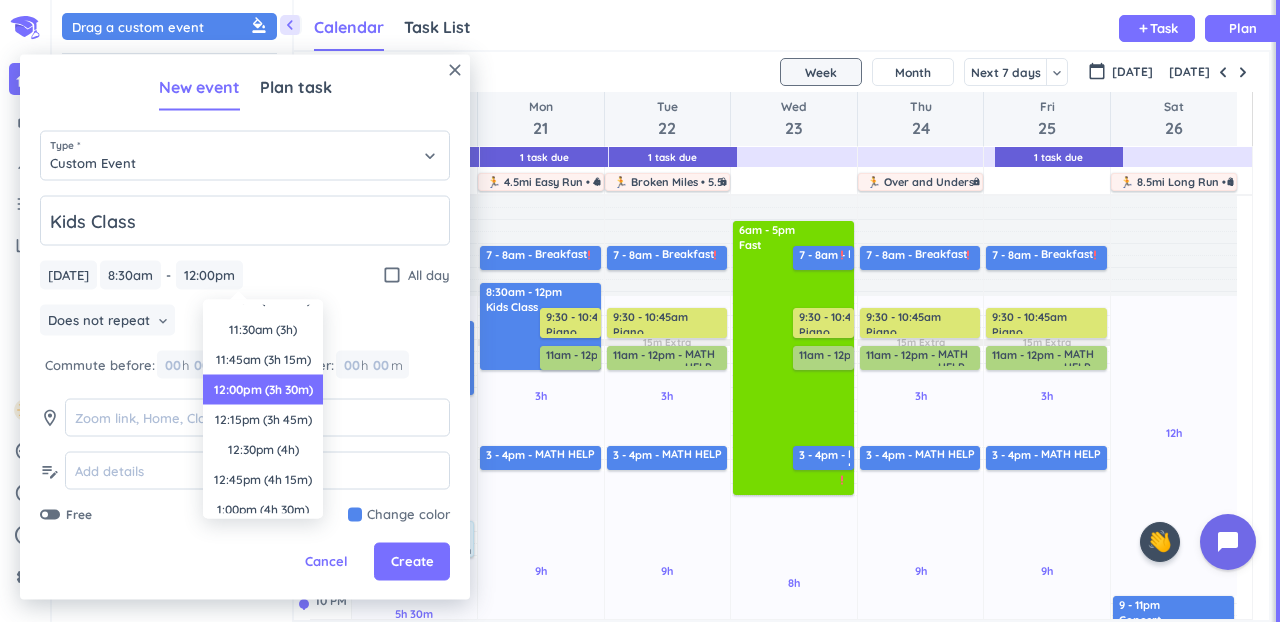 type on "11:45am" 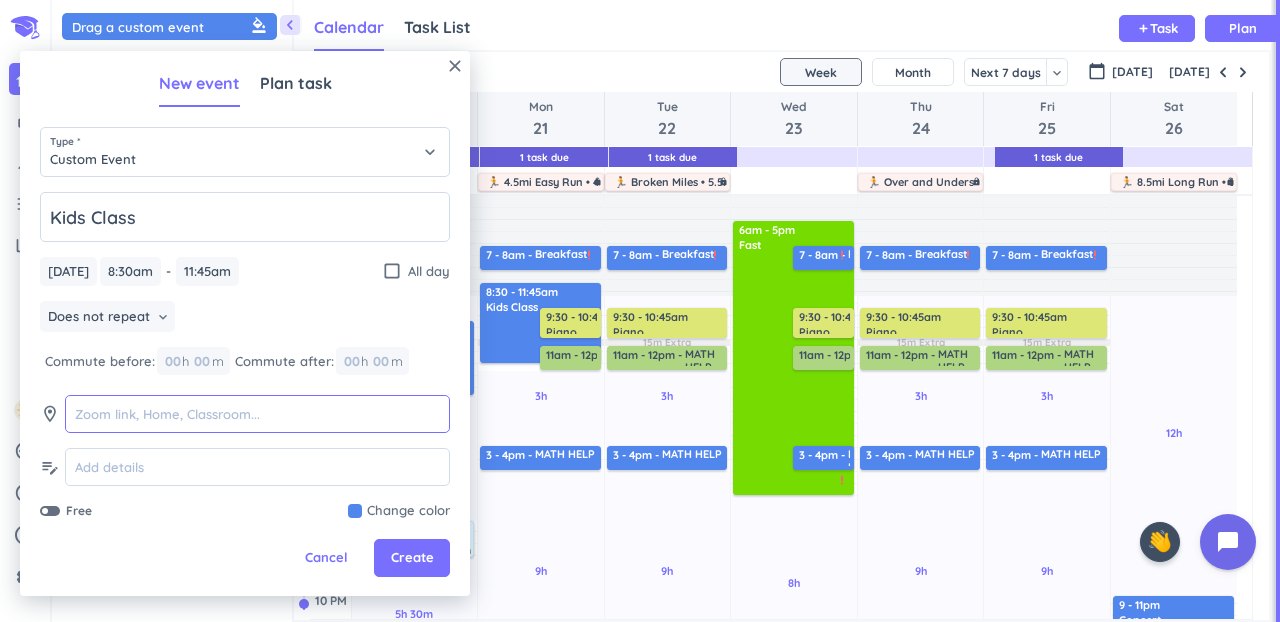 click at bounding box center [257, 414] 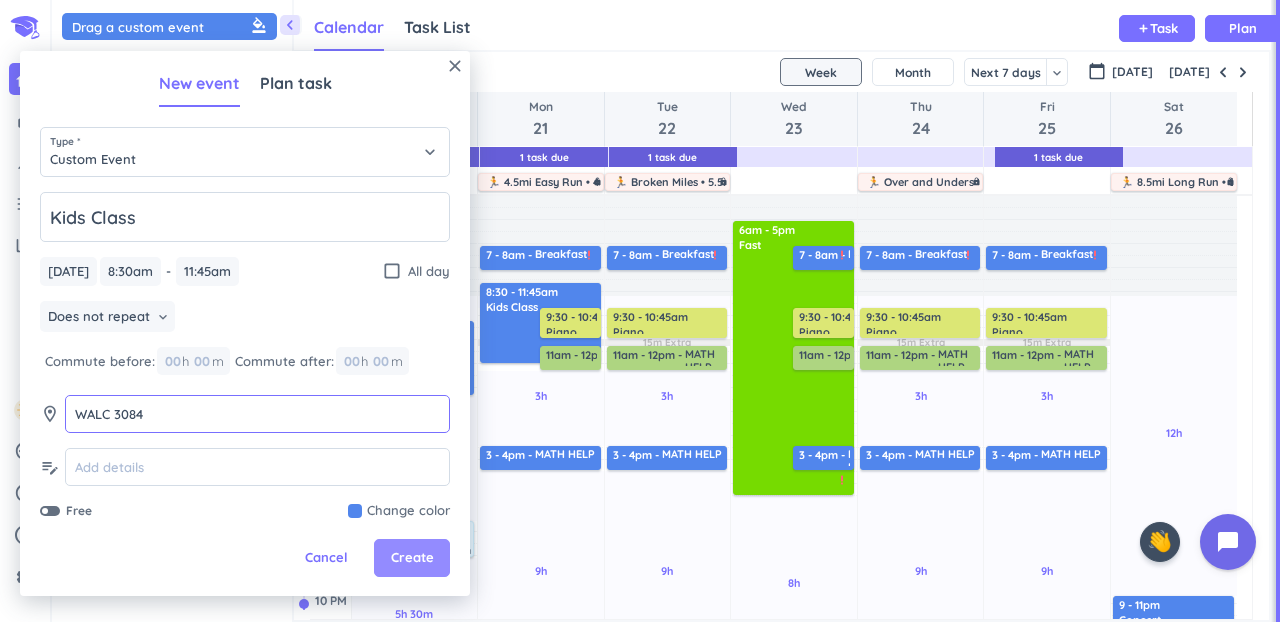 type on "WALC 3084" 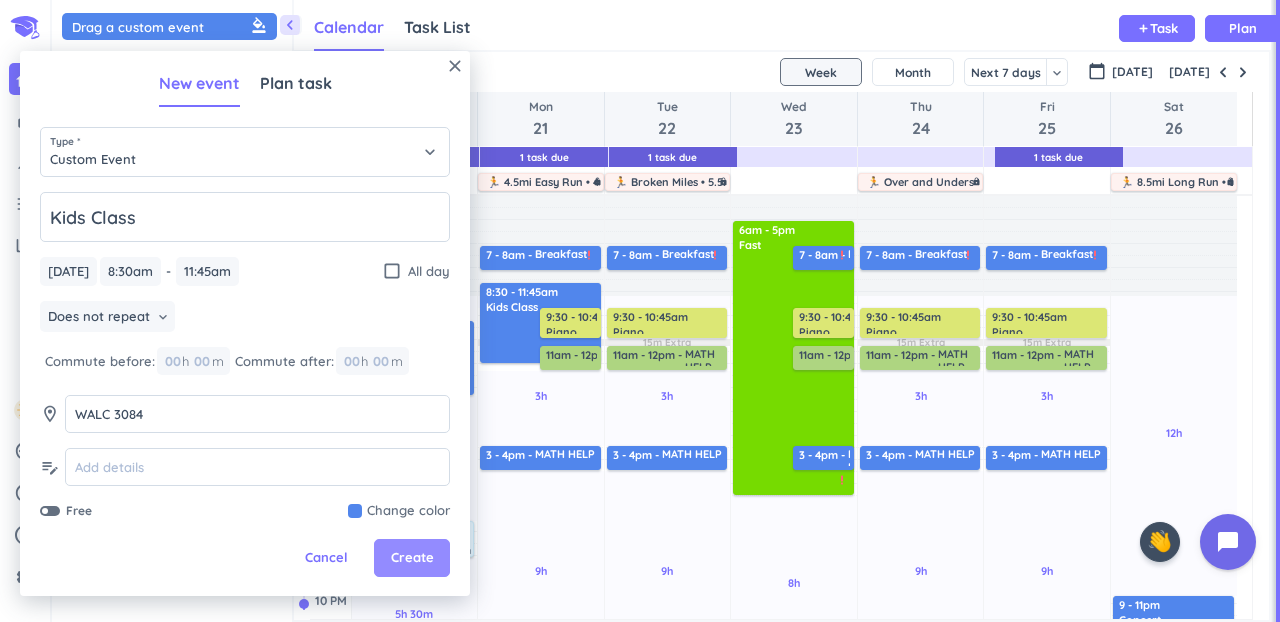 click on "Create" at bounding box center [412, 558] 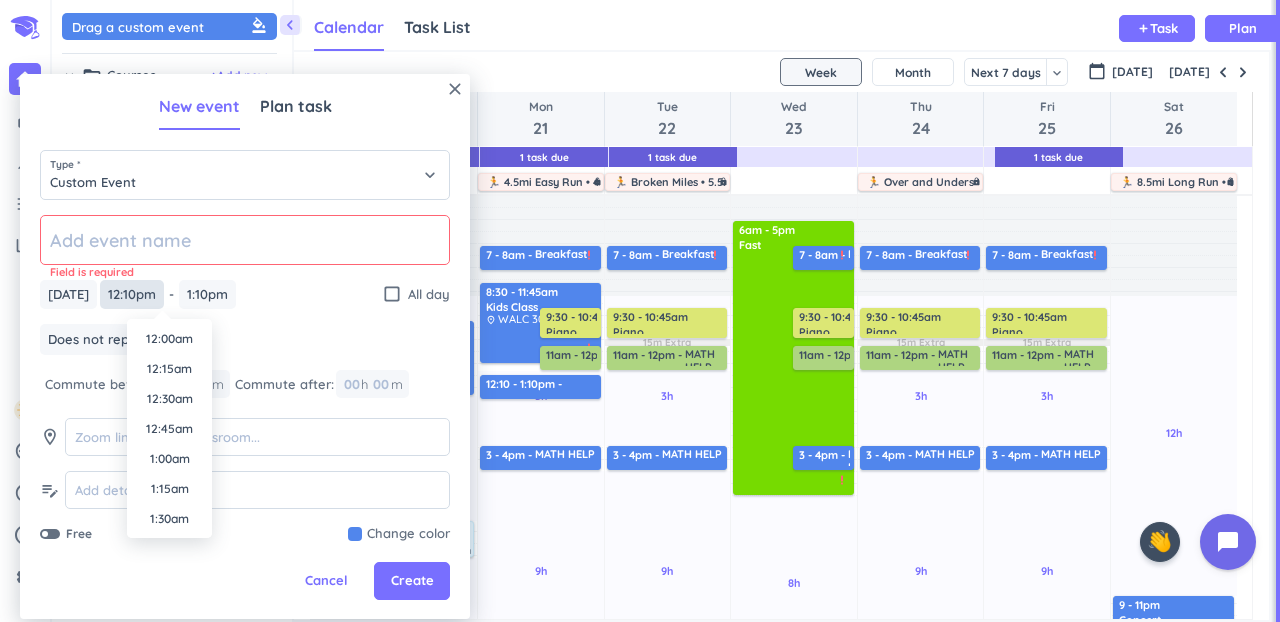 click on "12:10pm" at bounding box center [132, 294] 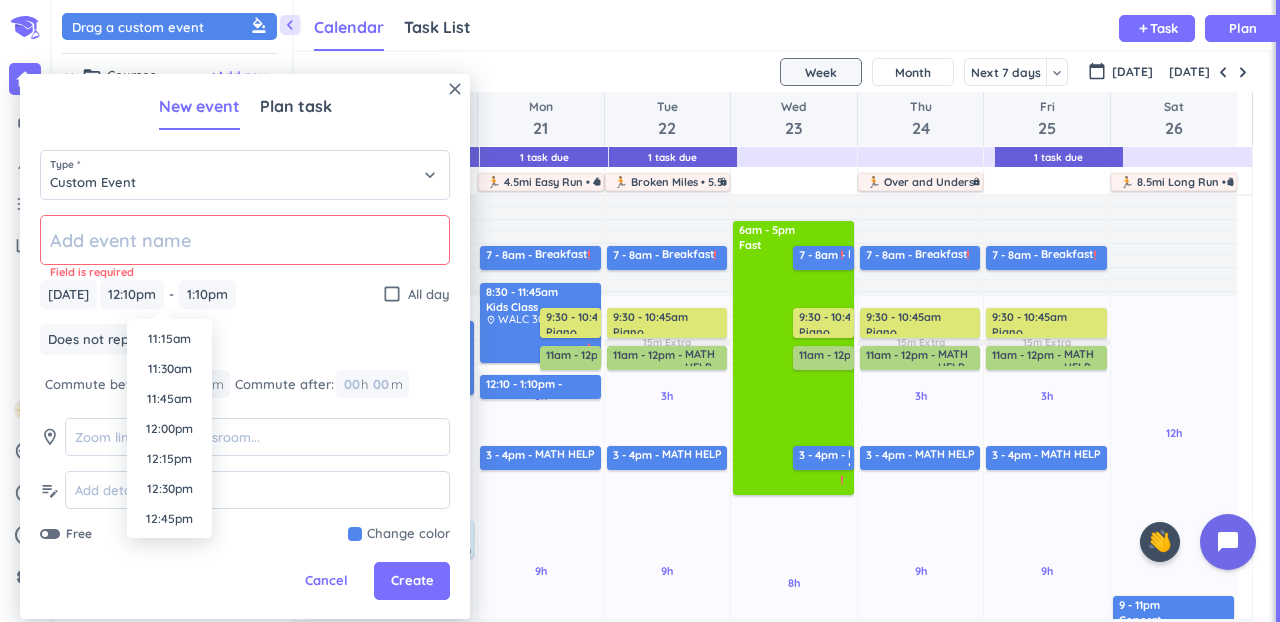 click on "12:00pm" at bounding box center [169, 429] 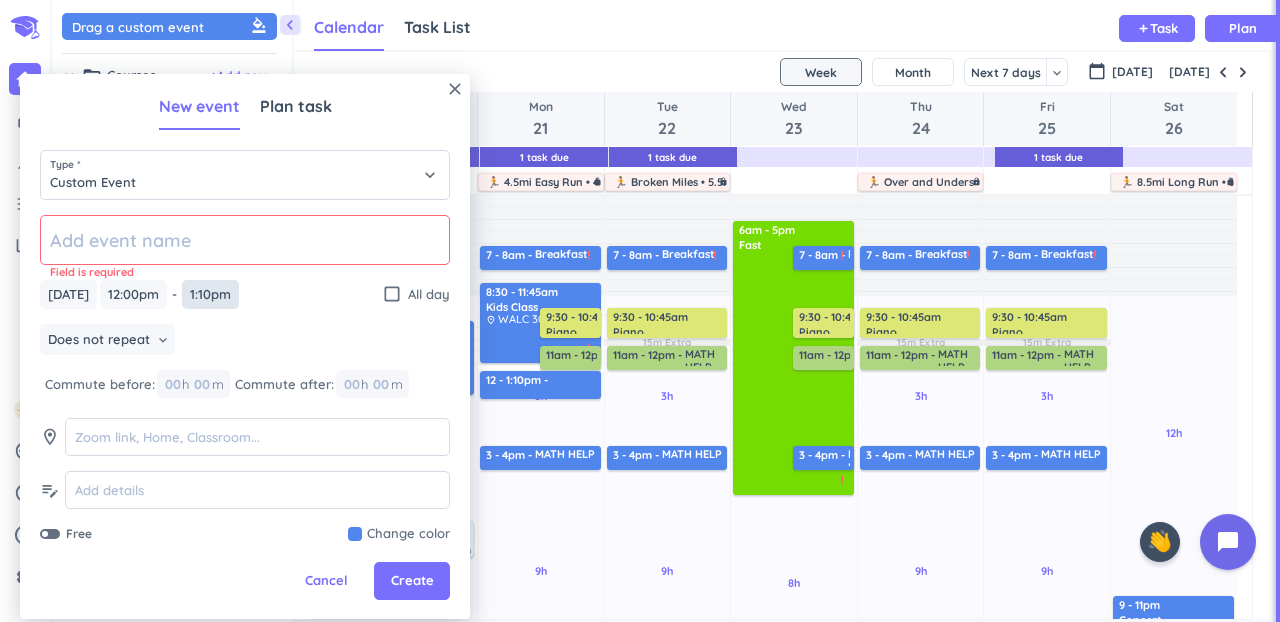 click on "1:10pm" at bounding box center (210, 294) 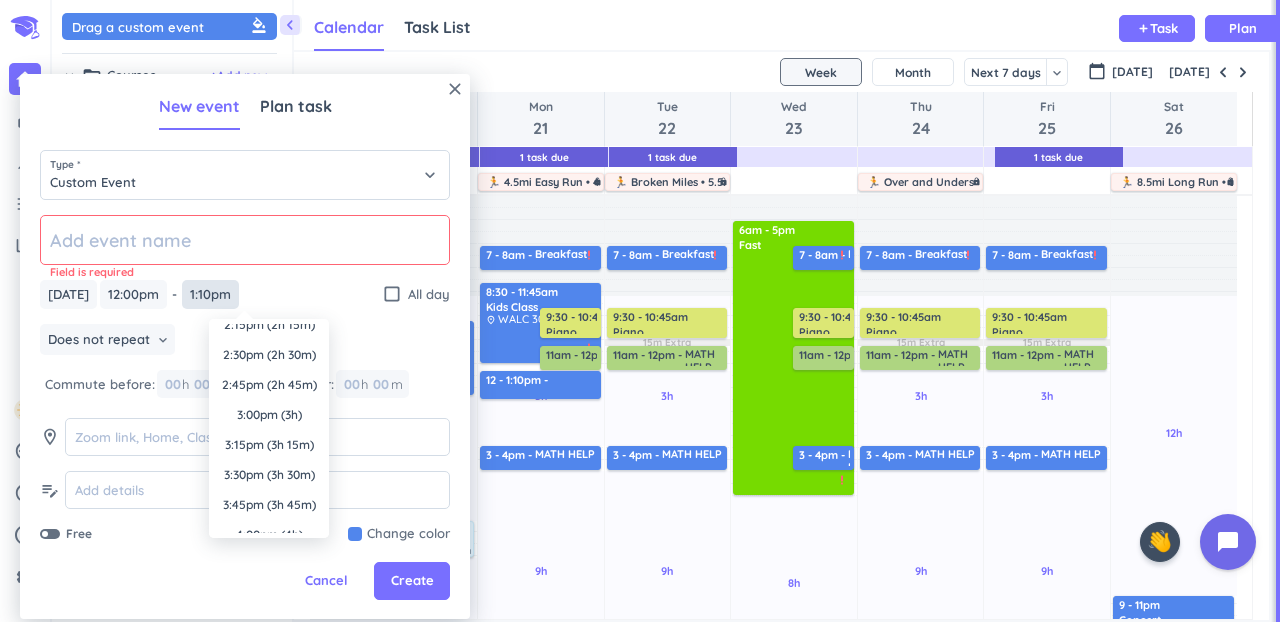 scroll, scrollTop: 0, scrollLeft: 0, axis: both 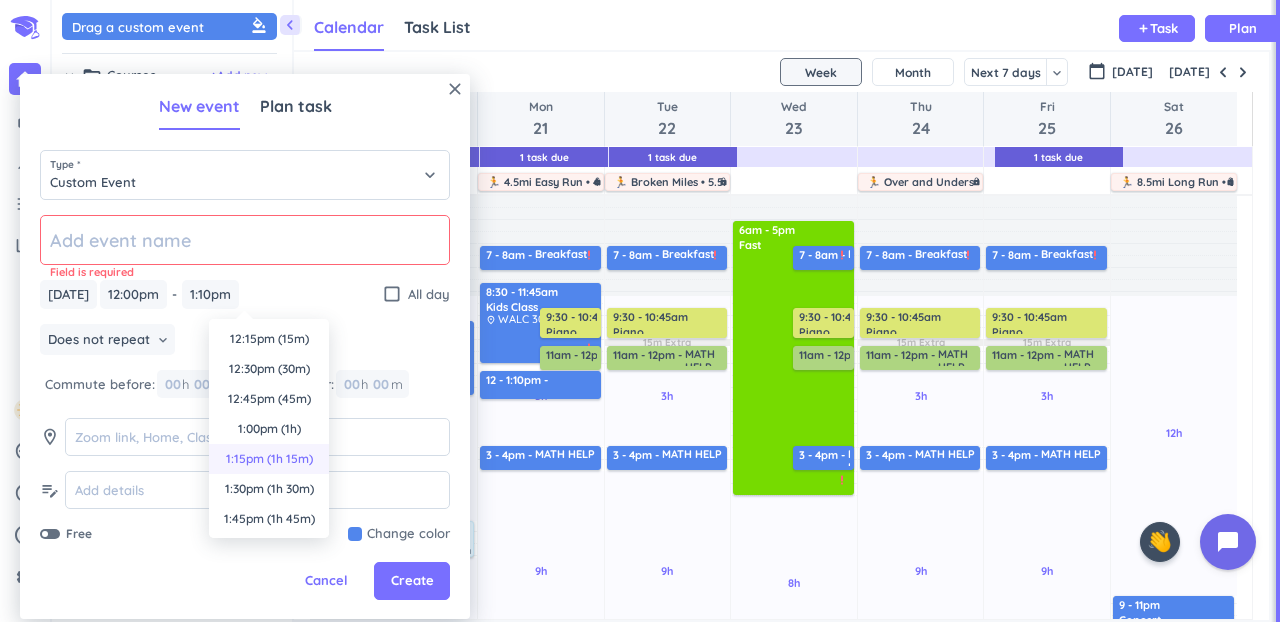 click on "1:15pm (1h 15m)" at bounding box center (269, 459) 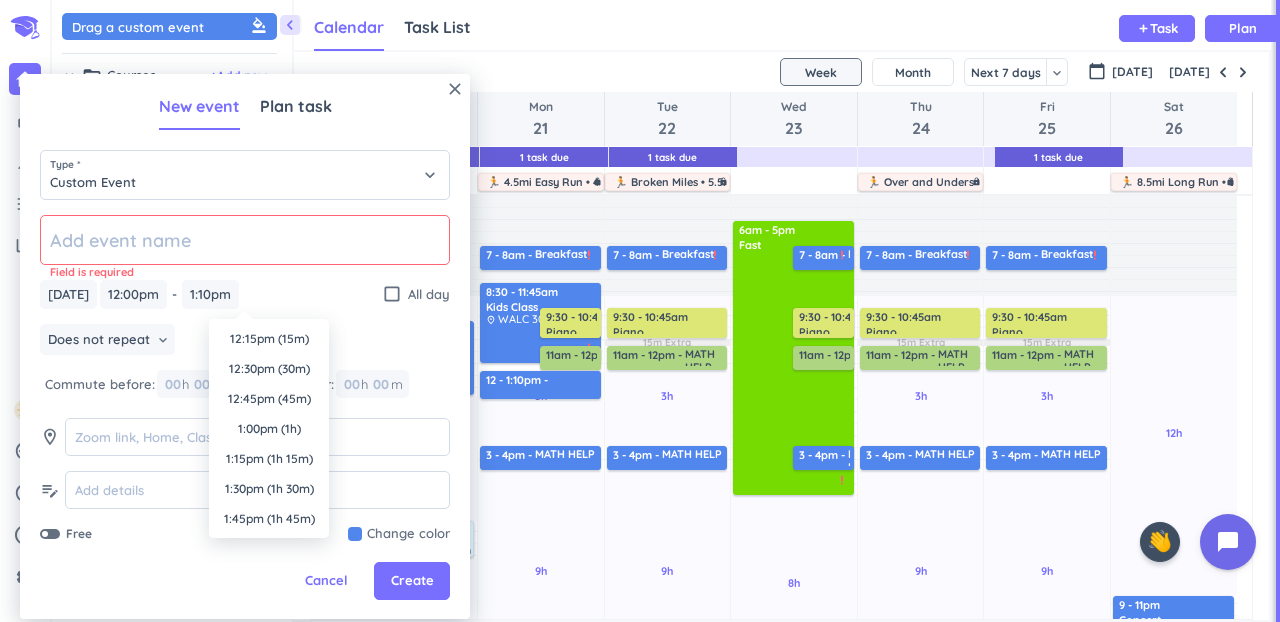 type on "1:15pm" 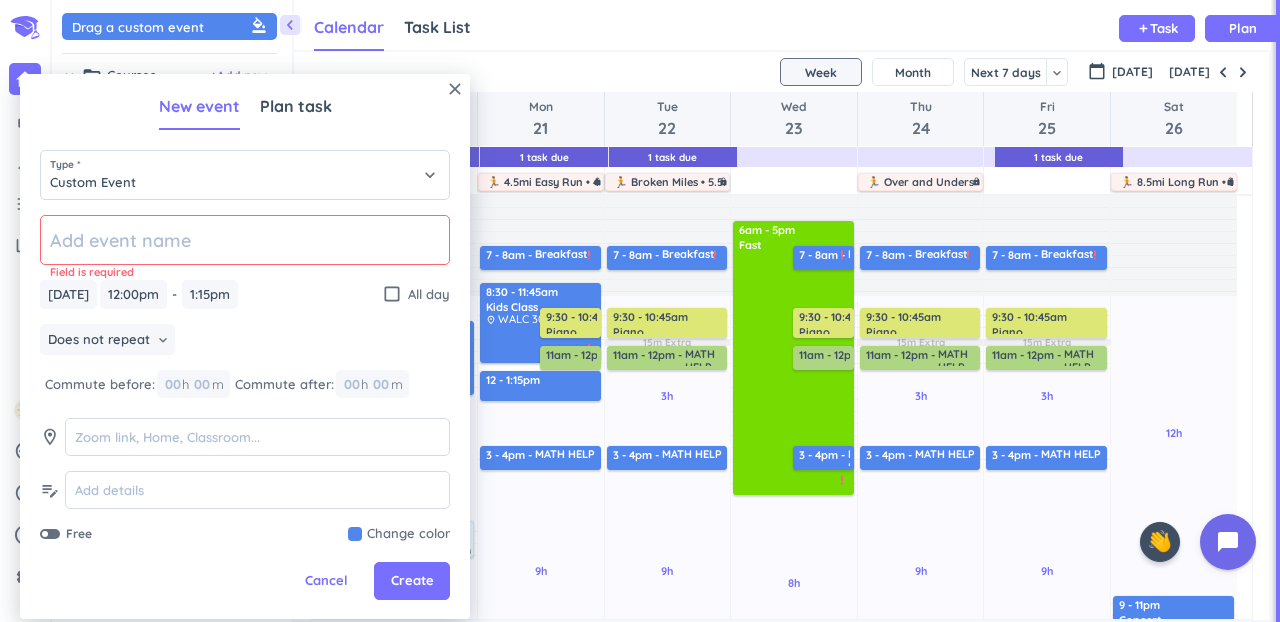 click 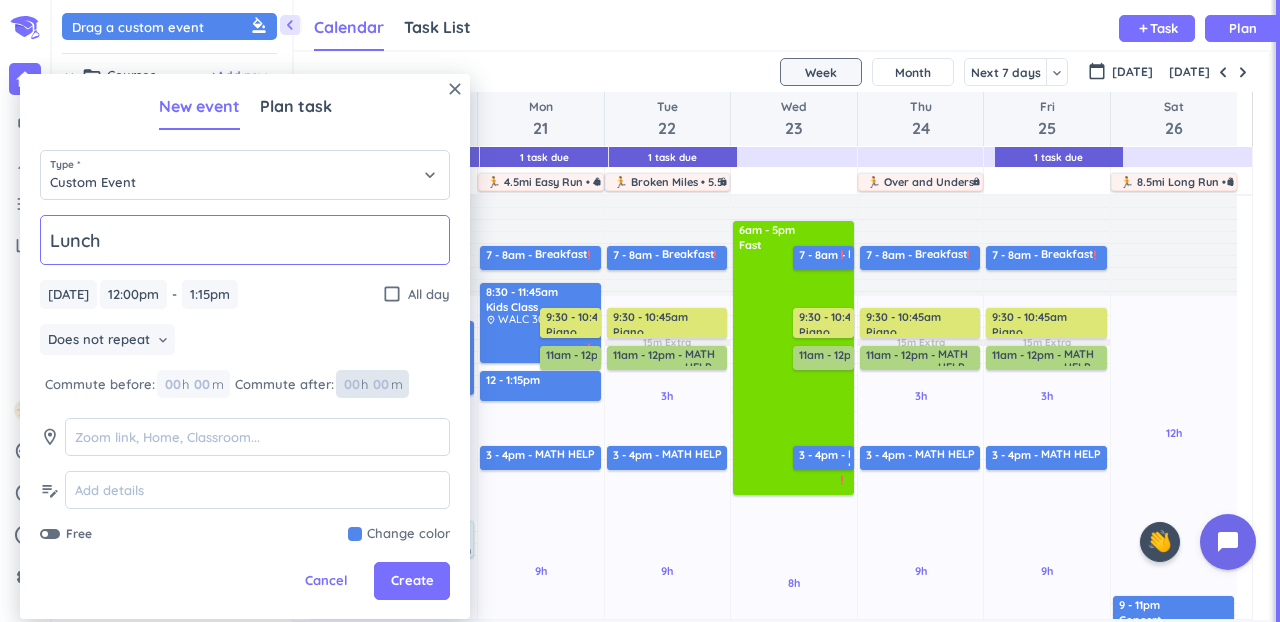 type on "Lunch with Kids" 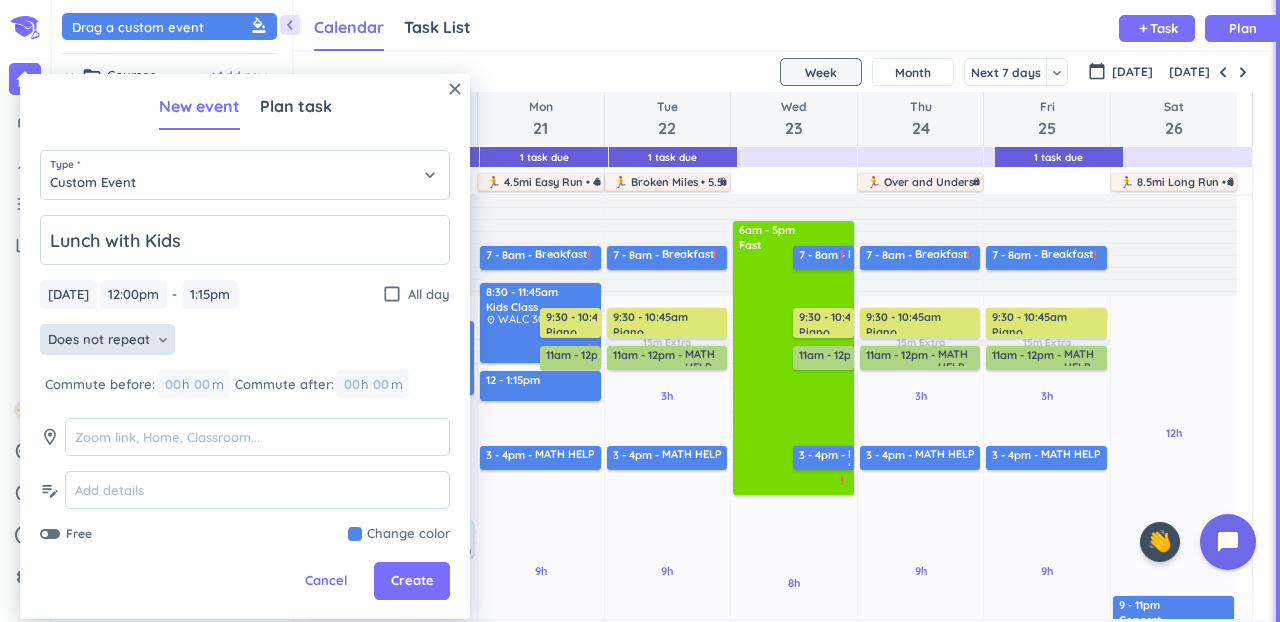 click on "Does not repeat" at bounding box center [99, 340] 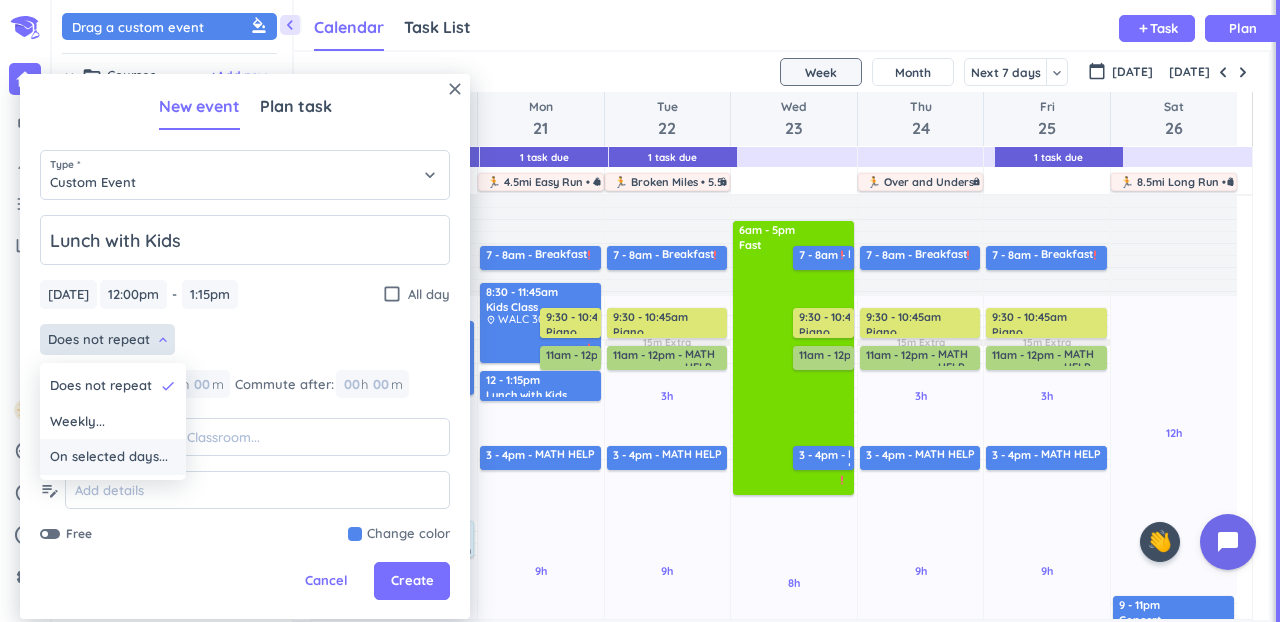 click on "On selected days..." at bounding box center [109, 457] 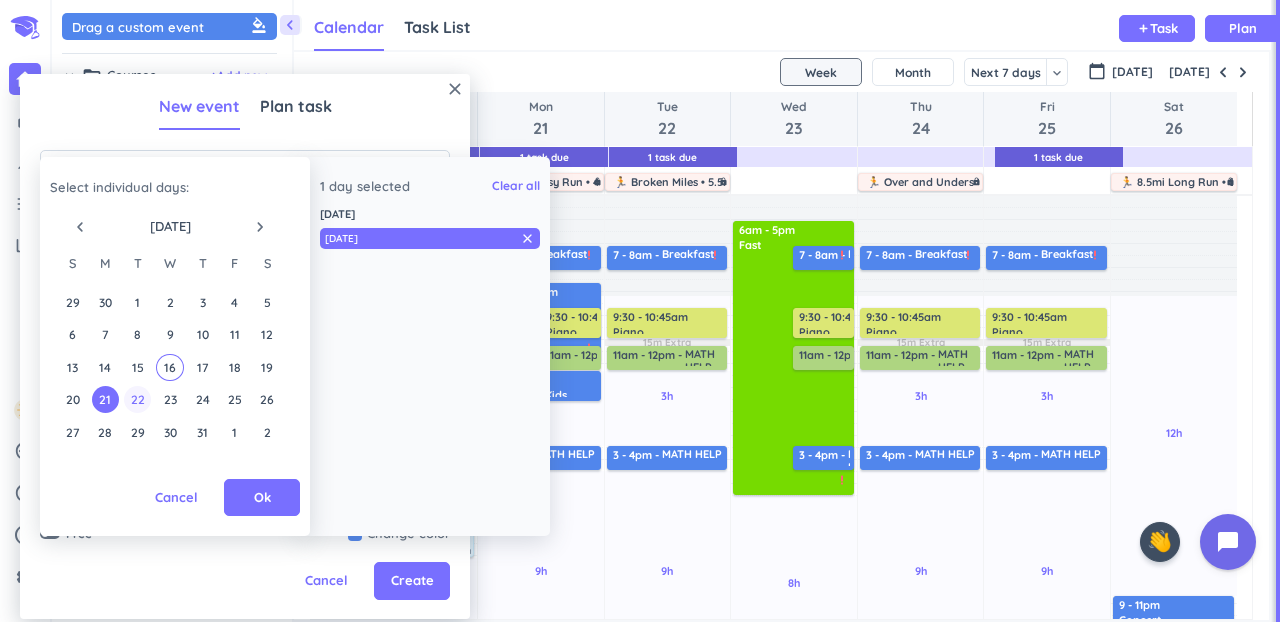 click on "22" at bounding box center (137, 399) 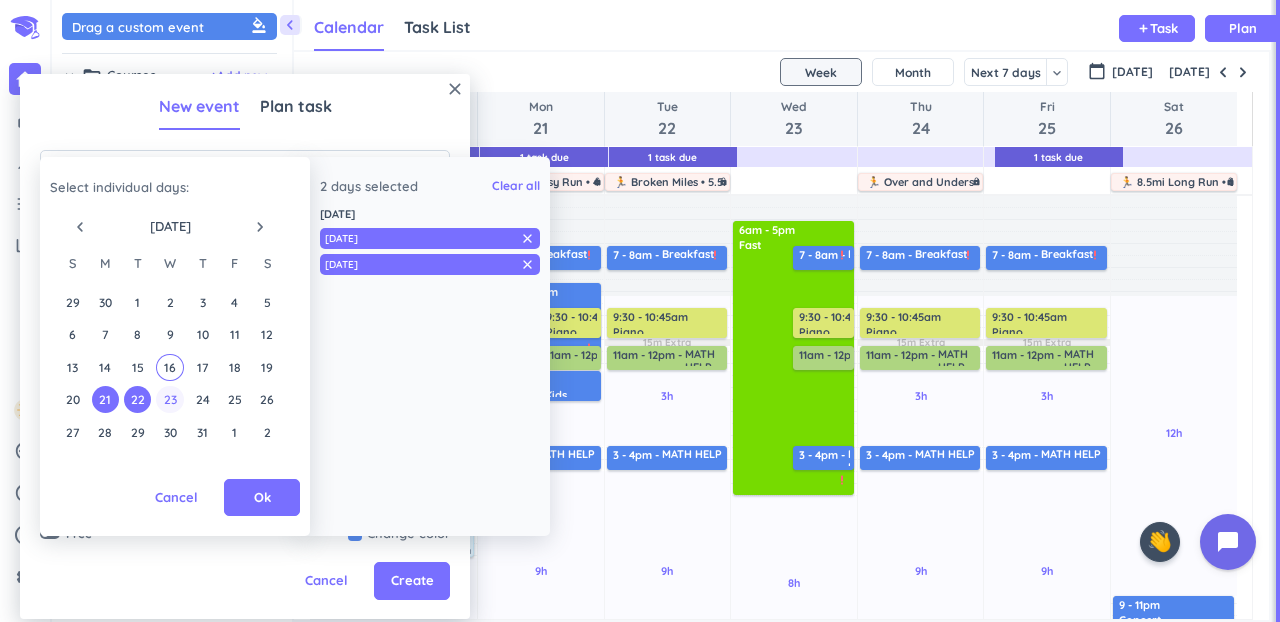 click on "23" at bounding box center [169, 399] 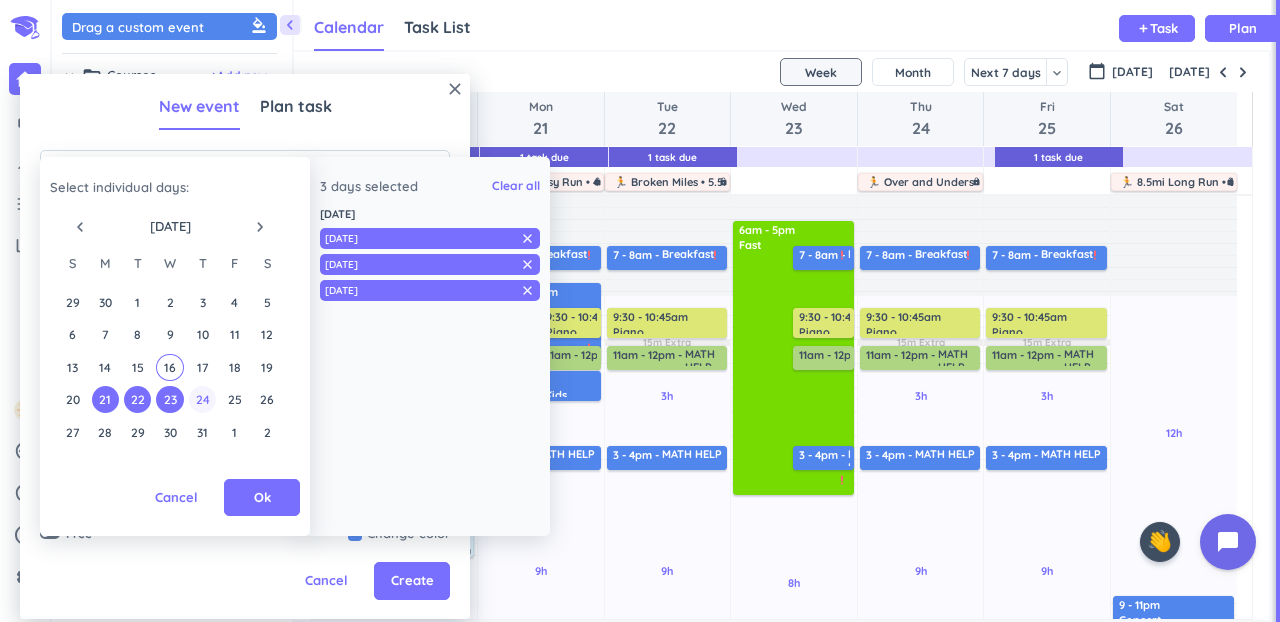 click on "24" at bounding box center (202, 399) 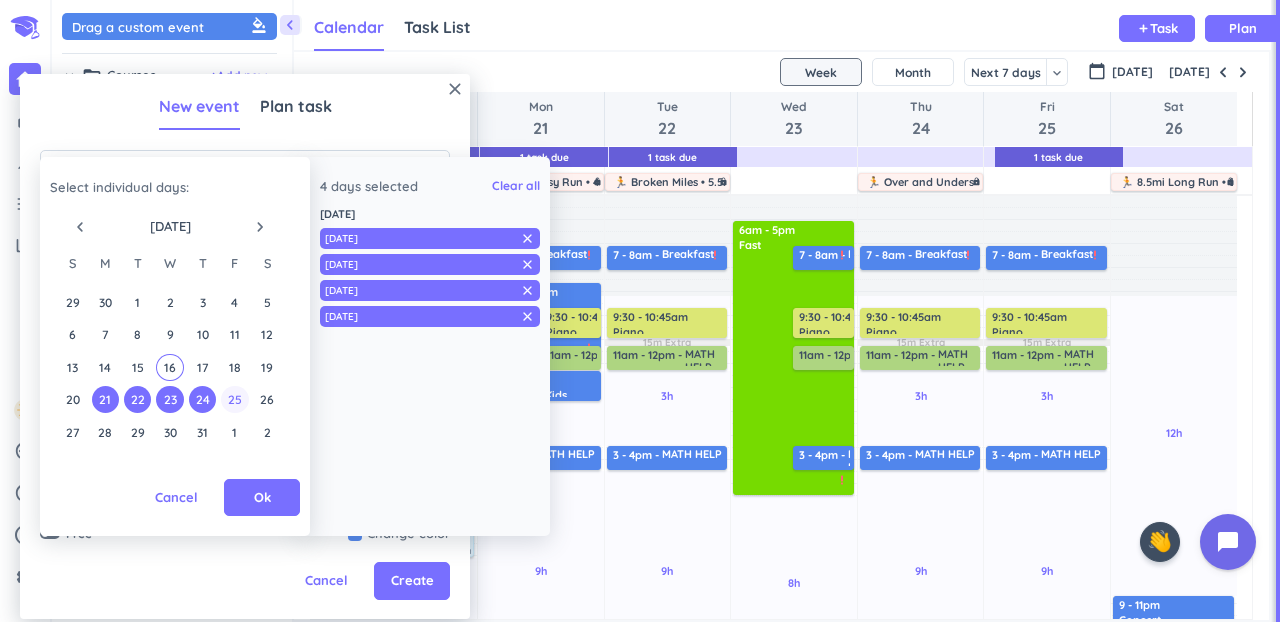 click on "25" at bounding box center [234, 399] 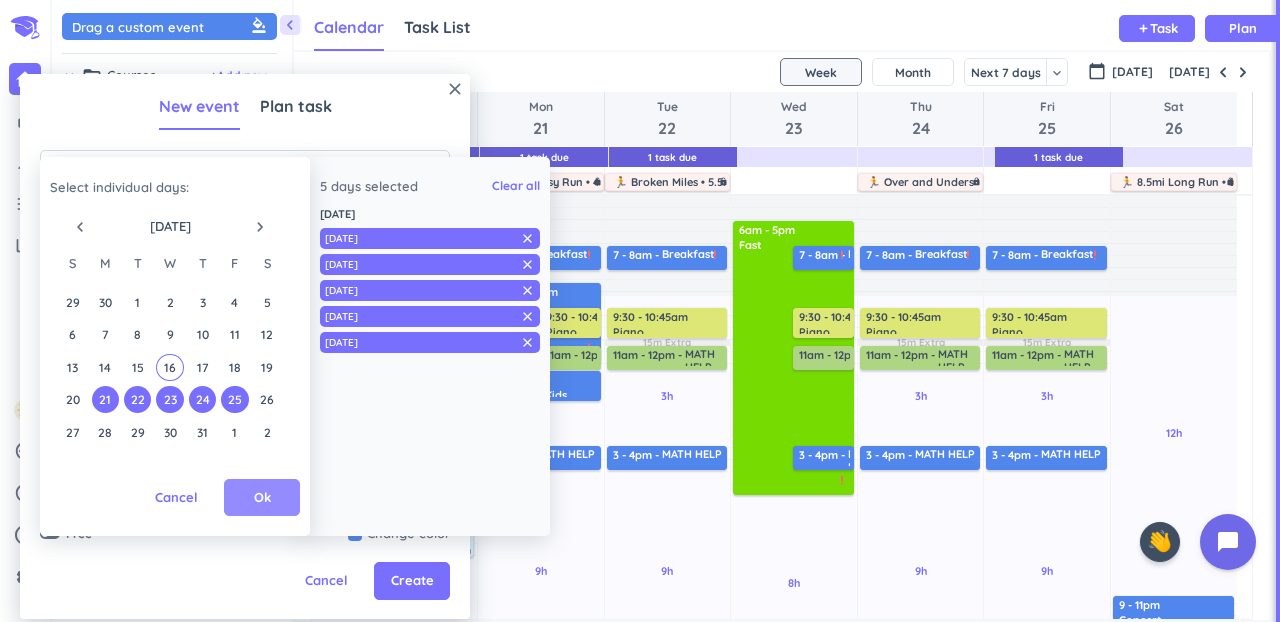 click on "Ok" at bounding box center (262, 498) 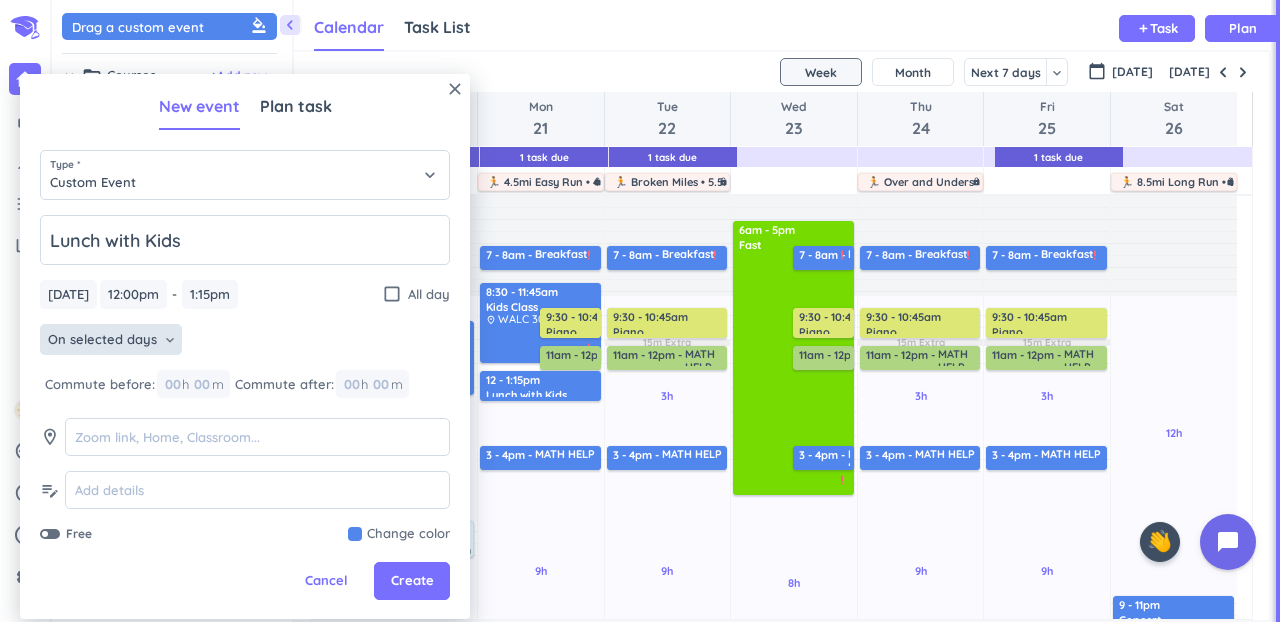 click on "Lunch with Kids [DATE] [DATE]   12:00pm 12:00pm - 1:15pm 1:15pm check_box_outline_blank All day On selected days keyboard_arrow_down Commute before: 00 h 00 m Commute after: 00 h 00 m room edit_note Free Change color" at bounding box center [245, 379] 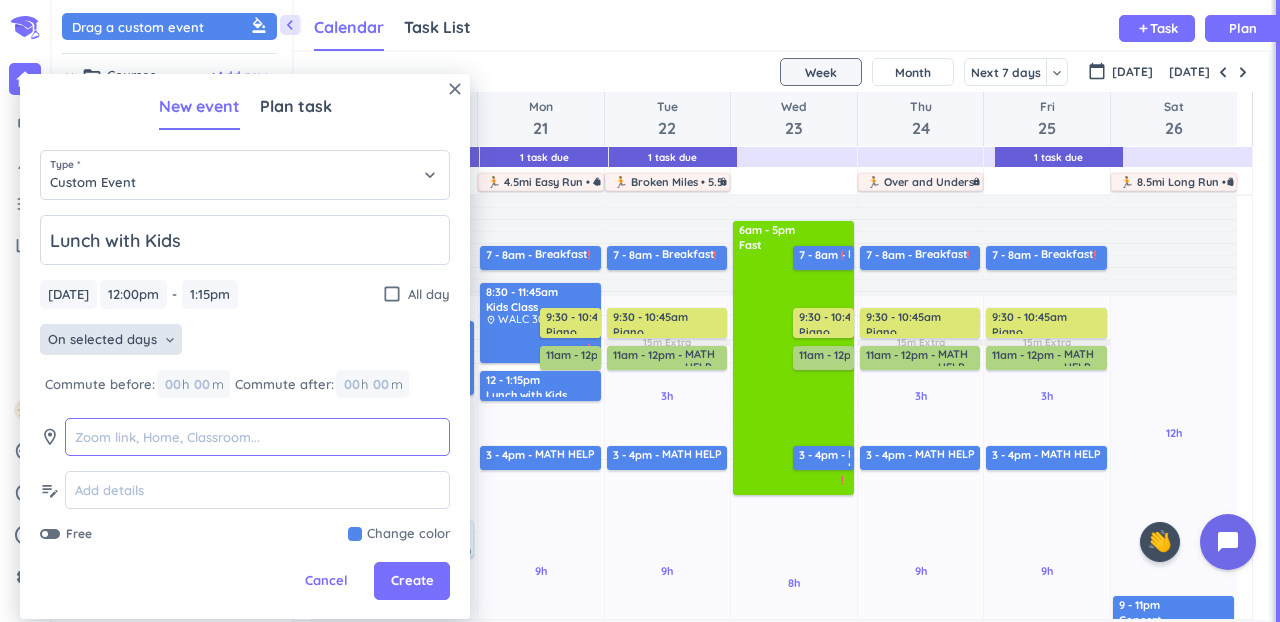 click at bounding box center [257, 437] 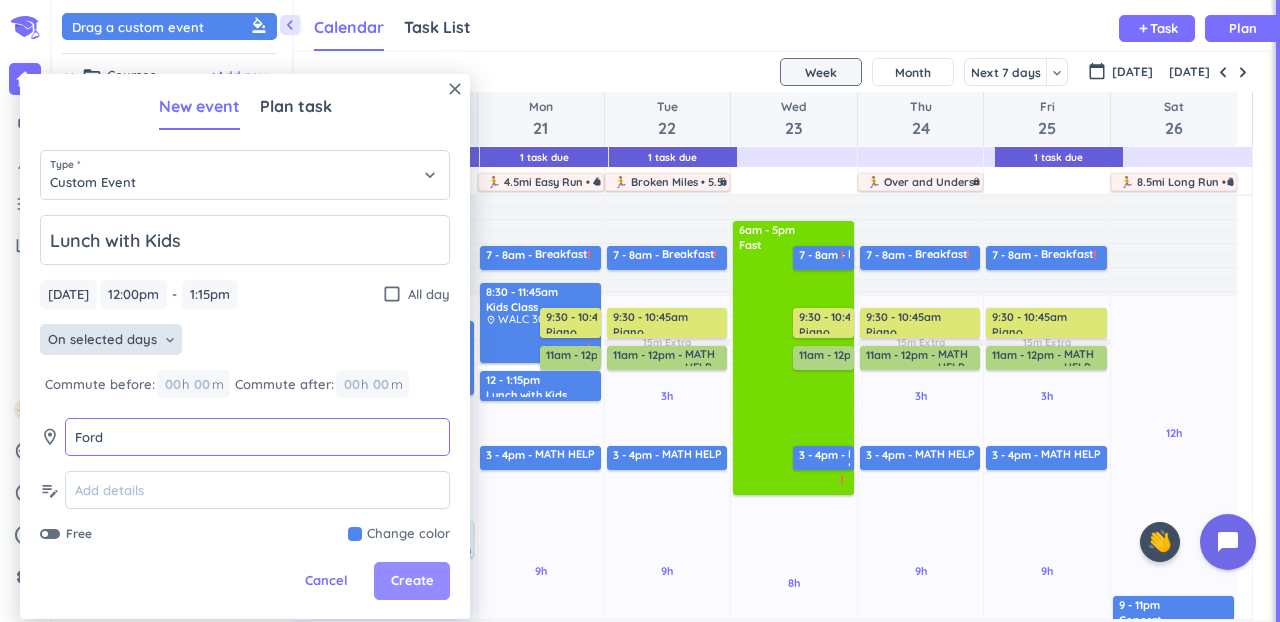 type on "Ford" 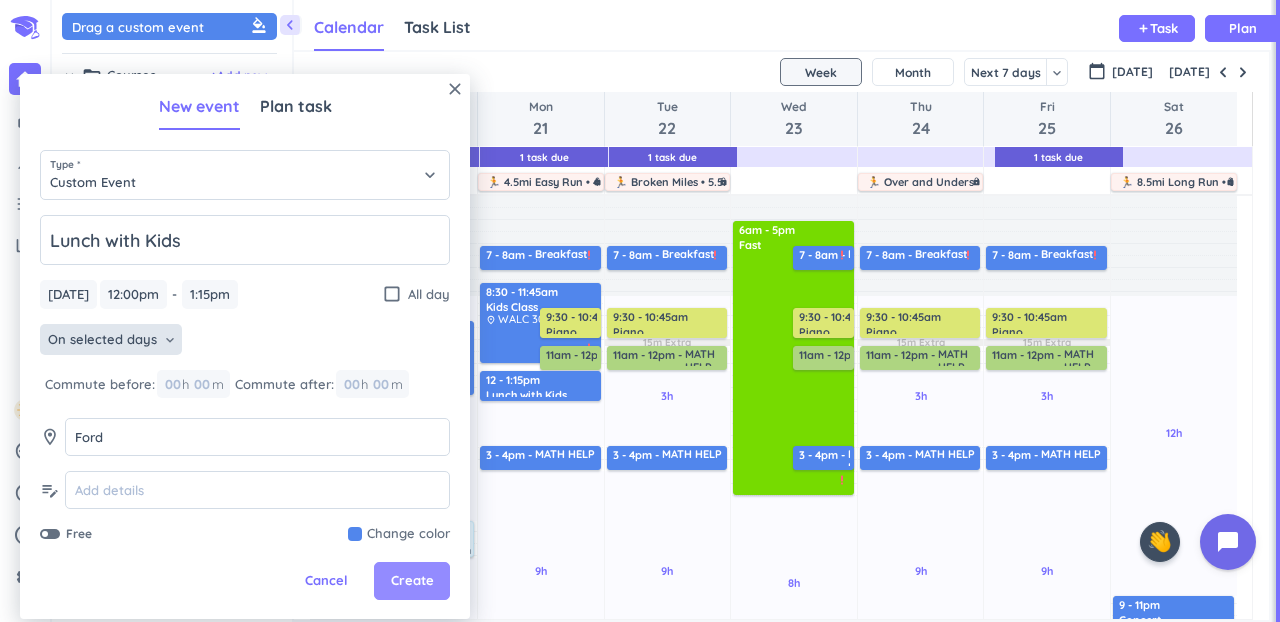 click on "Create" at bounding box center (412, 581) 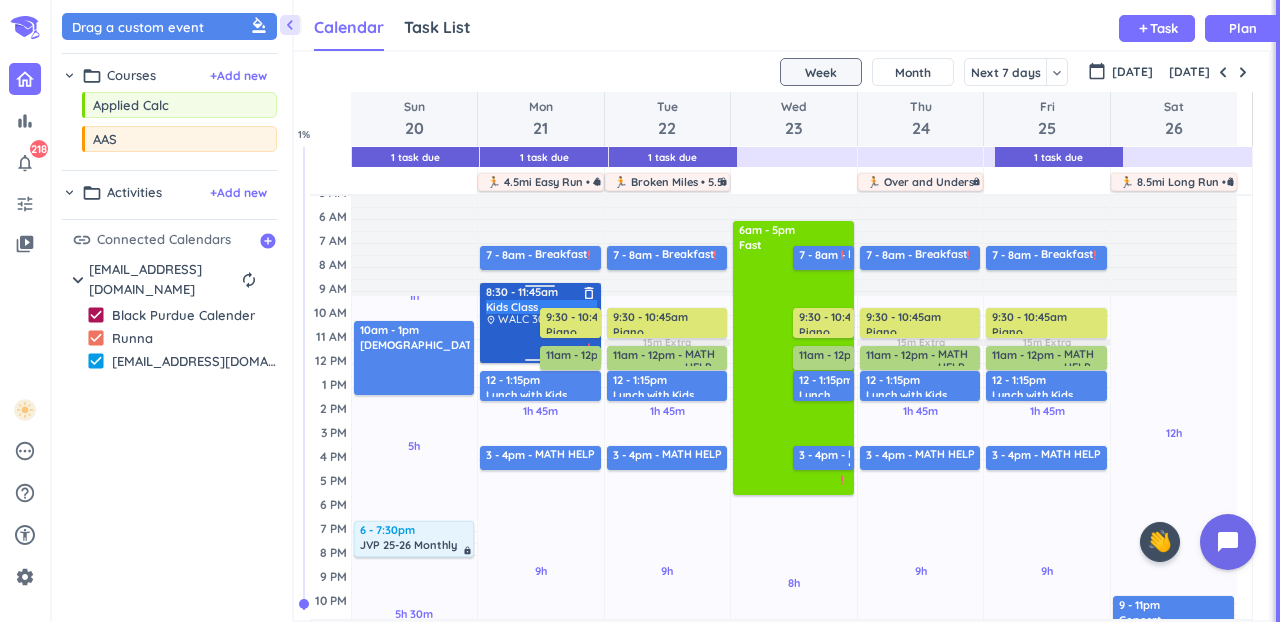 click on "8:30 - 11:45am Kids Class delete_outline place WALC 3084 priority_high" at bounding box center [540, 323] 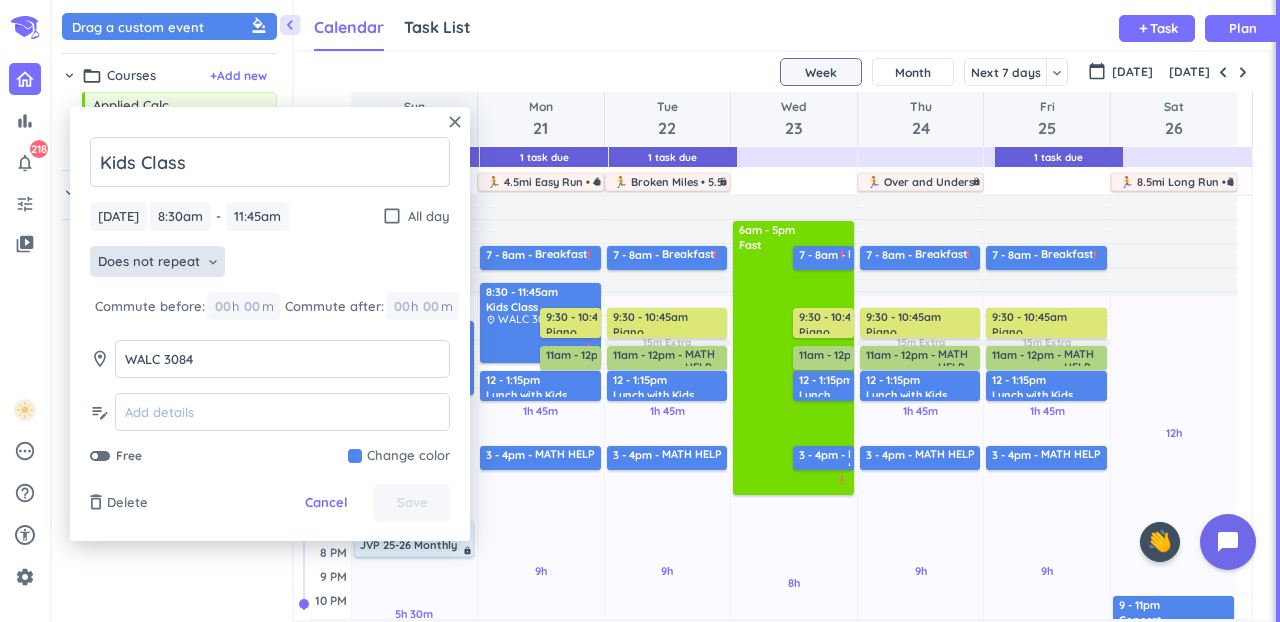 click on "Does not repeat keyboard_arrow_down" at bounding box center [157, 262] 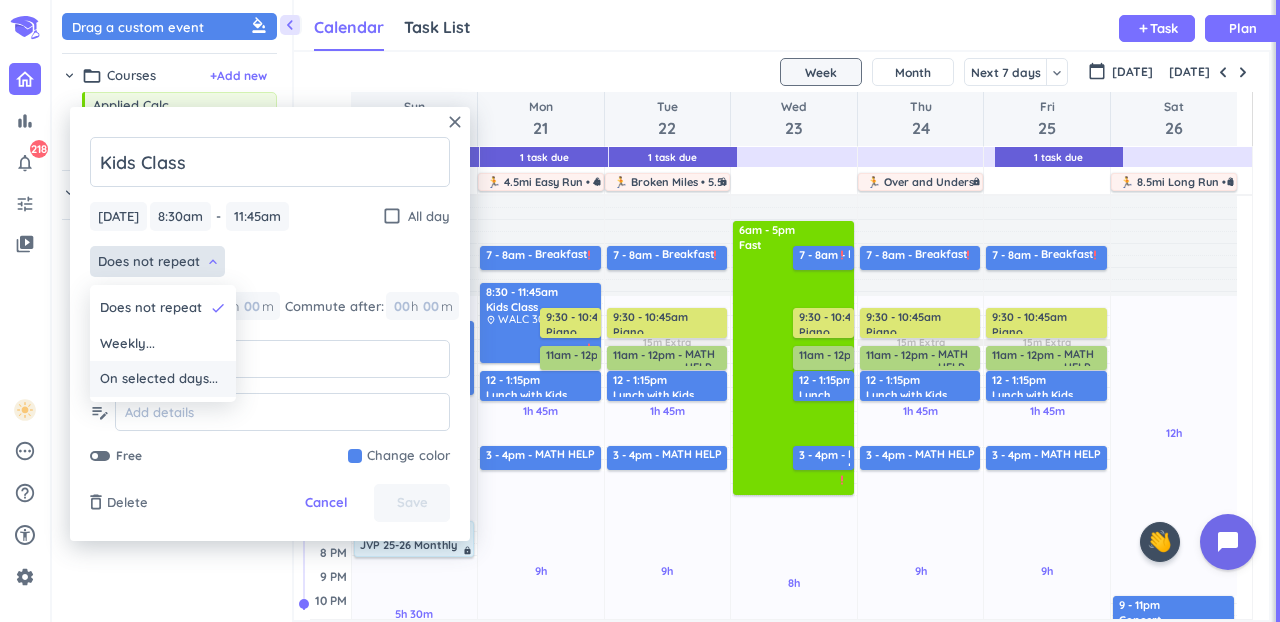 click on "On selected days..." at bounding box center [159, 379] 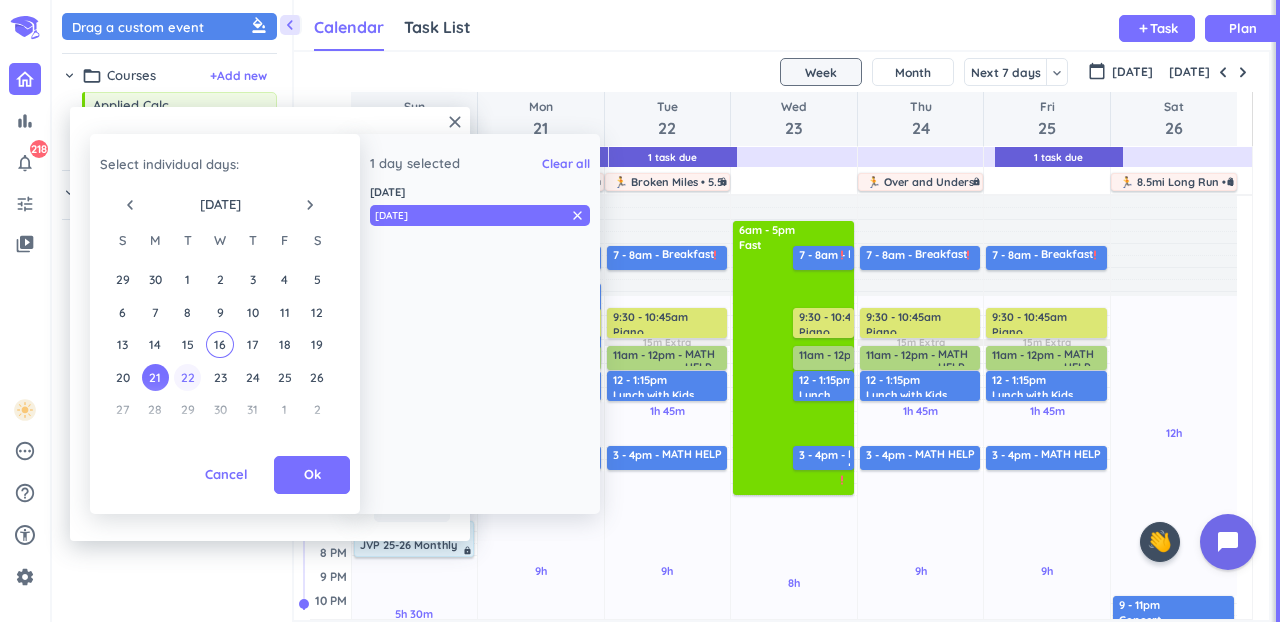 click on "22" at bounding box center (187, 377) 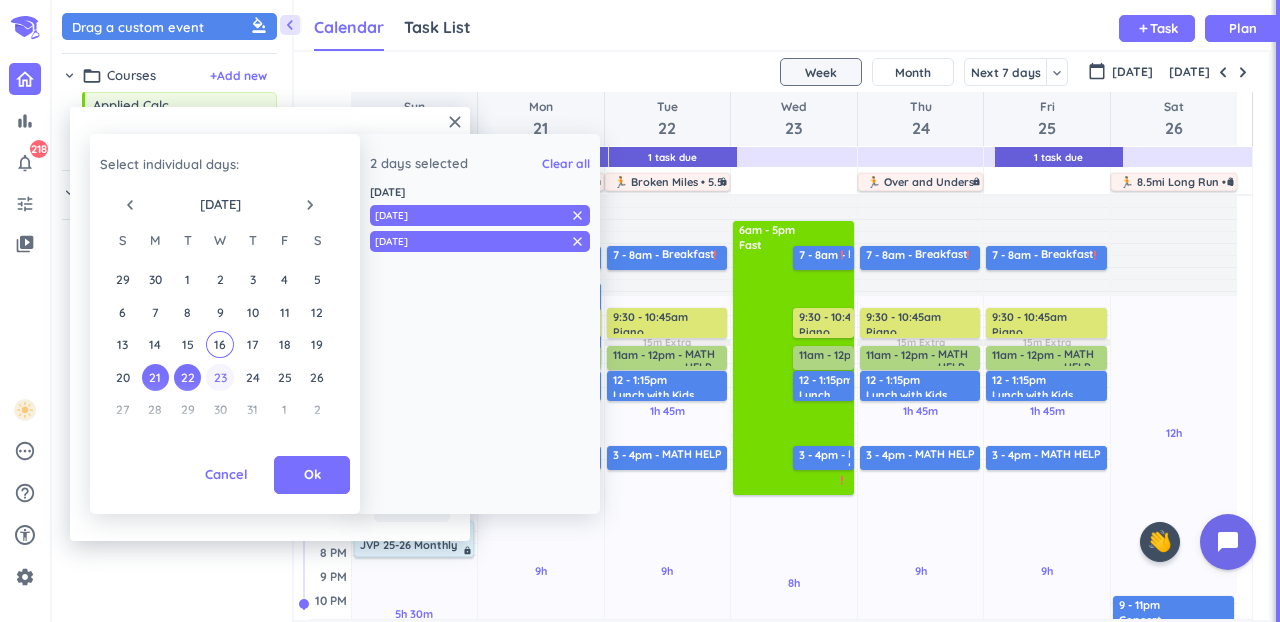 click on "23" at bounding box center [219, 377] 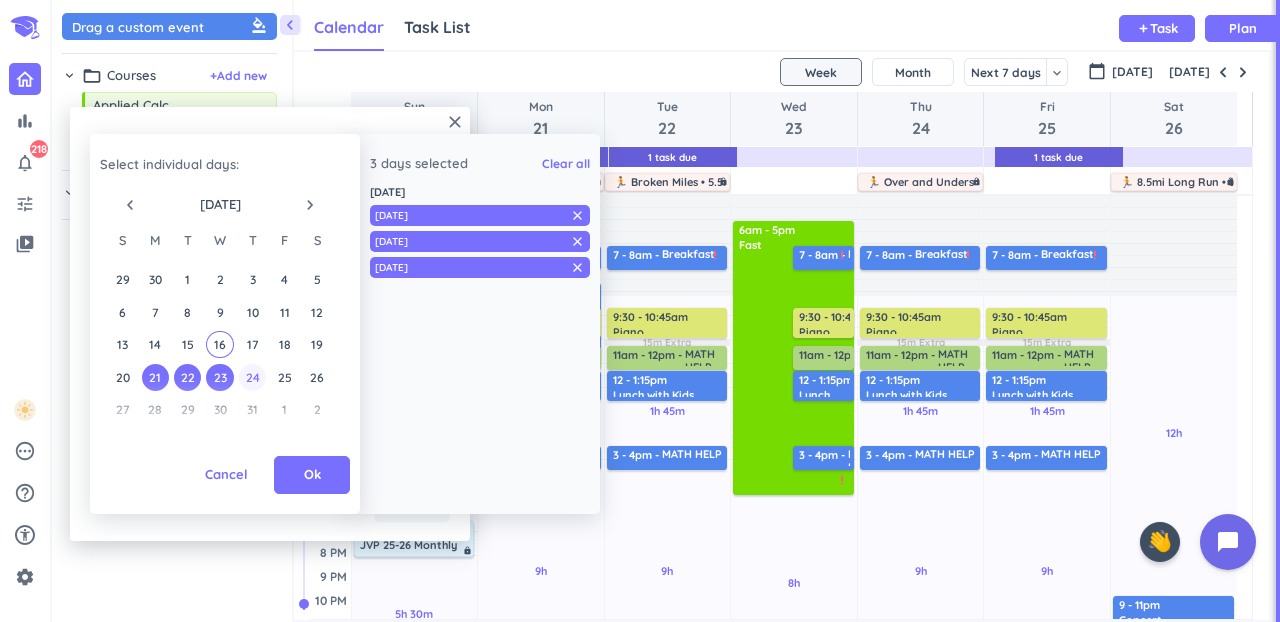 click on "24" at bounding box center [252, 377] 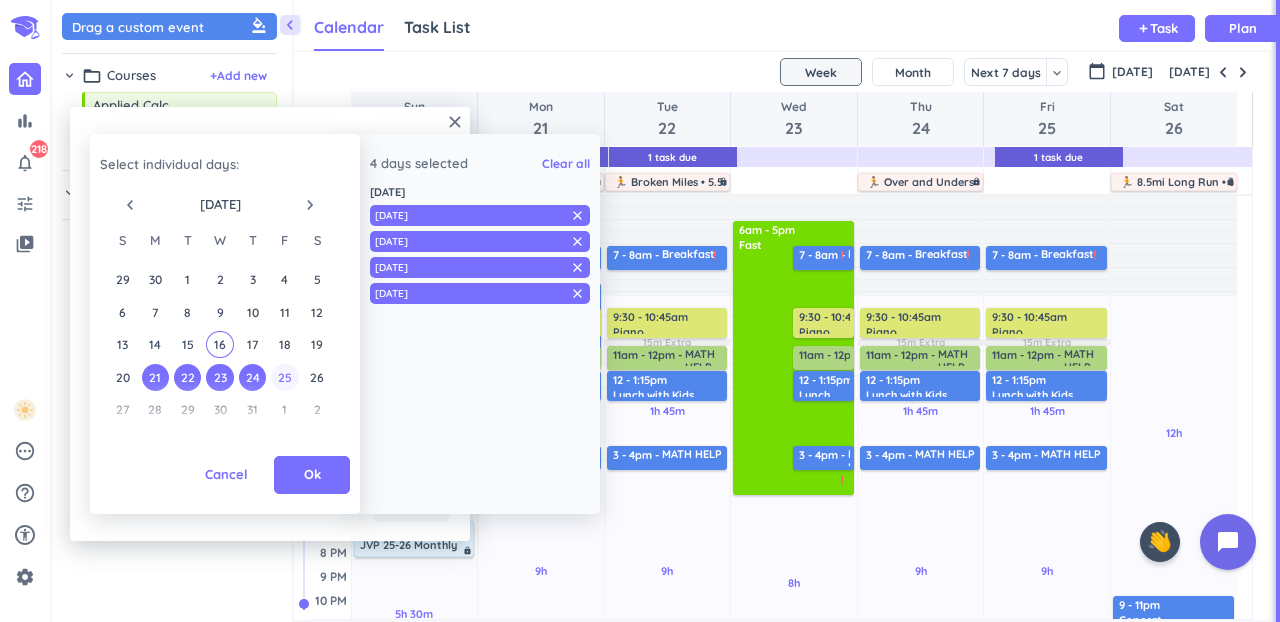 click on "25" at bounding box center [284, 377] 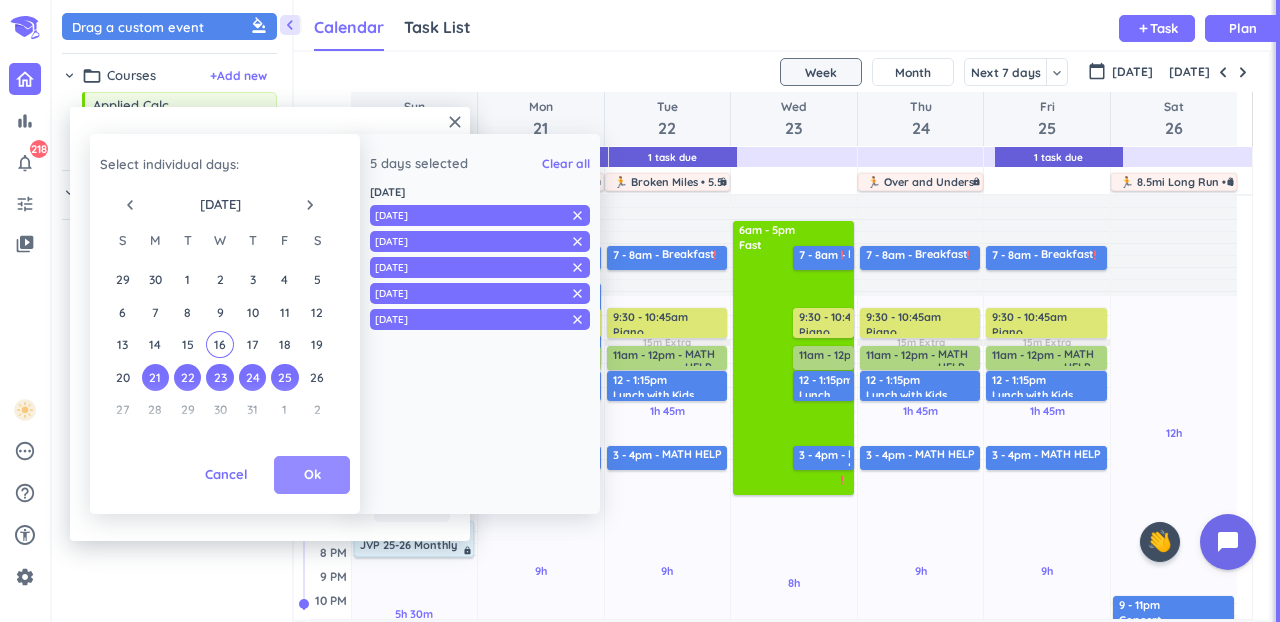 click on "Ok" at bounding box center [312, 475] 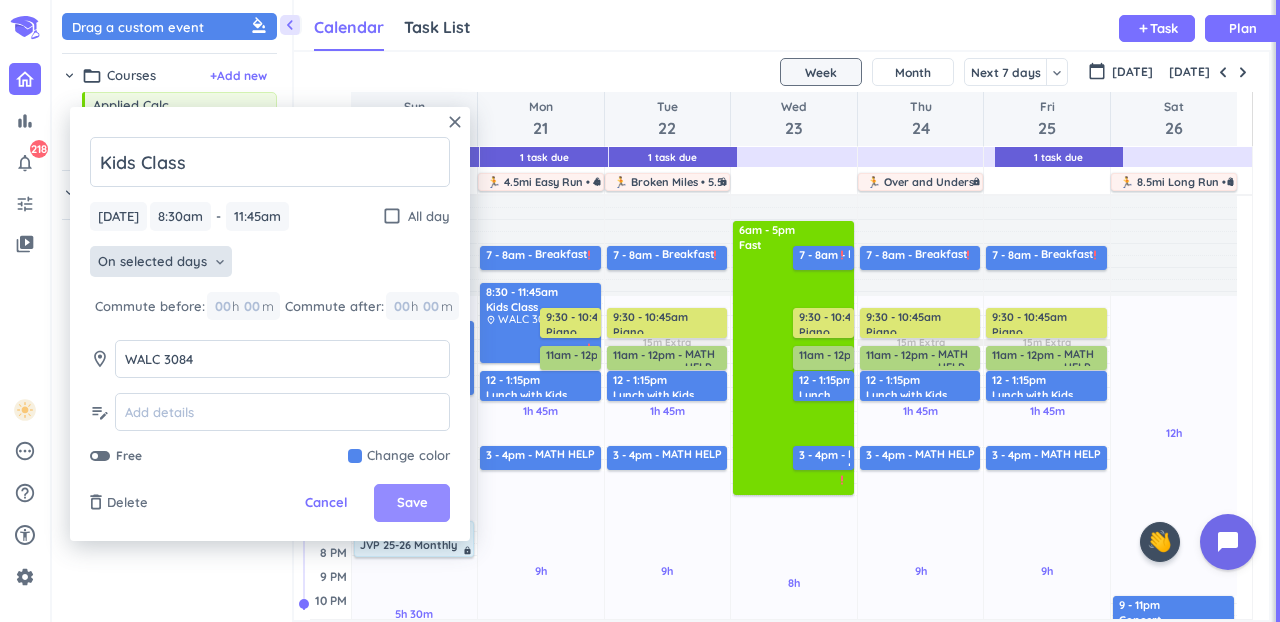 click on "Save" at bounding box center [412, 503] 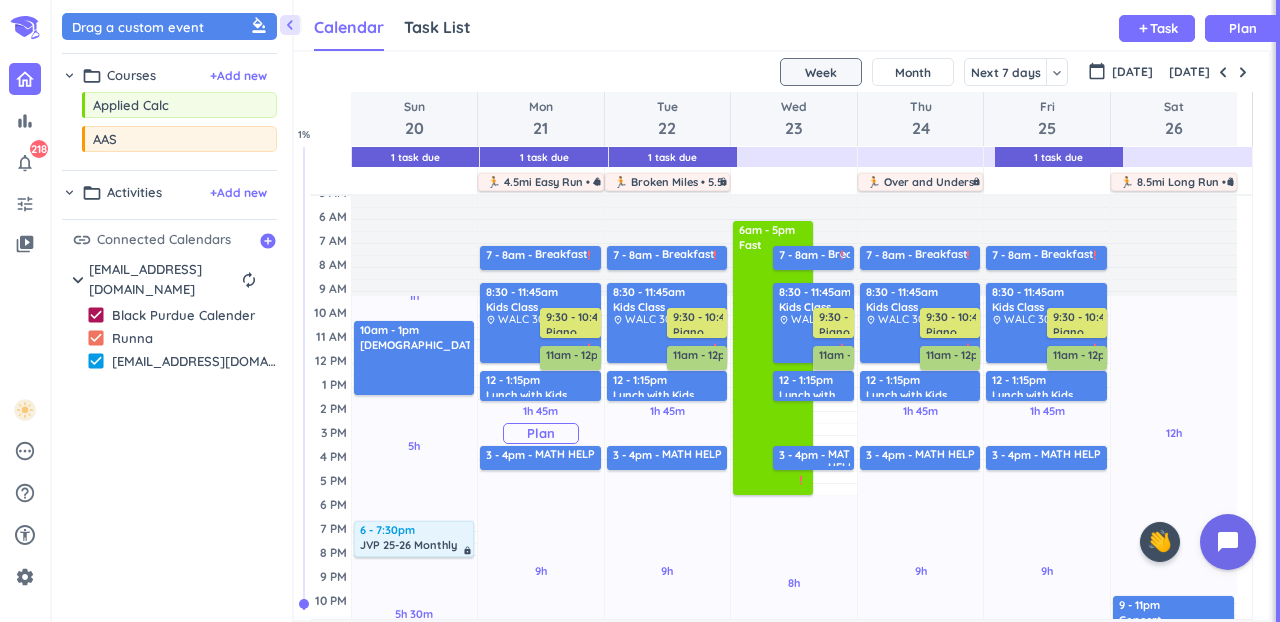 click on "1h 45m Past due Plan" at bounding box center (541, 424) 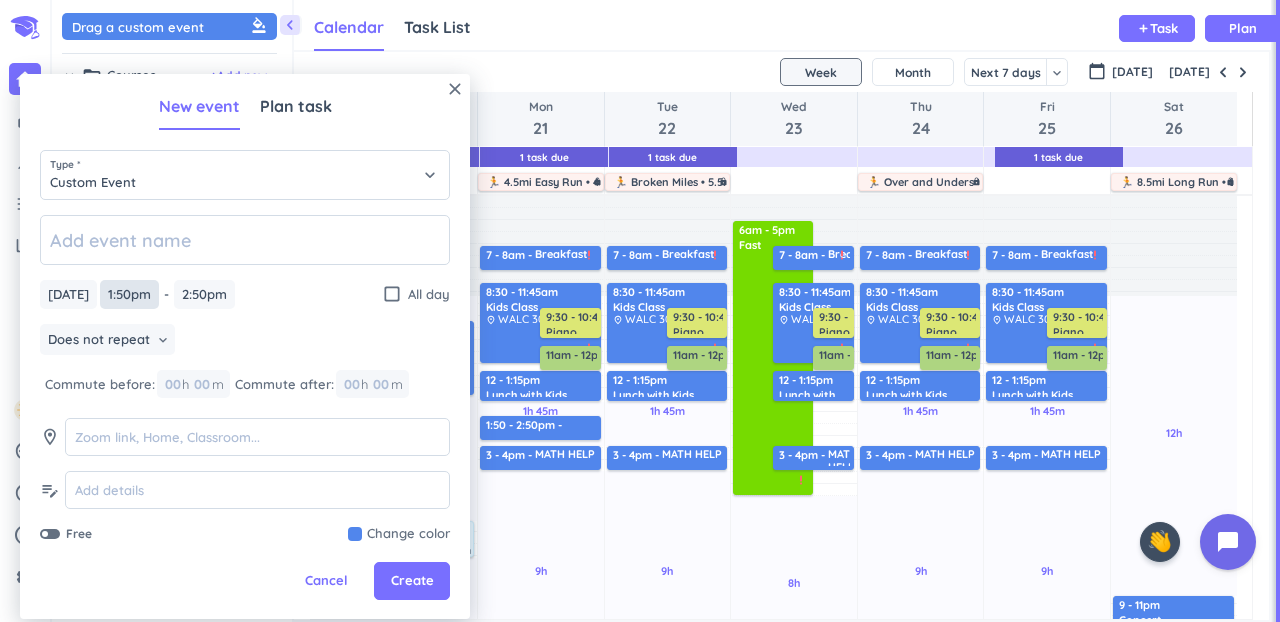 click on "1:50pm" at bounding box center (129, 294) 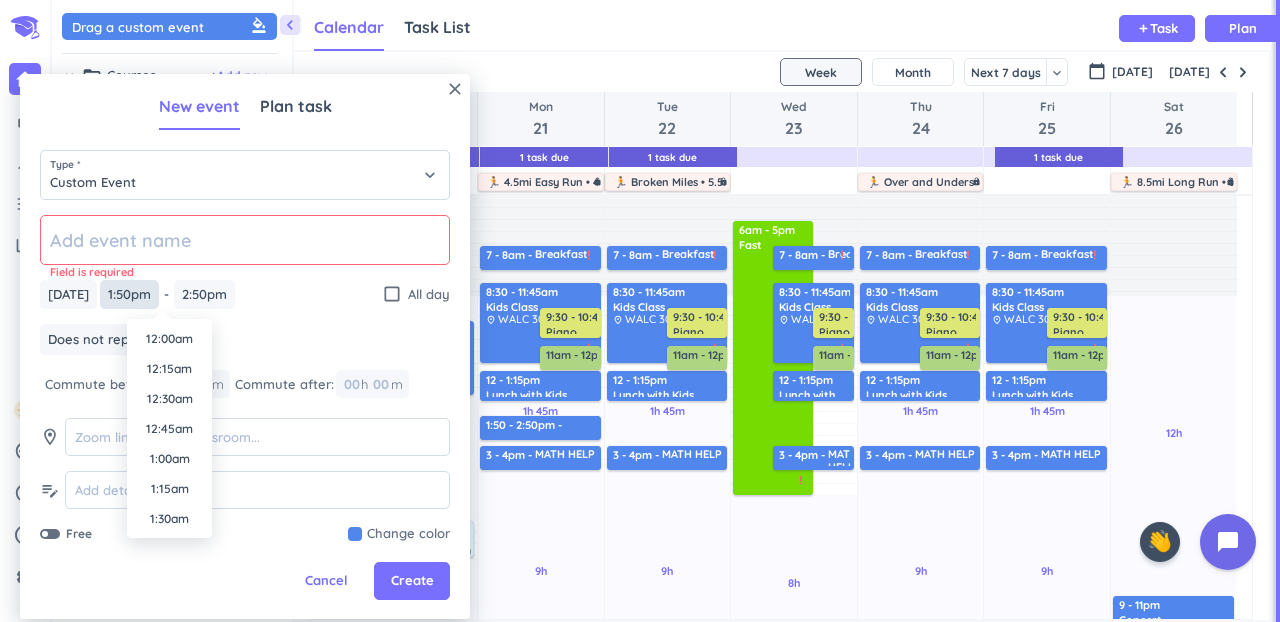 scroll, scrollTop: 1560, scrollLeft: 0, axis: vertical 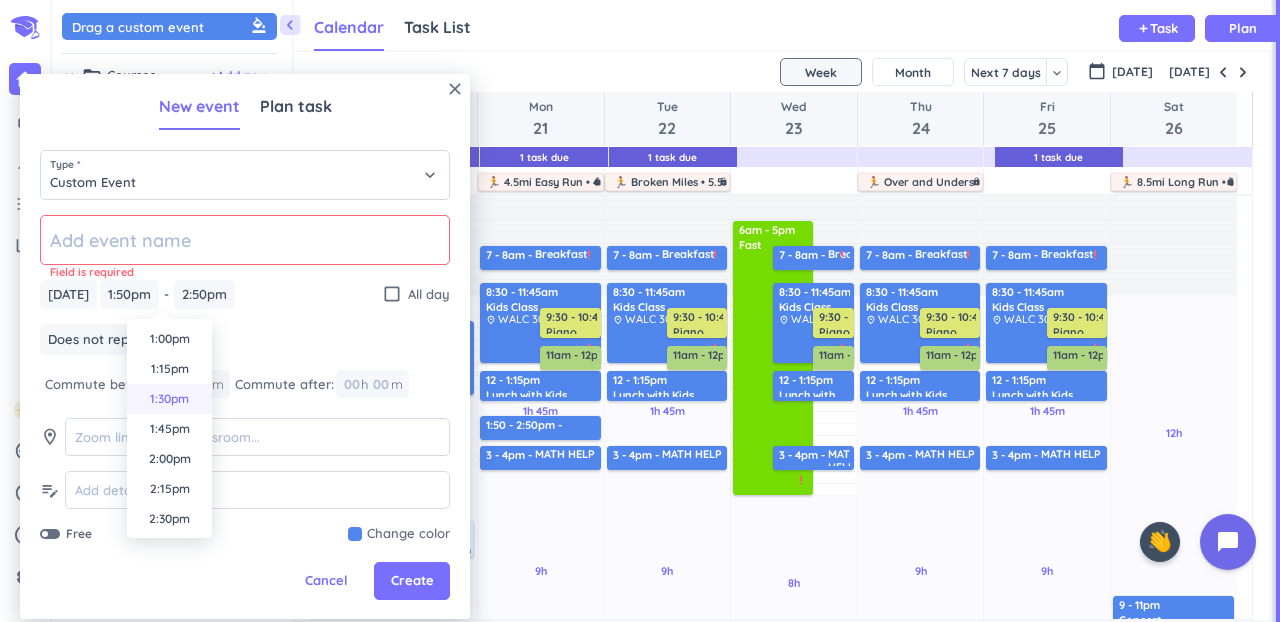 click on "1:30pm" at bounding box center (169, 399) 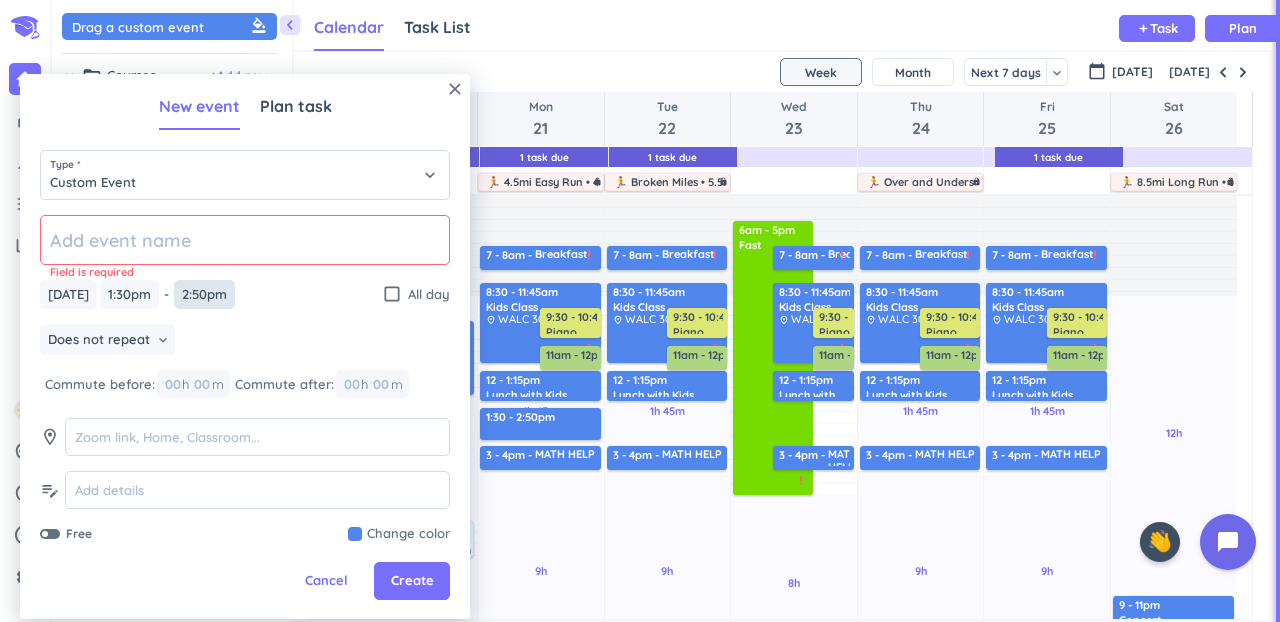click on "2:50pm" at bounding box center [204, 294] 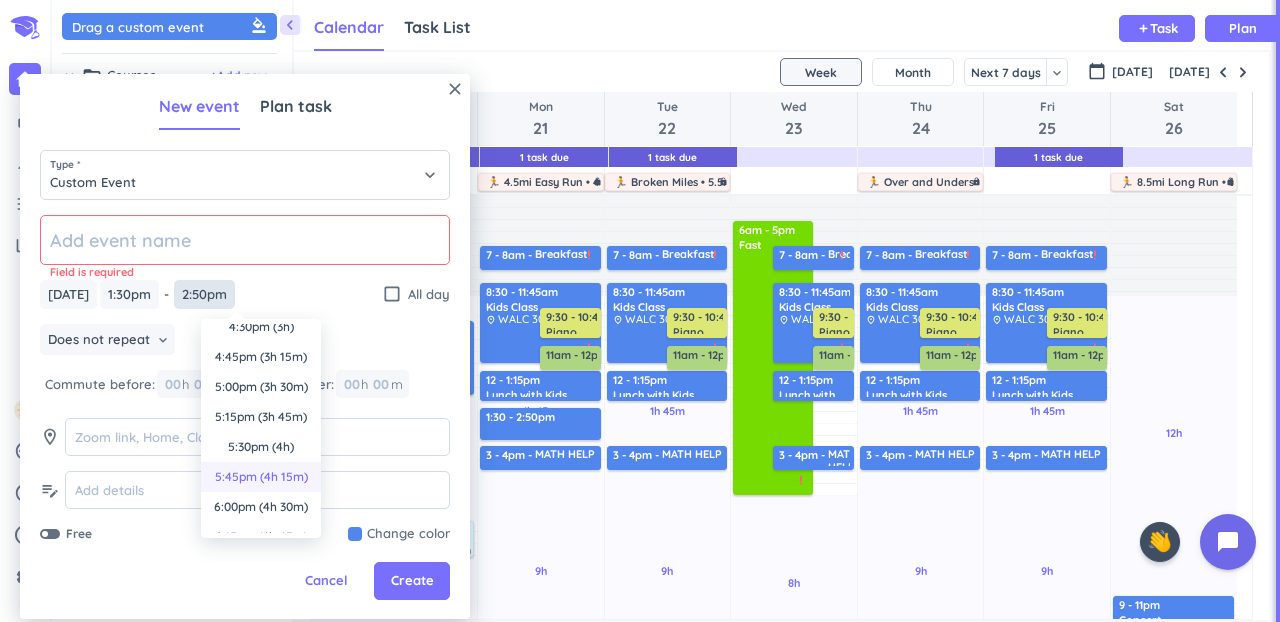 scroll, scrollTop: 305, scrollLeft: 0, axis: vertical 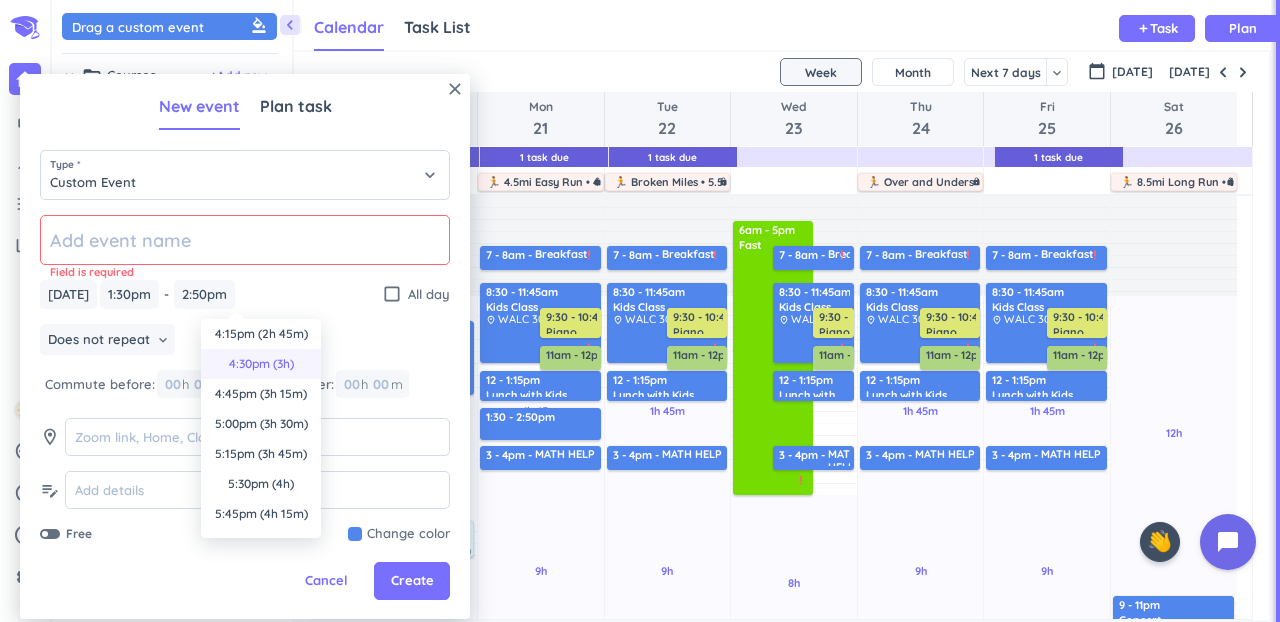 click on "4:30pm (3h)" at bounding box center [261, 364] 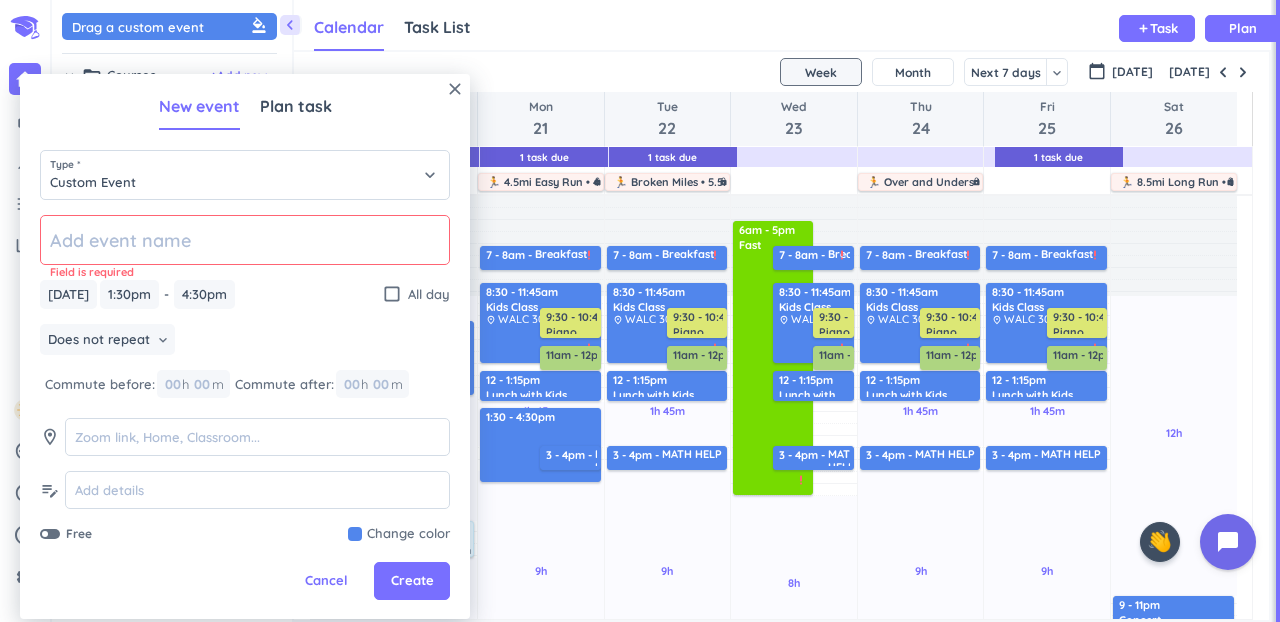 click 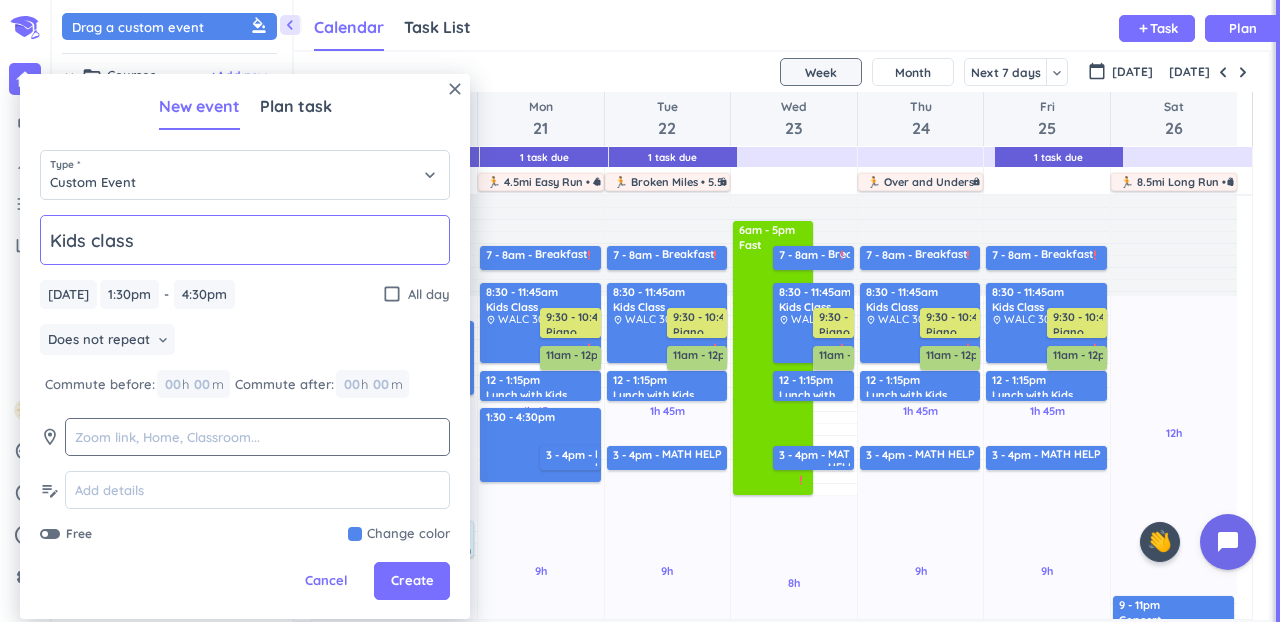 type on "Kids class" 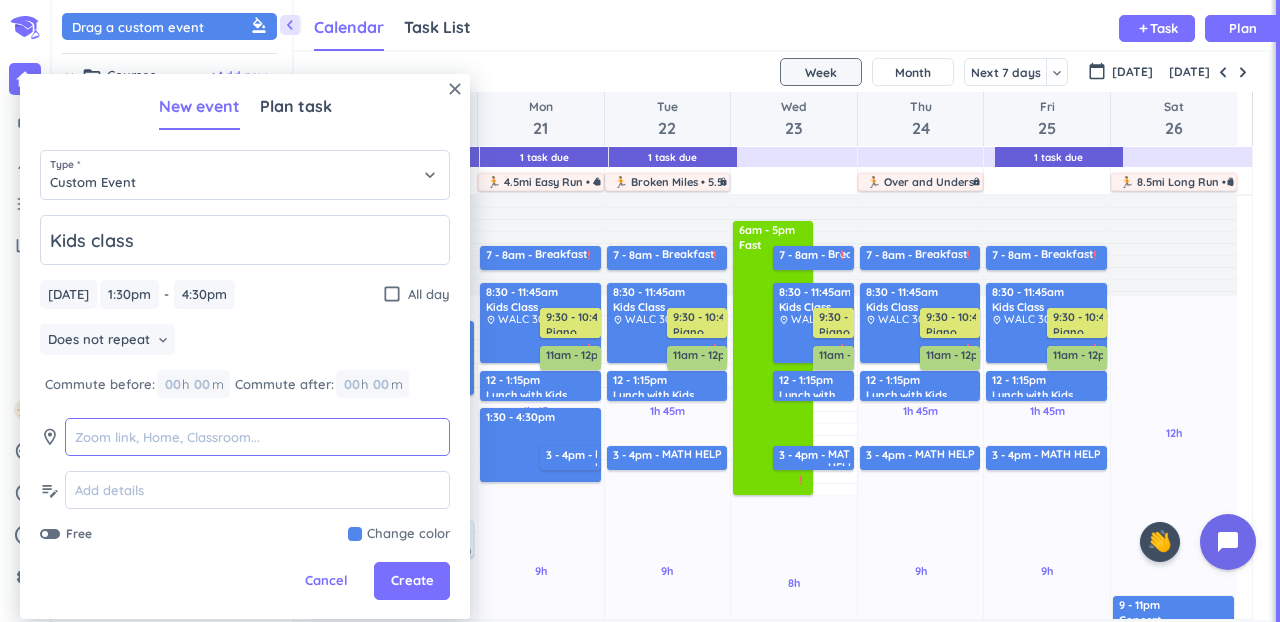 click at bounding box center [257, 437] 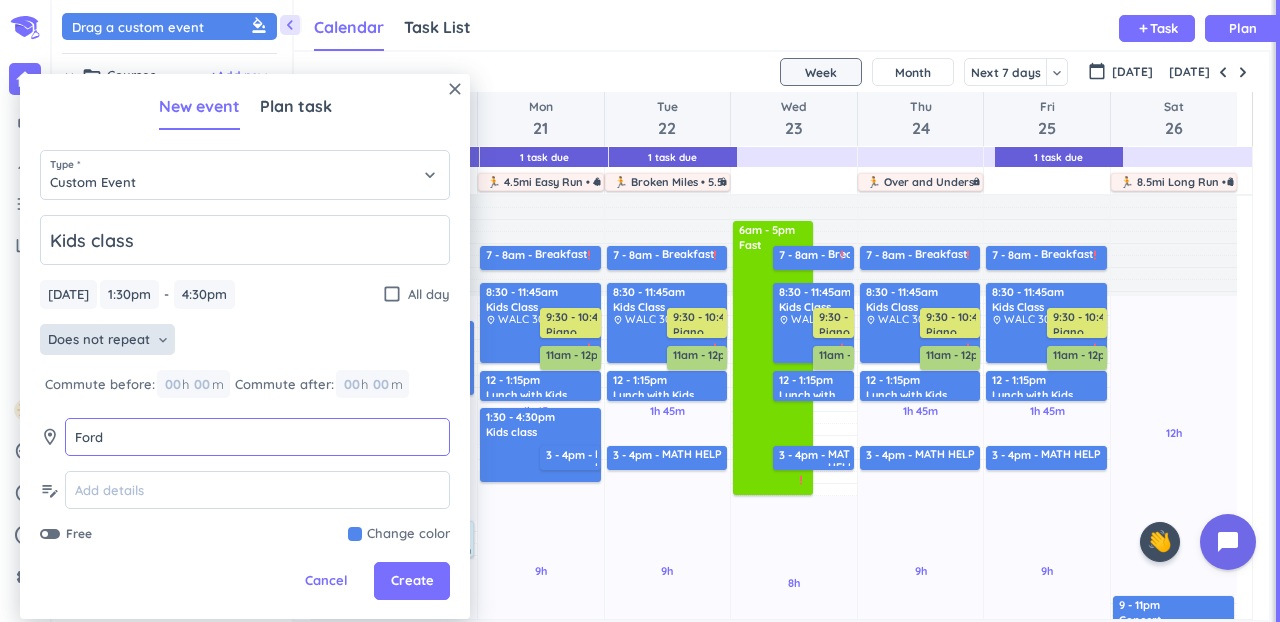 type on "Ford" 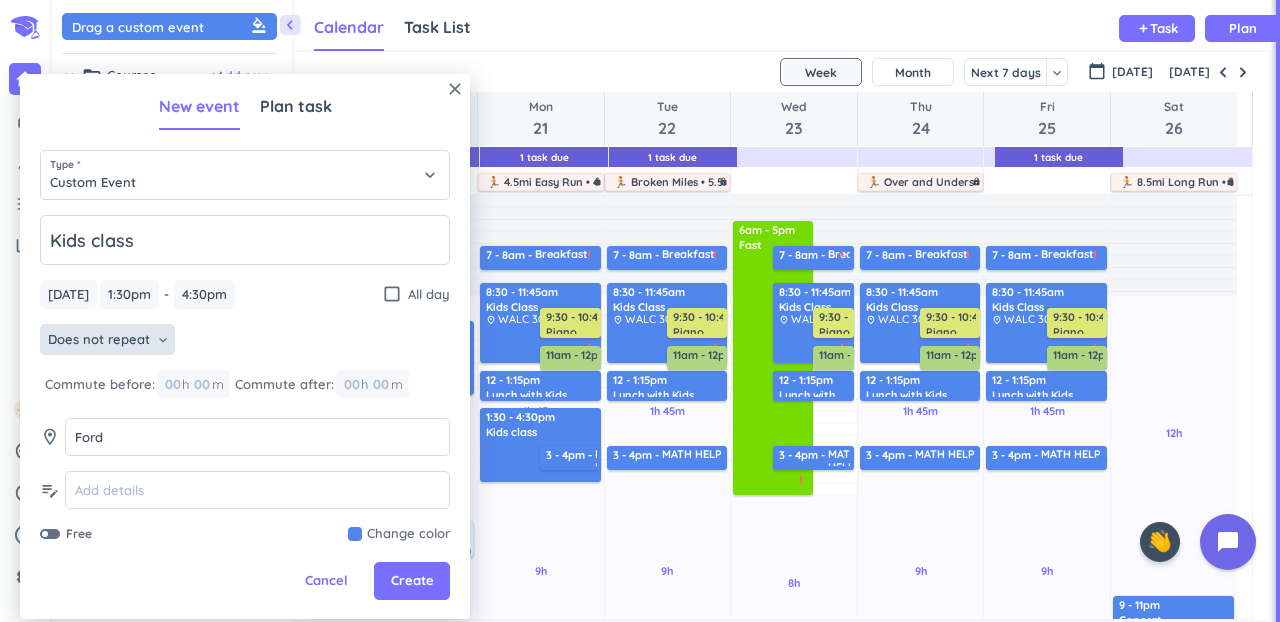 click on "Does not repeat" at bounding box center (99, 340) 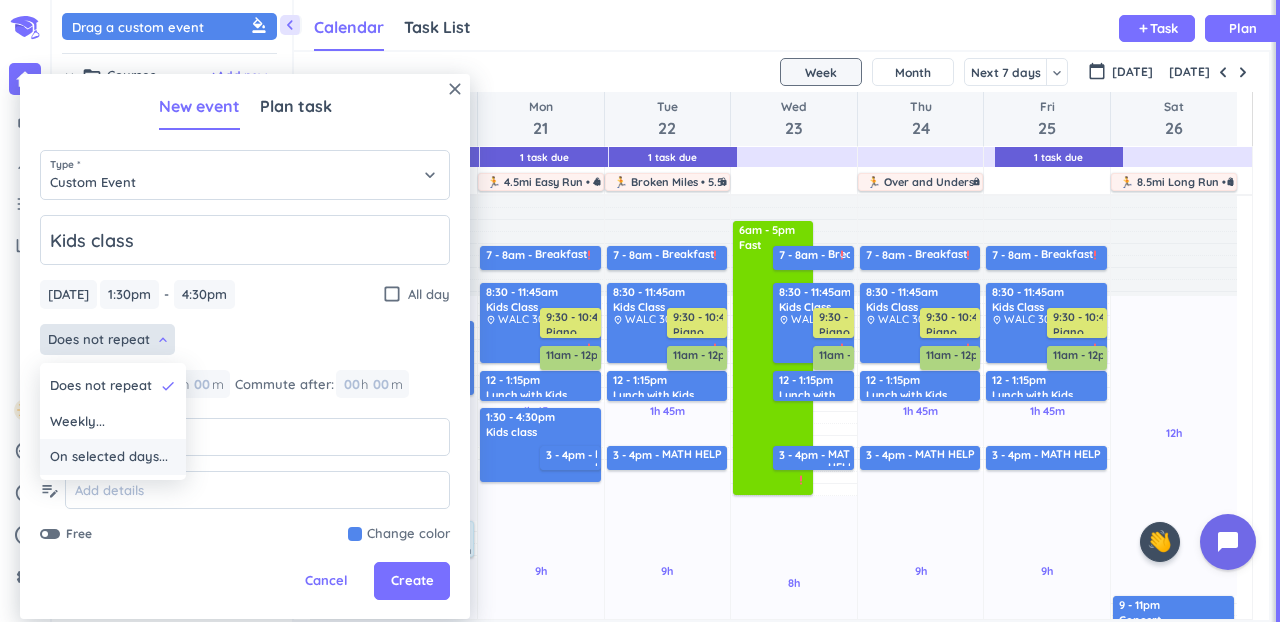 click on "On selected days..." at bounding box center (109, 457) 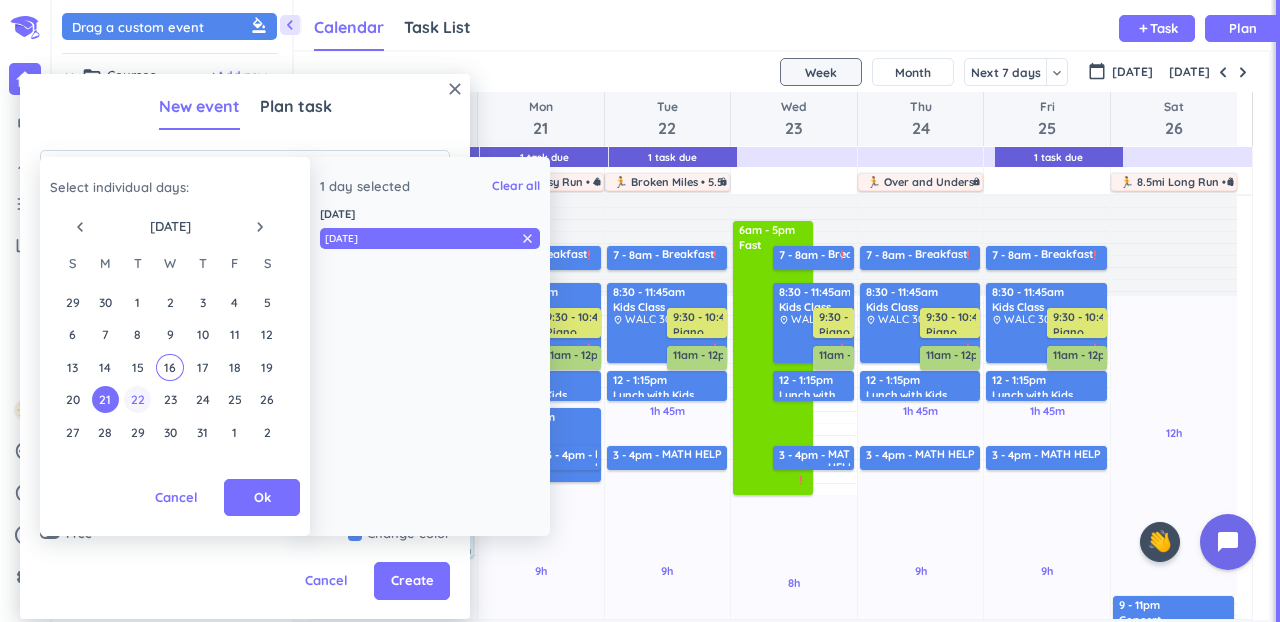 click on "22" at bounding box center [137, 399] 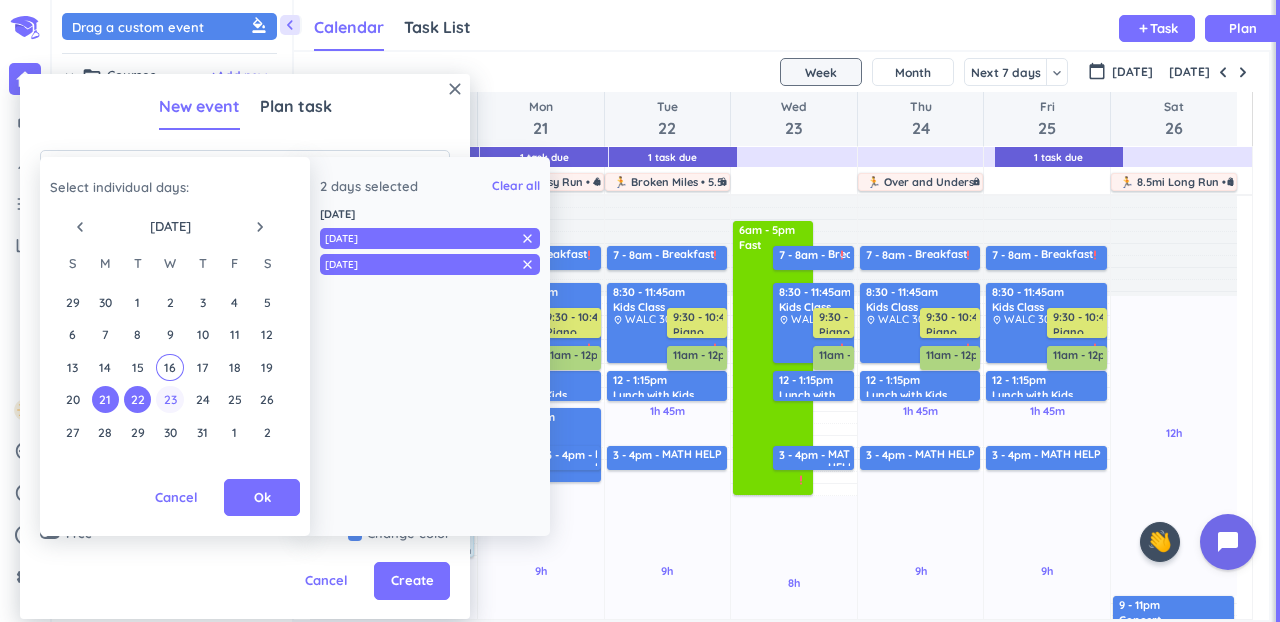 click on "23" at bounding box center [169, 399] 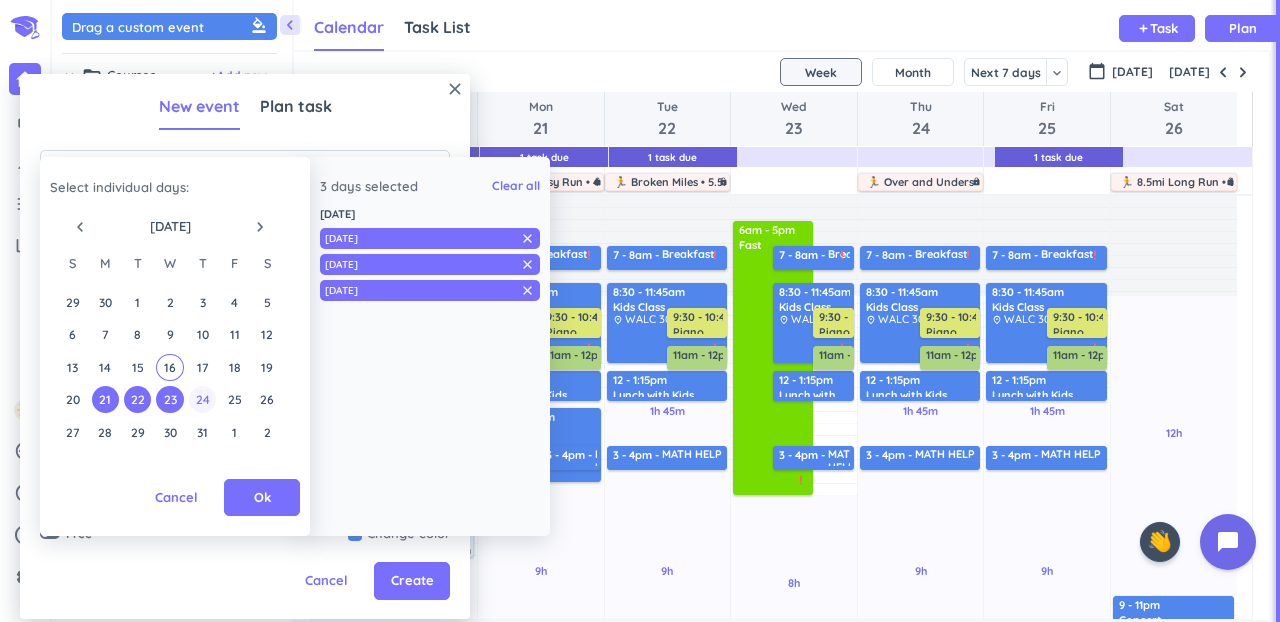 click on "24" at bounding box center (202, 399) 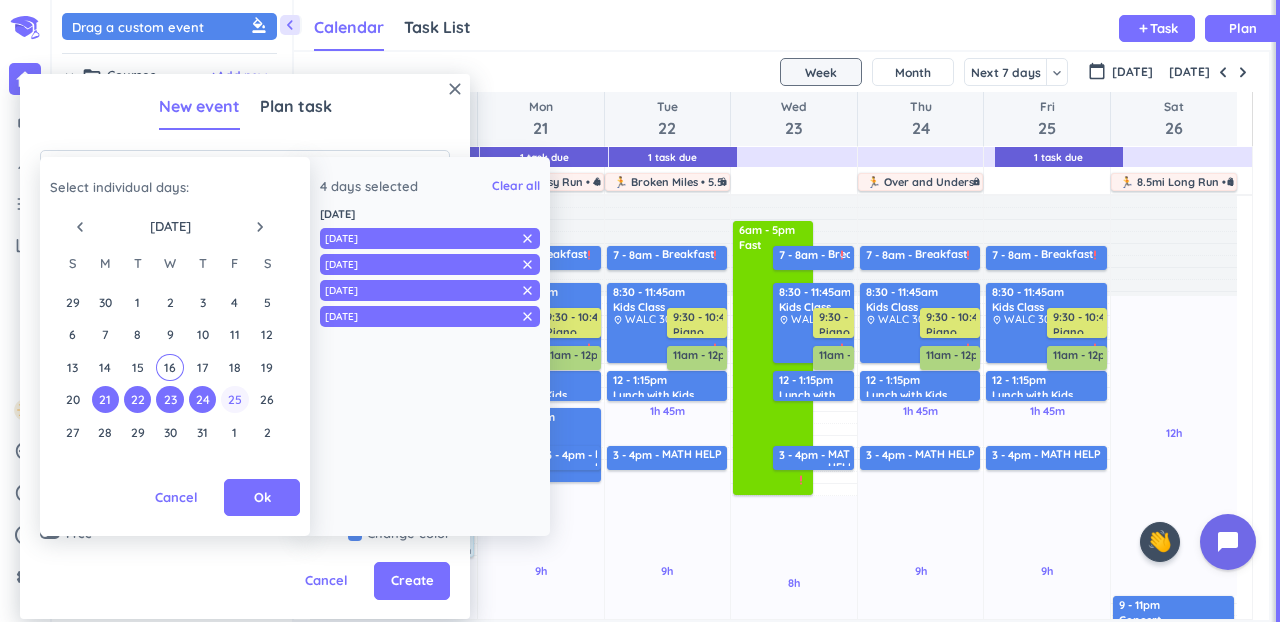 click on "25" at bounding box center [234, 399] 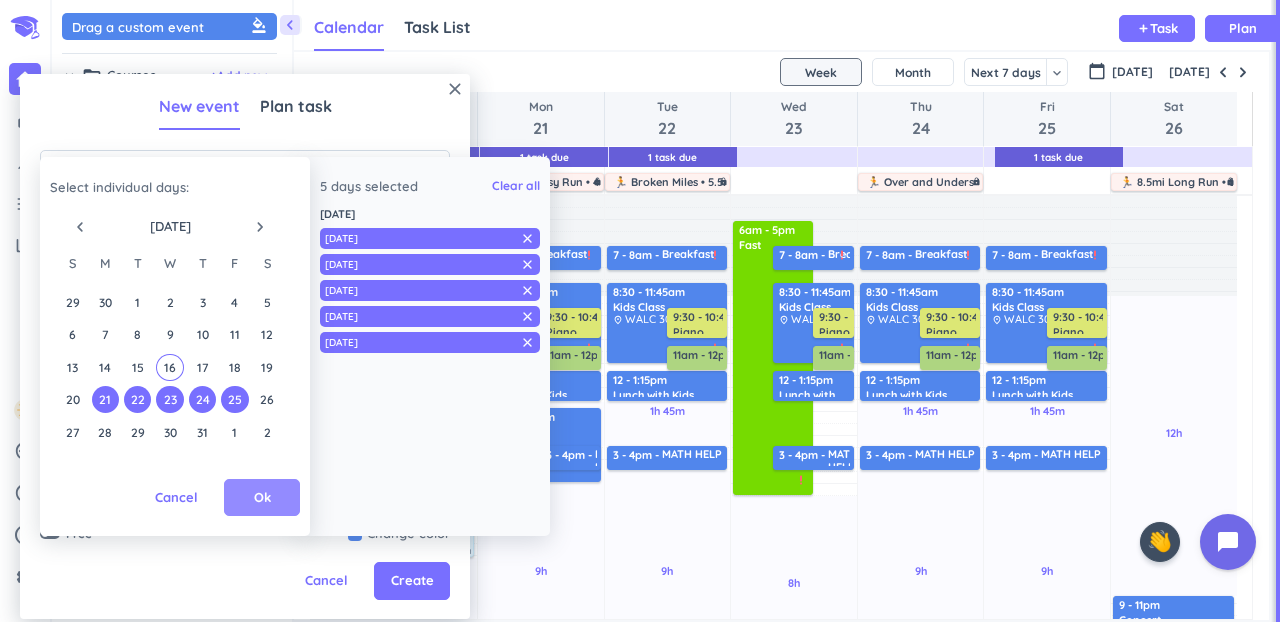 click on "Ok" at bounding box center [262, 498] 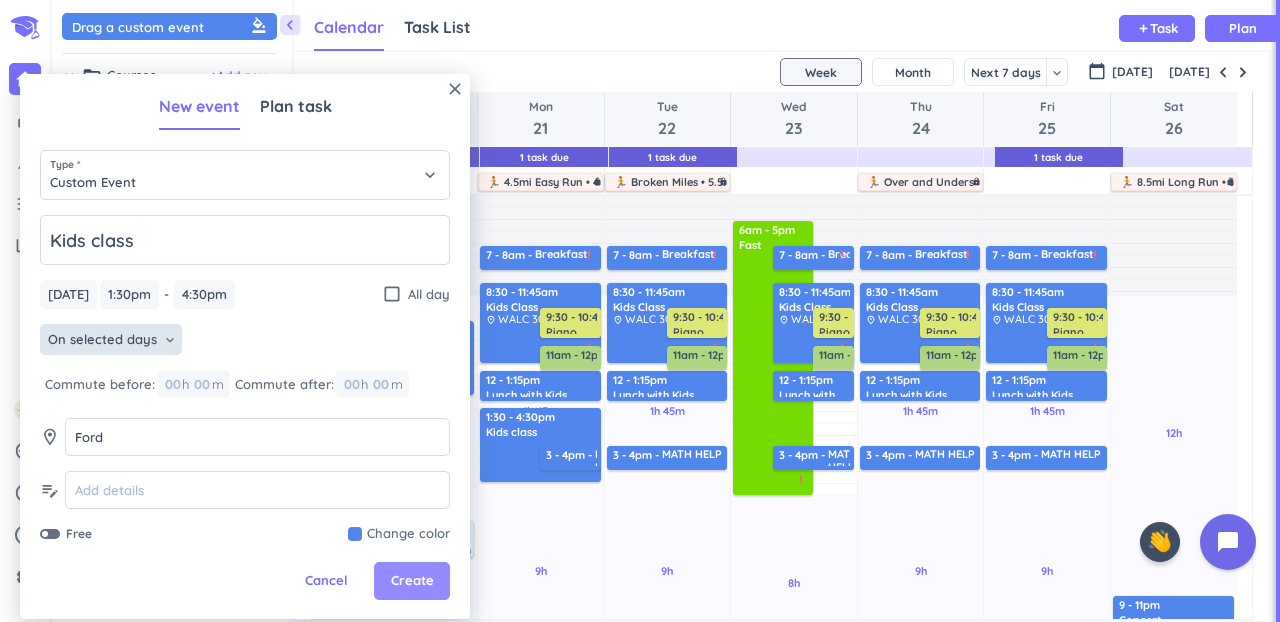 click on "Create" at bounding box center [412, 581] 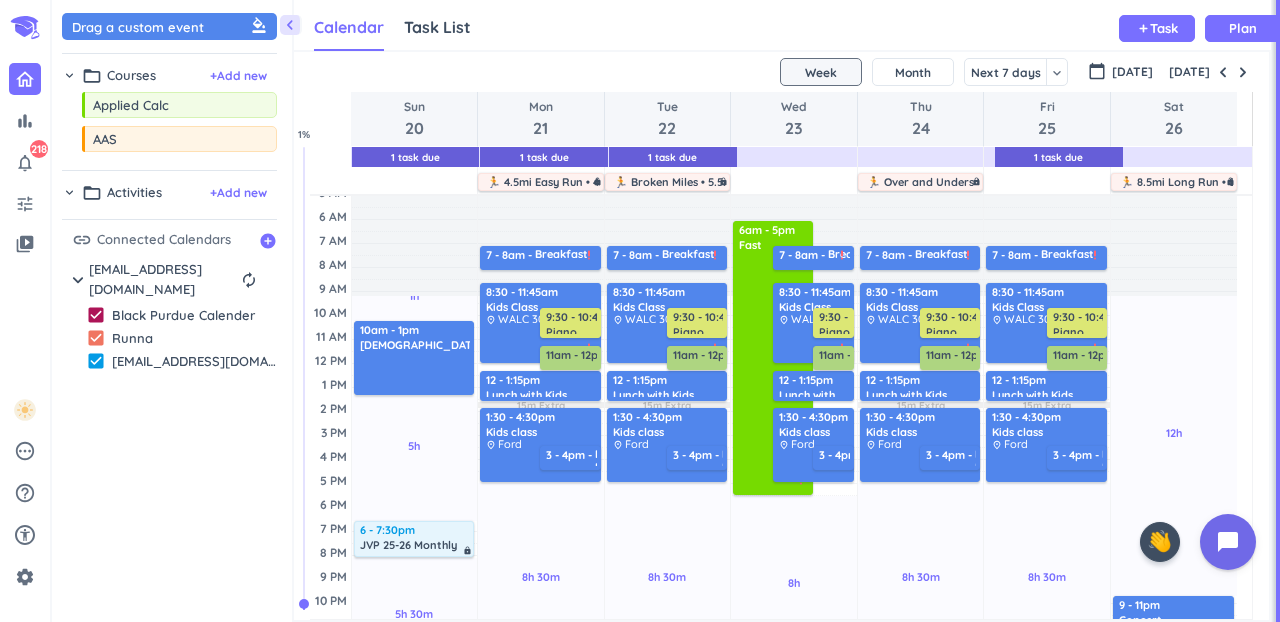 scroll, scrollTop: 67, scrollLeft: 0, axis: vertical 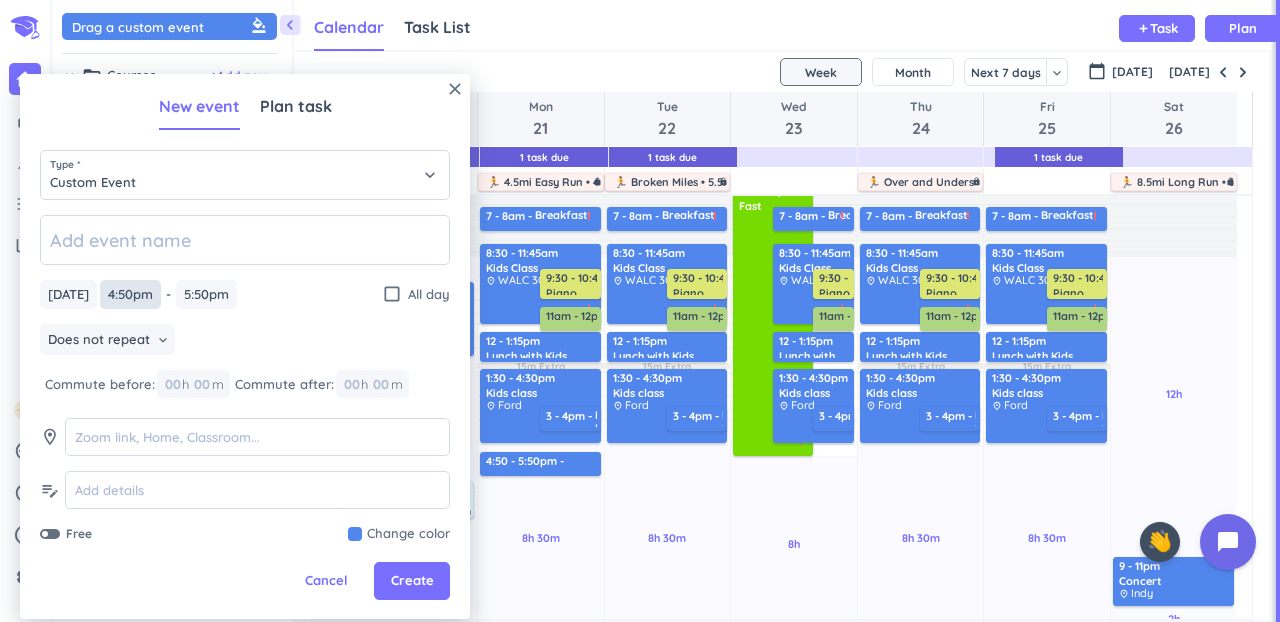 click on "4:50pm" at bounding box center (130, 294) 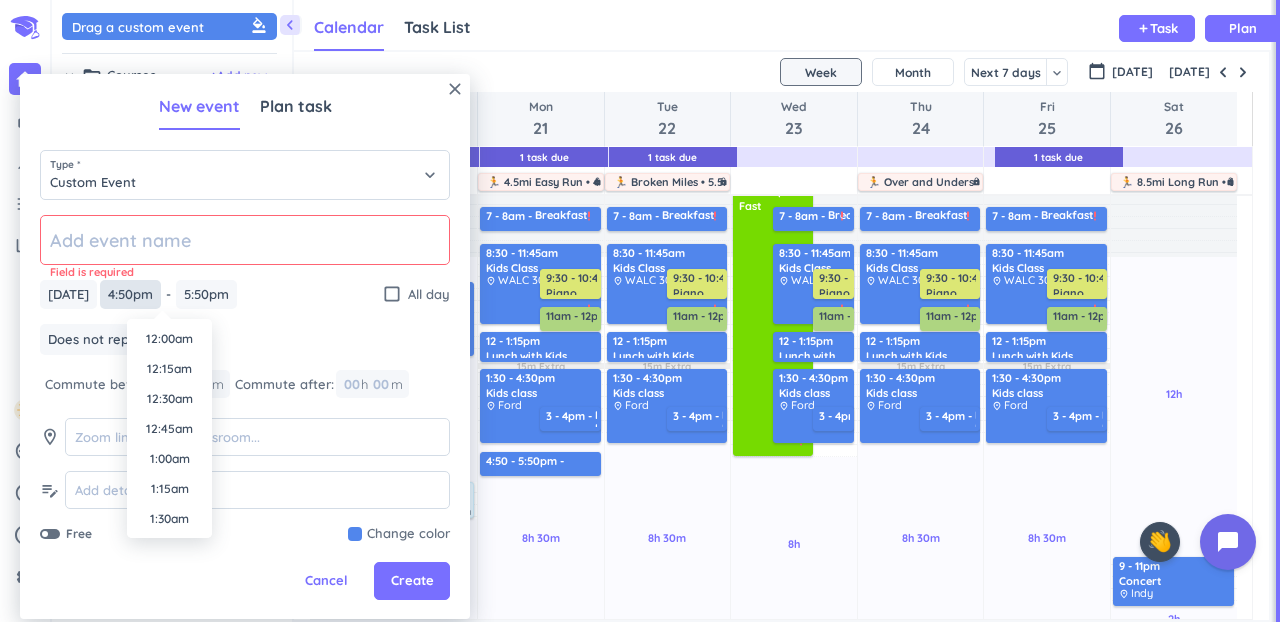 scroll, scrollTop: 1920, scrollLeft: 0, axis: vertical 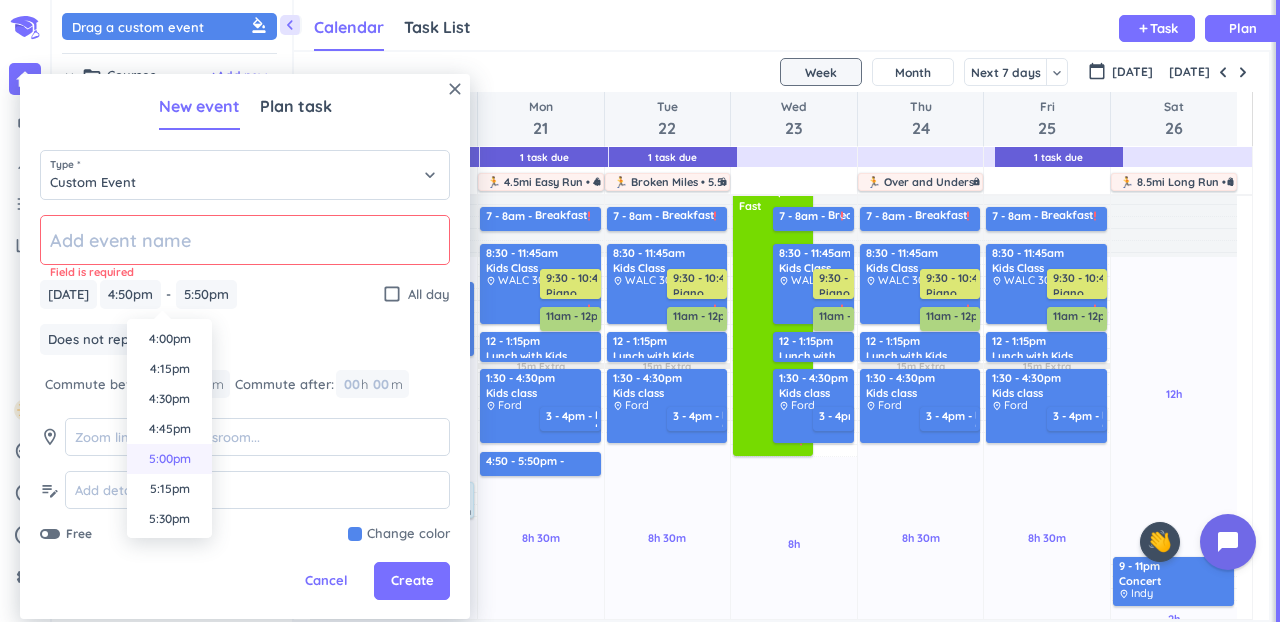 click on "5:00pm" at bounding box center [169, 459] 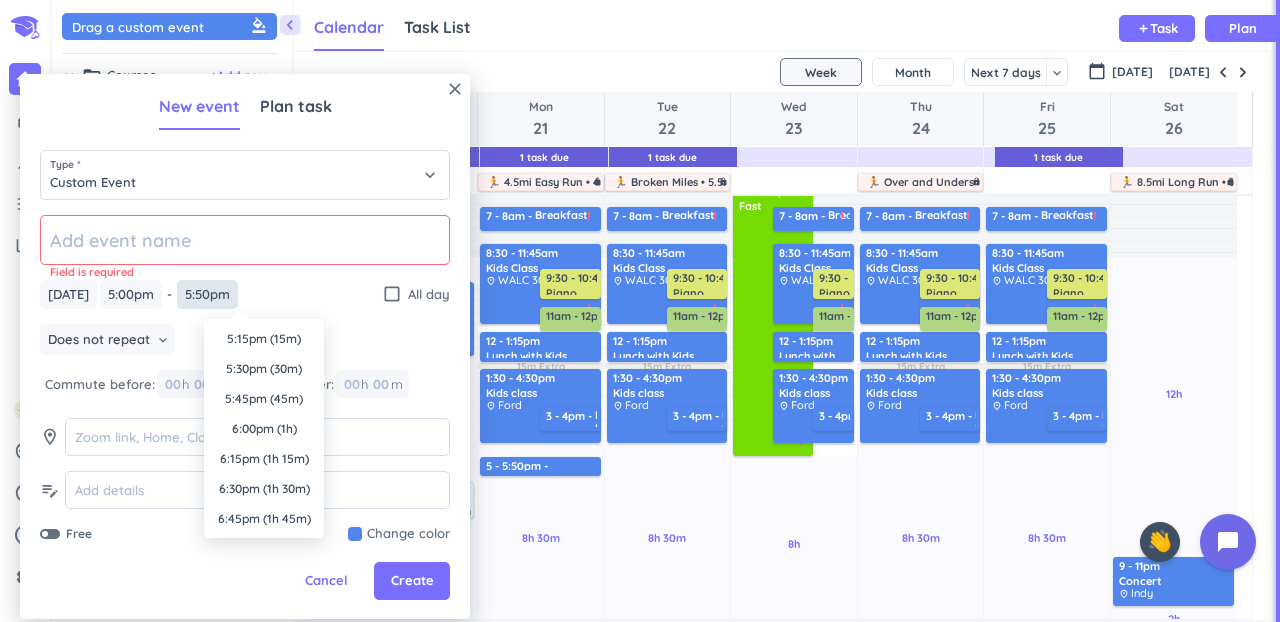 click on "5:50pm" at bounding box center (207, 294) 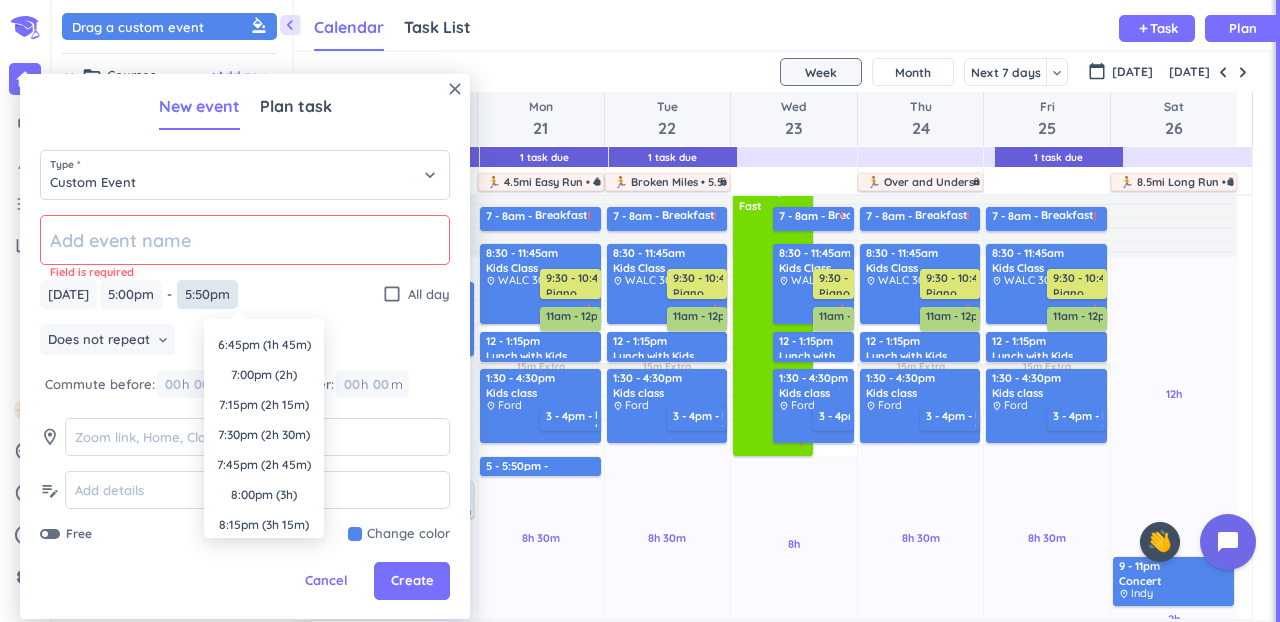 scroll, scrollTop: 183, scrollLeft: 0, axis: vertical 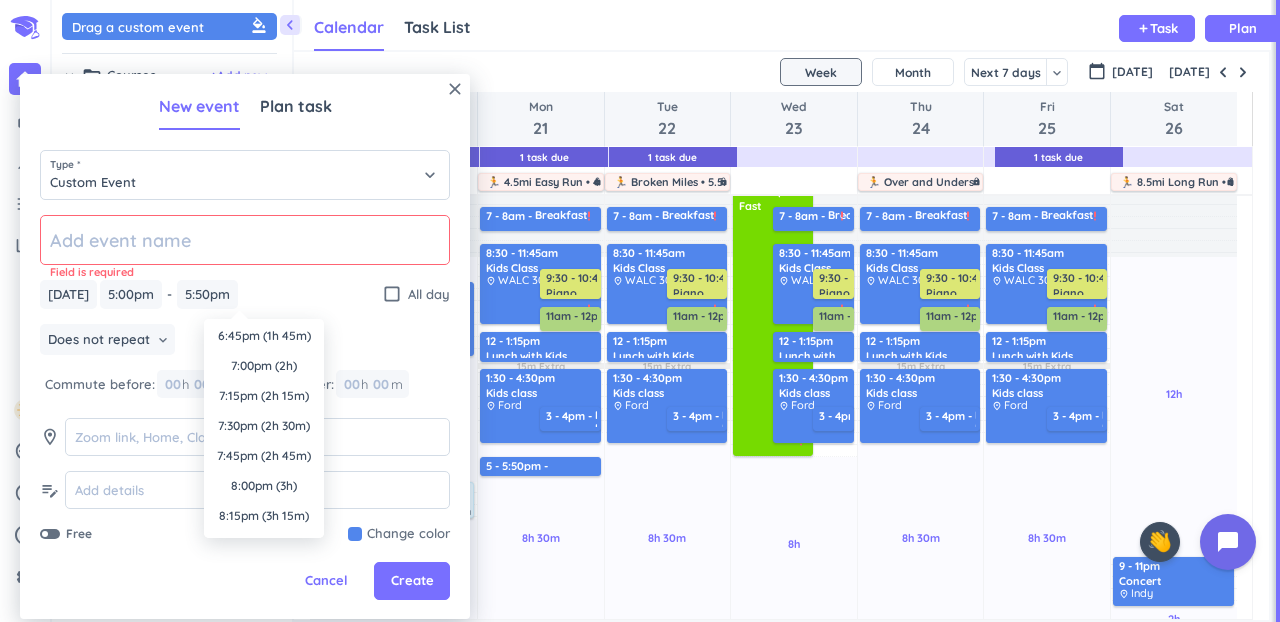 click on "7:00pm (2h)" at bounding box center [264, 366] 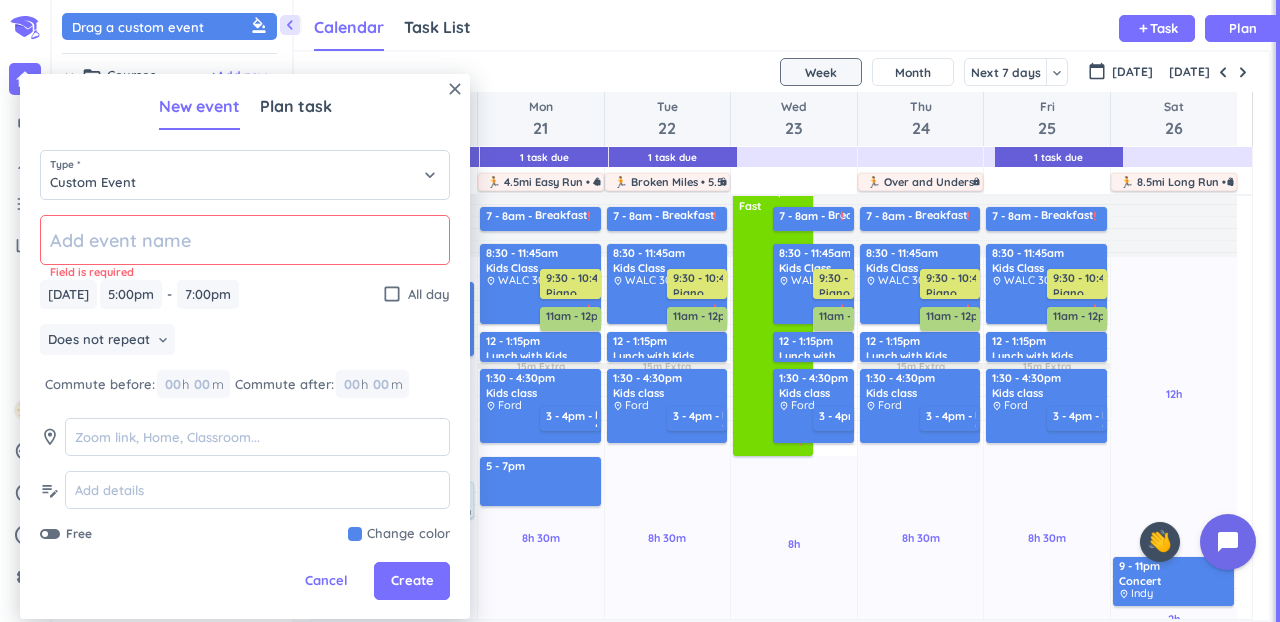 click 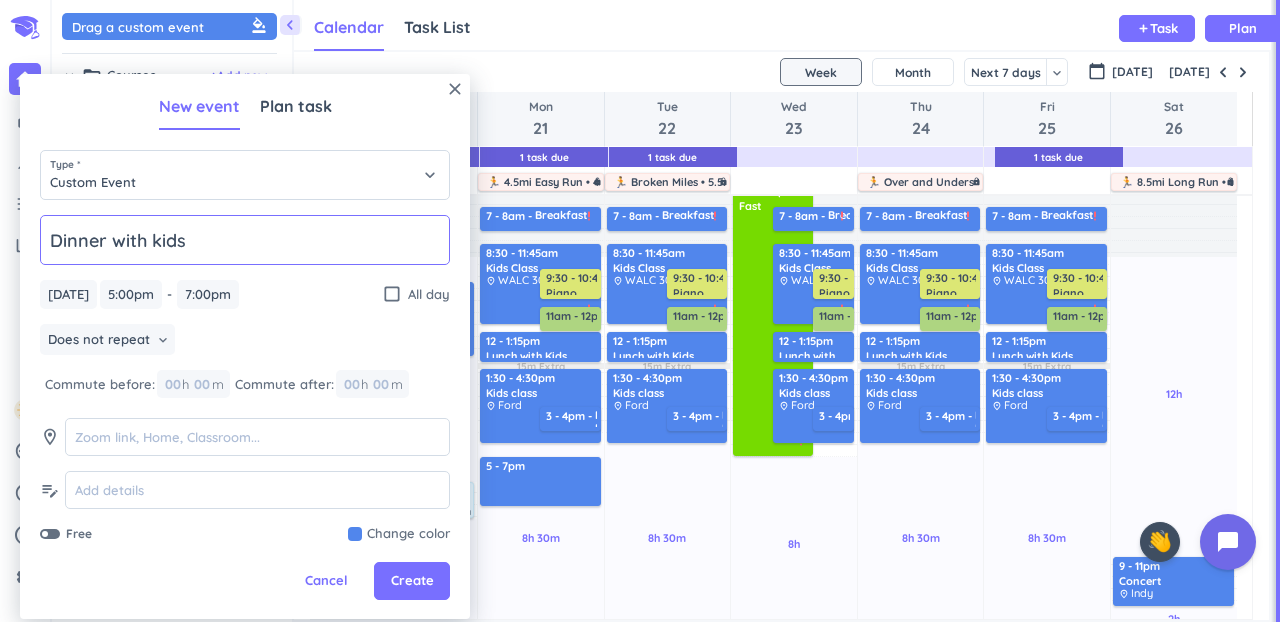 type on "Dinner with kids" 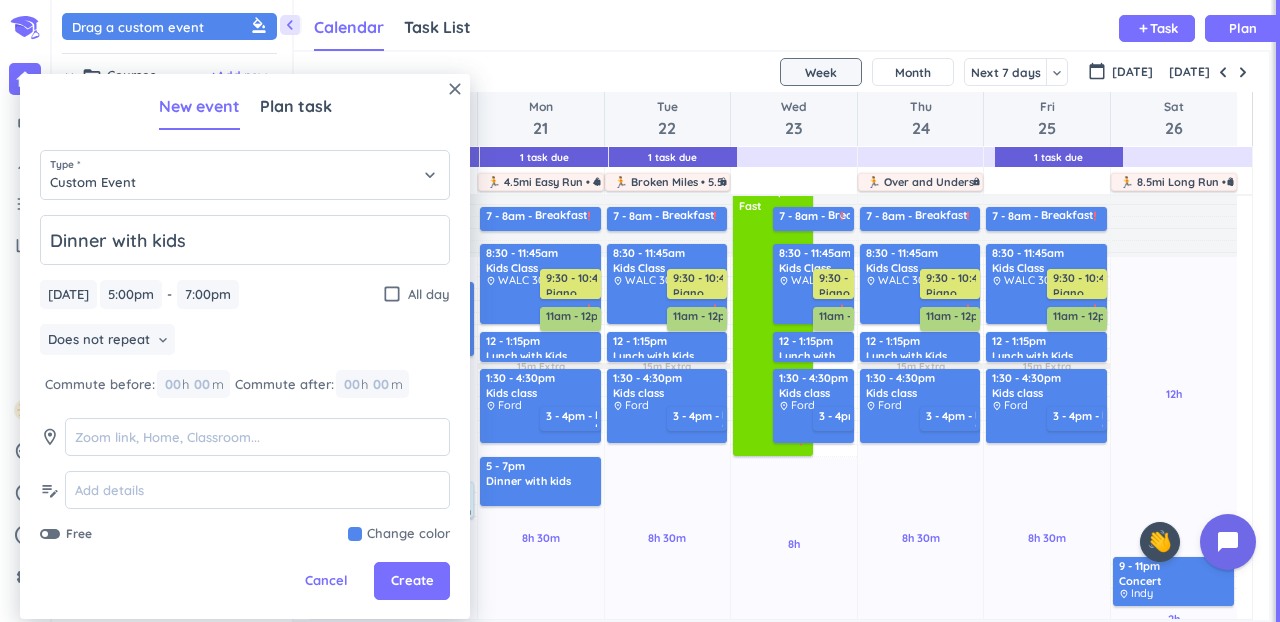 click on "Does not repeat keyboard_arrow_down" at bounding box center (245, 342) 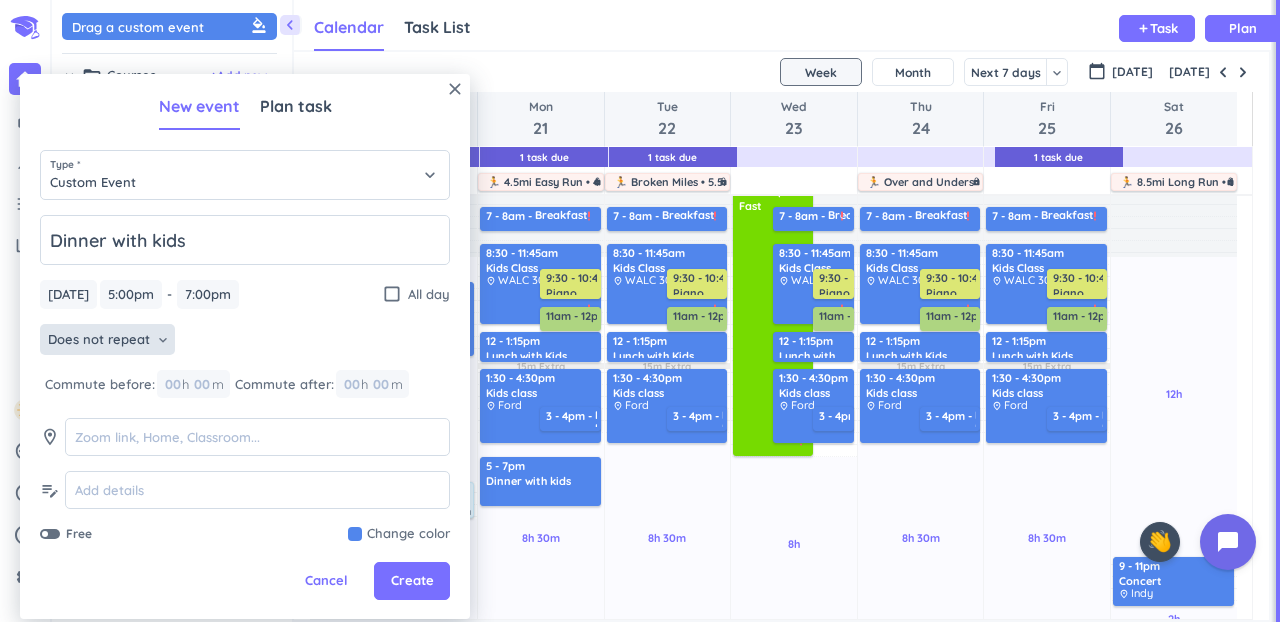 click on "Does not repeat" at bounding box center (99, 340) 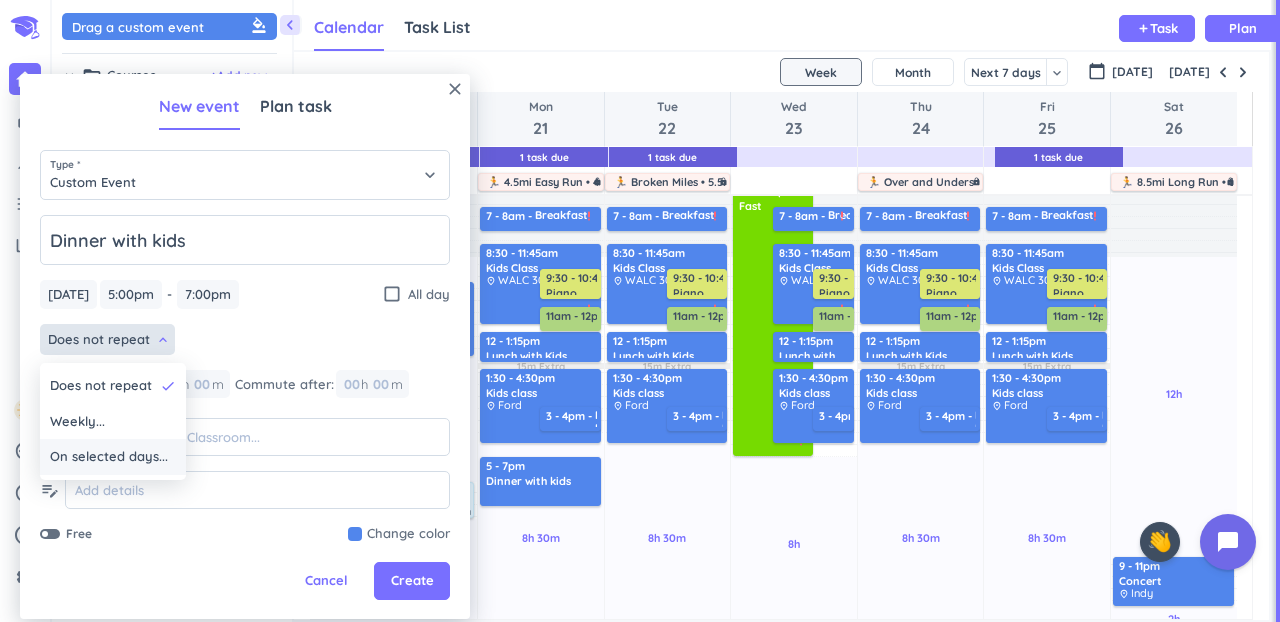 click on "On selected days..." at bounding box center [109, 457] 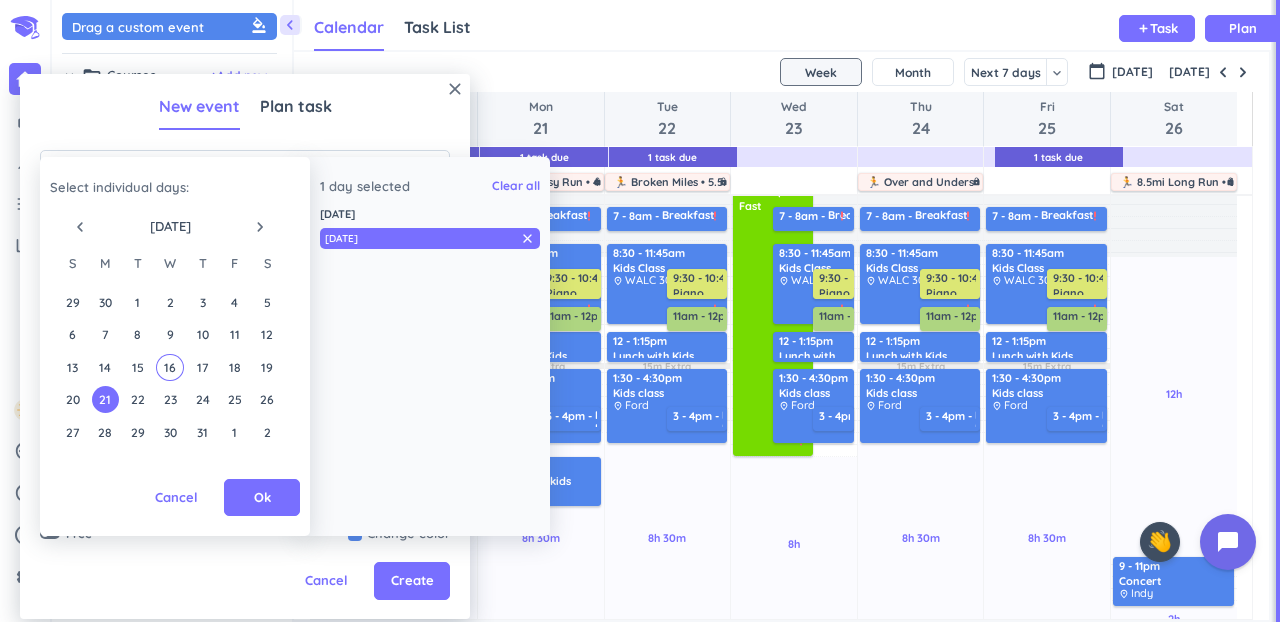 click on "20 21 22 23 24 25 26" at bounding box center (169, 399) 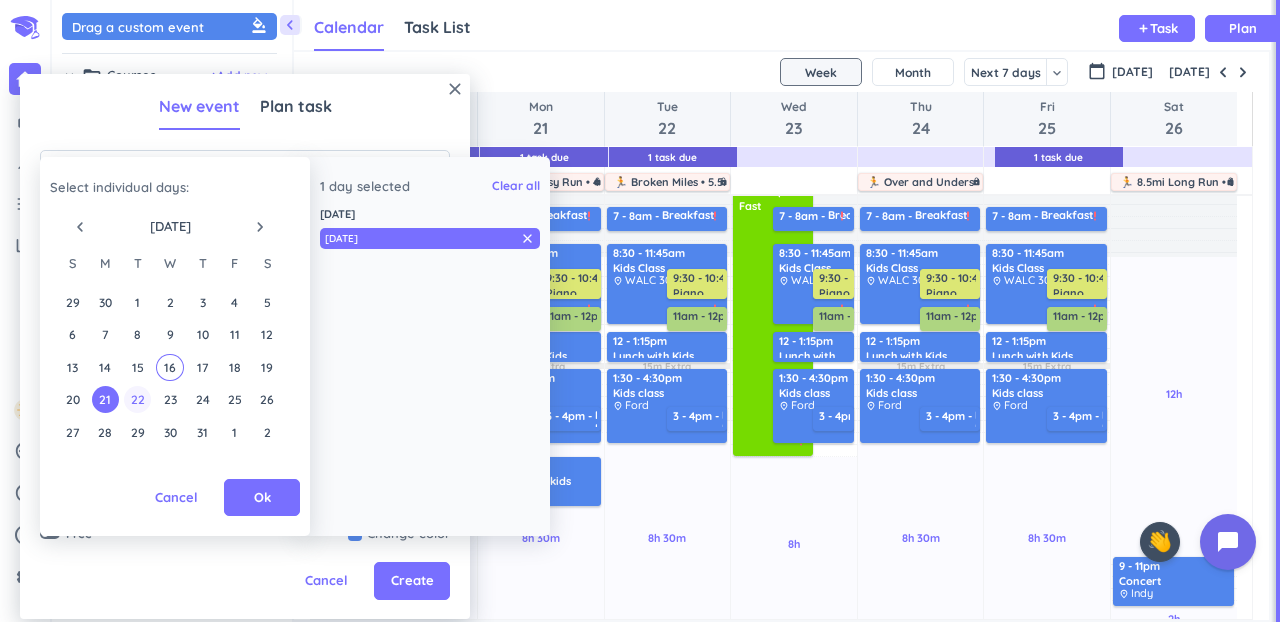 click on "22" at bounding box center [137, 399] 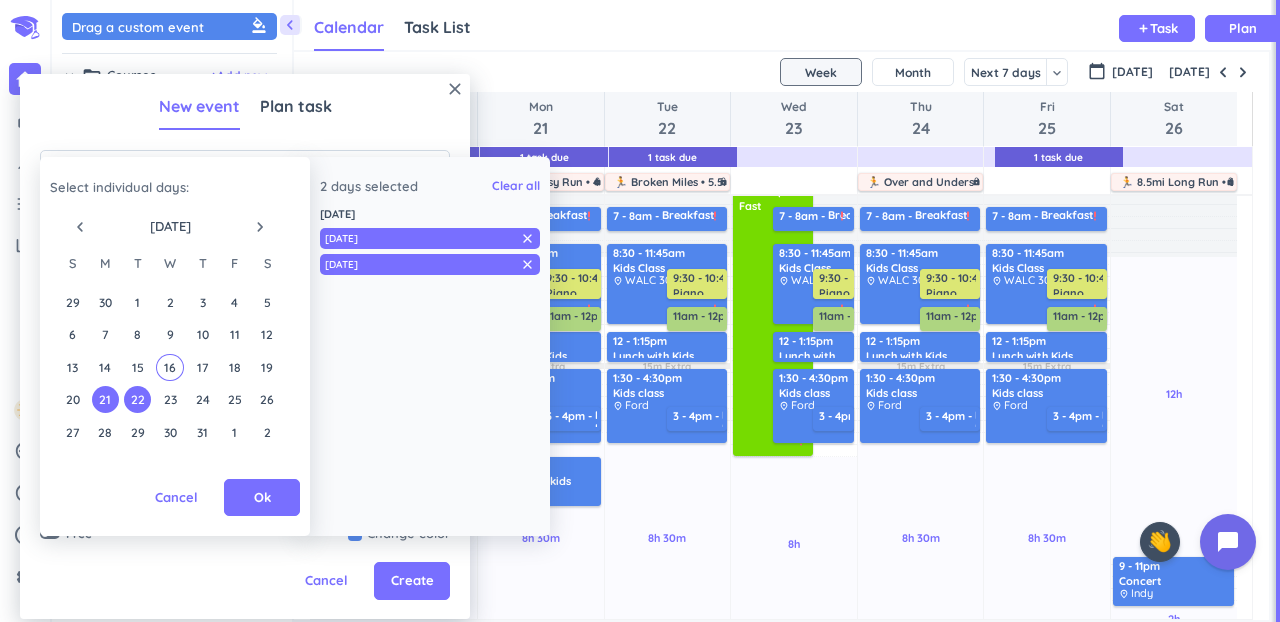 click on "20 21 22 23 24 25 26" at bounding box center (169, 399) 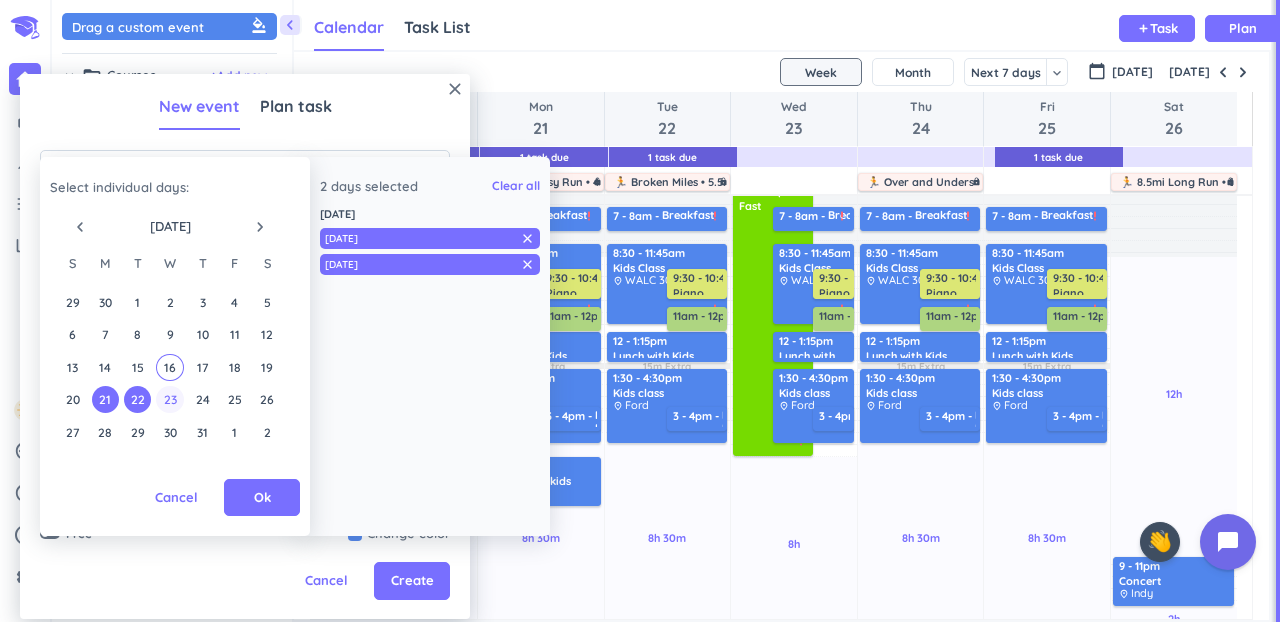 click on "23" at bounding box center [169, 399] 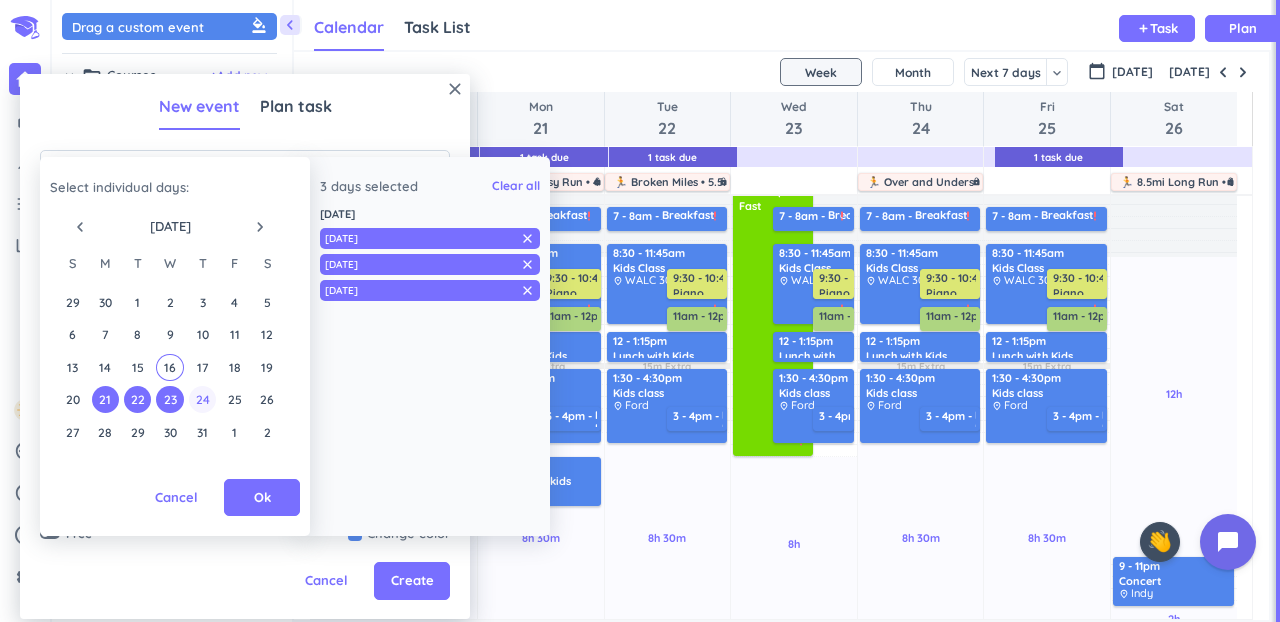 click on "24" at bounding box center (202, 399) 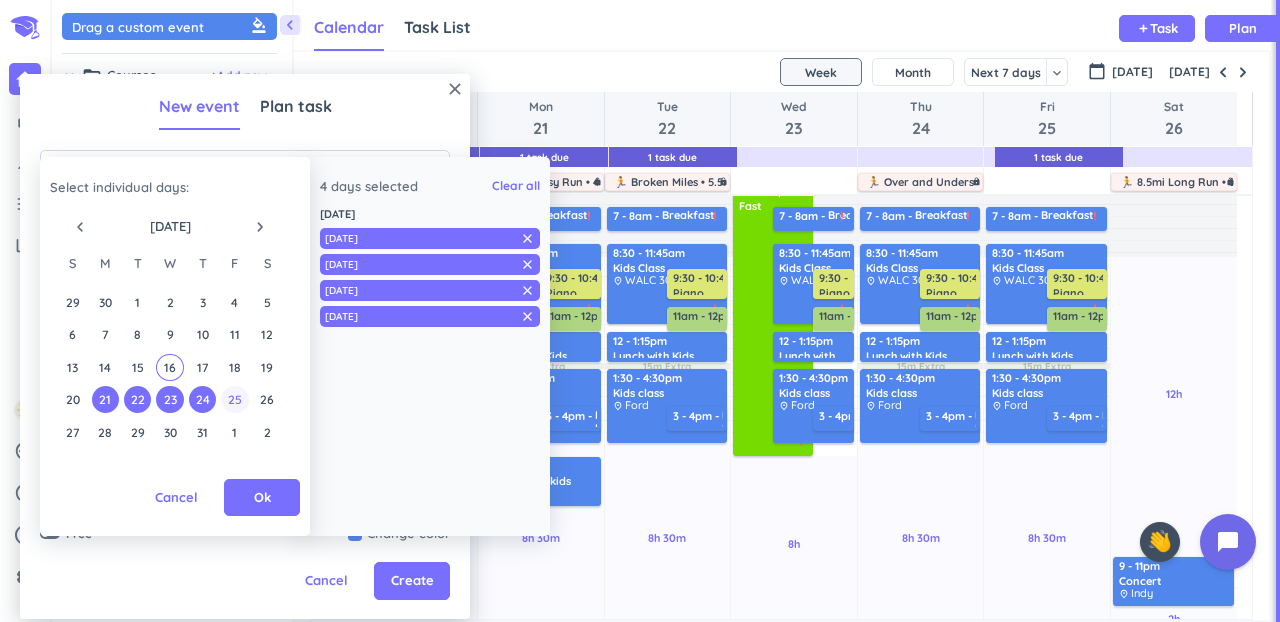 click on "25" at bounding box center [234, 399] 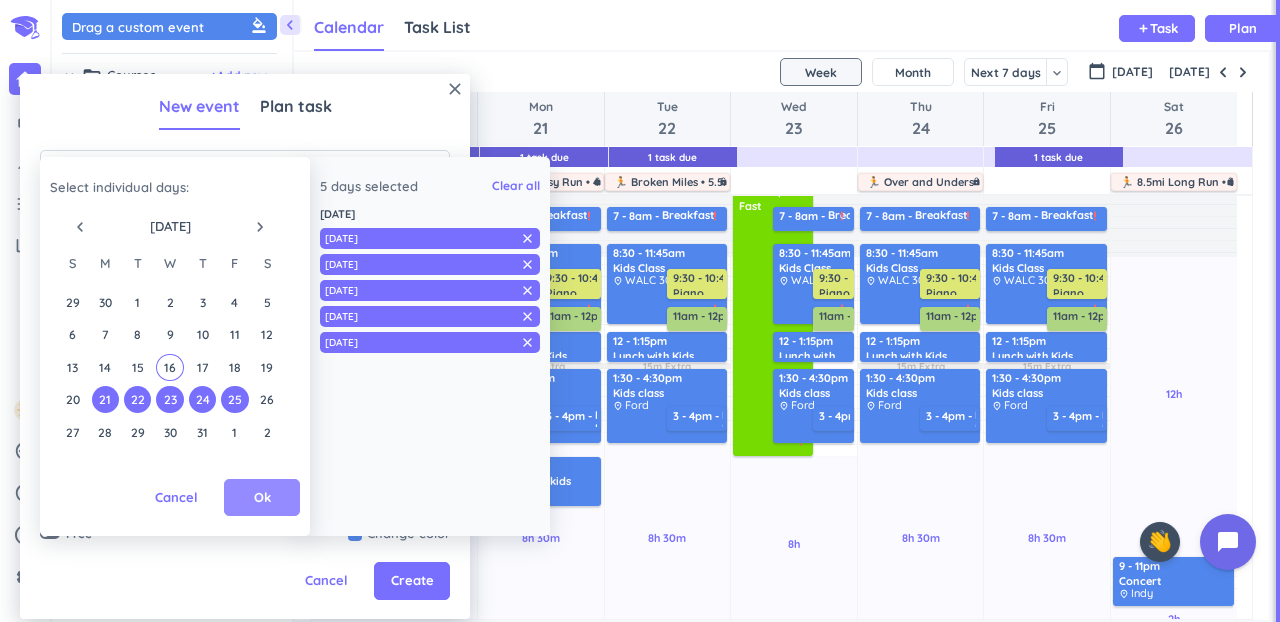 click on "Ok" at bounding box center [262, 498] 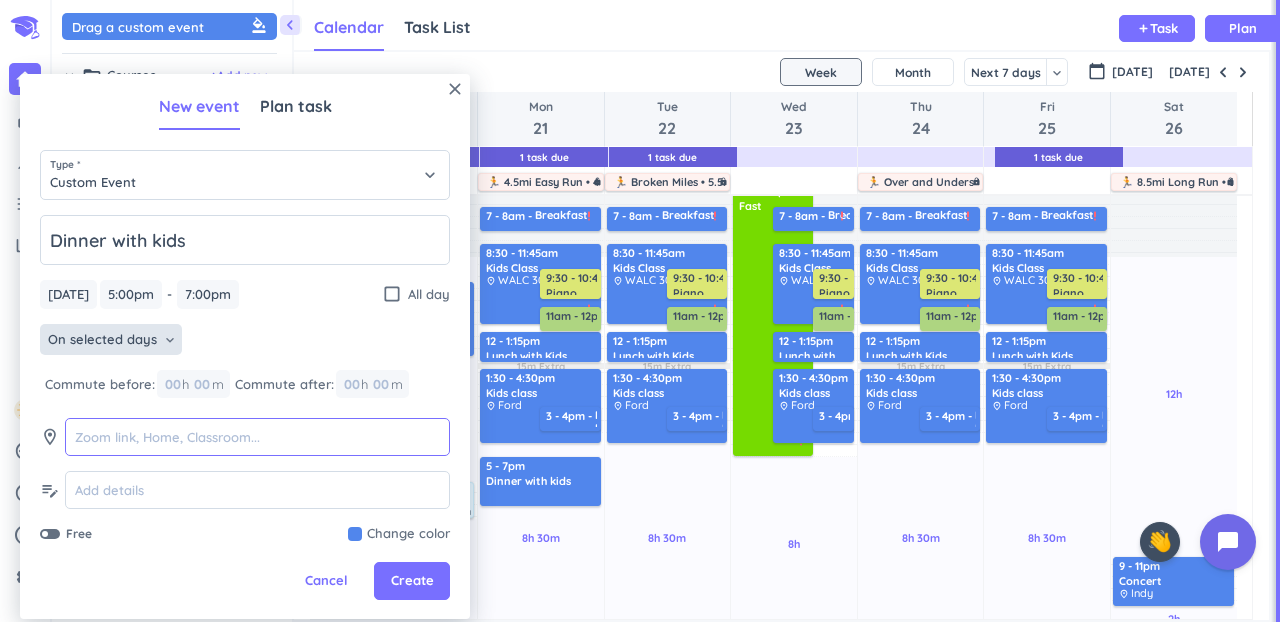 click at bounding box center [257, 437] 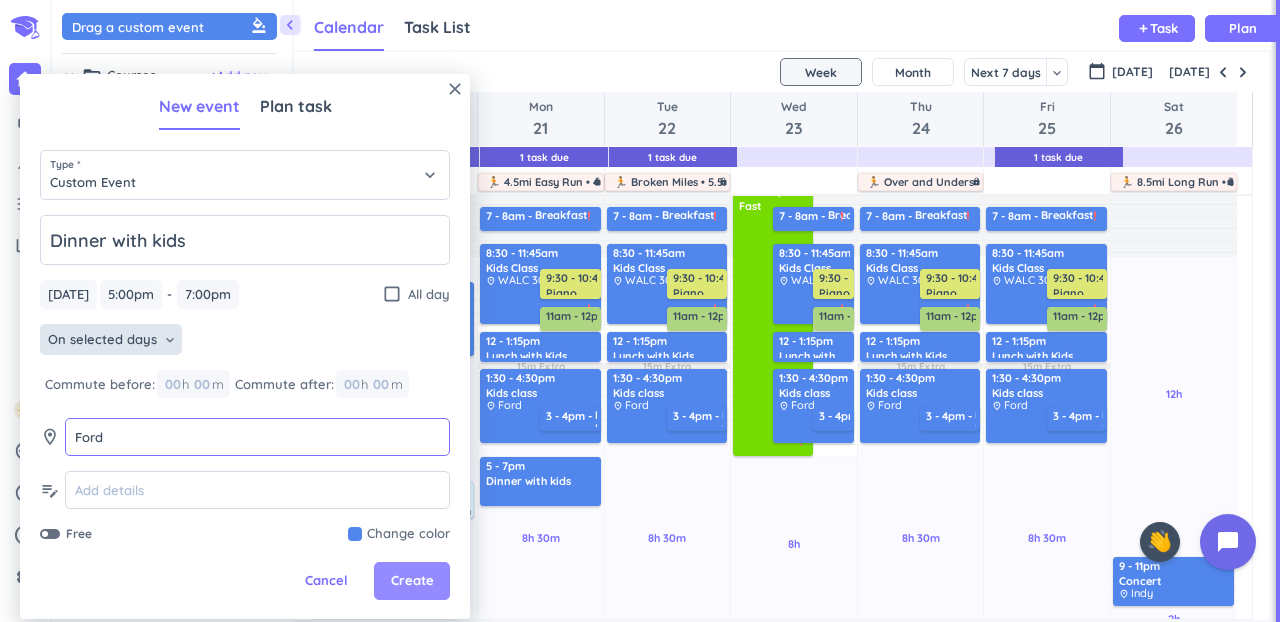 type on "Ford" 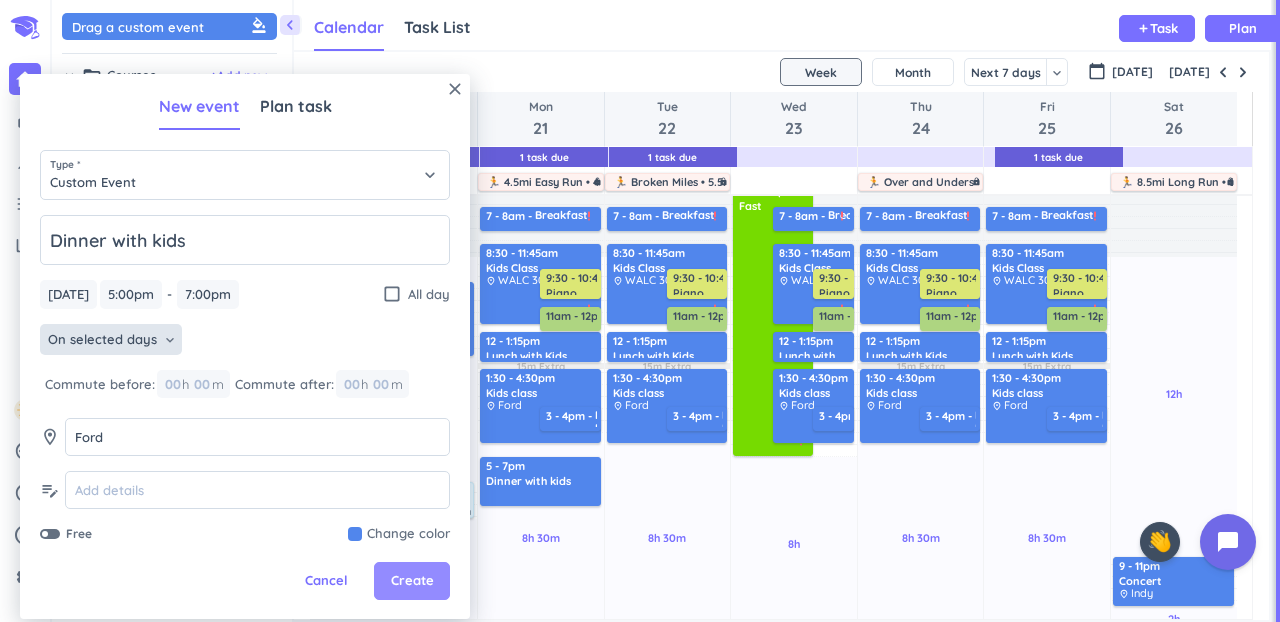 click on "Create" at bounding box center (412, 581) 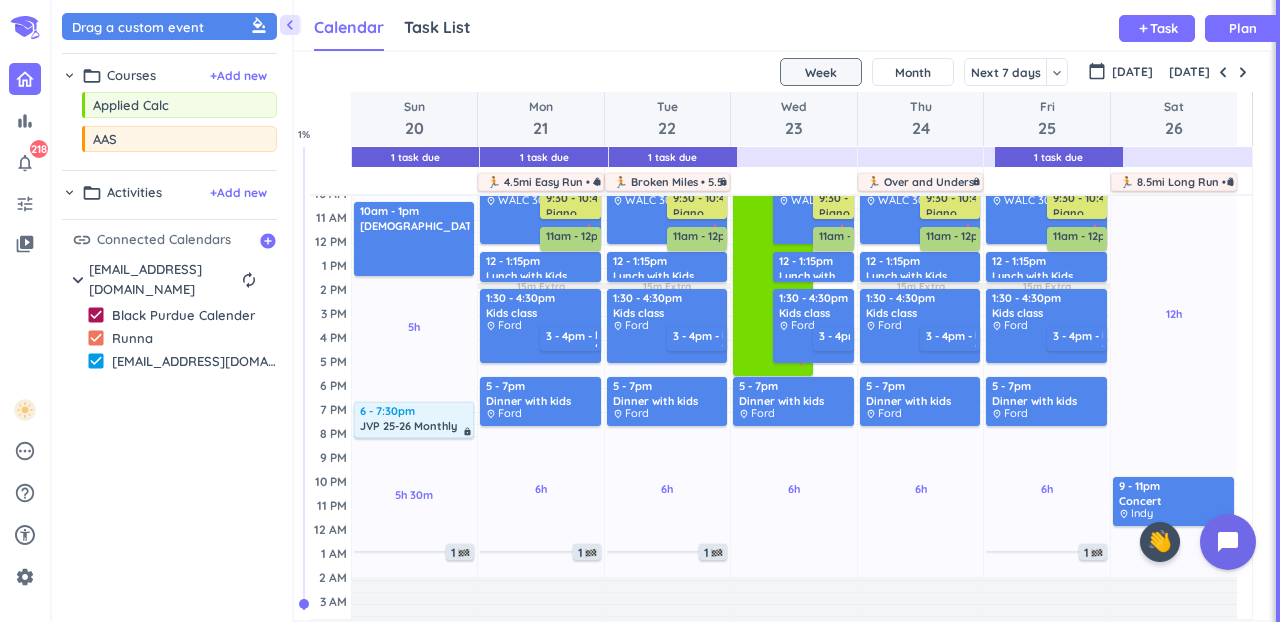 scroll, scrollTop: 176, scrollLeft: 0, axis: vertical 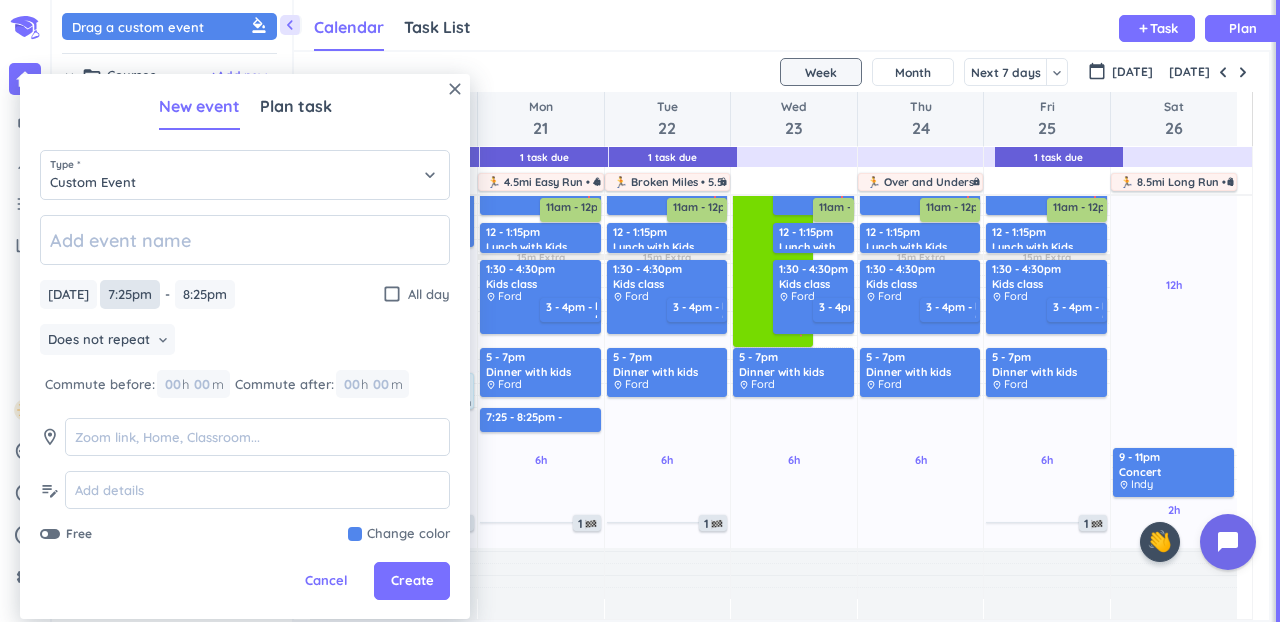 click on "7:25pm" at bounding box center (130, 294) 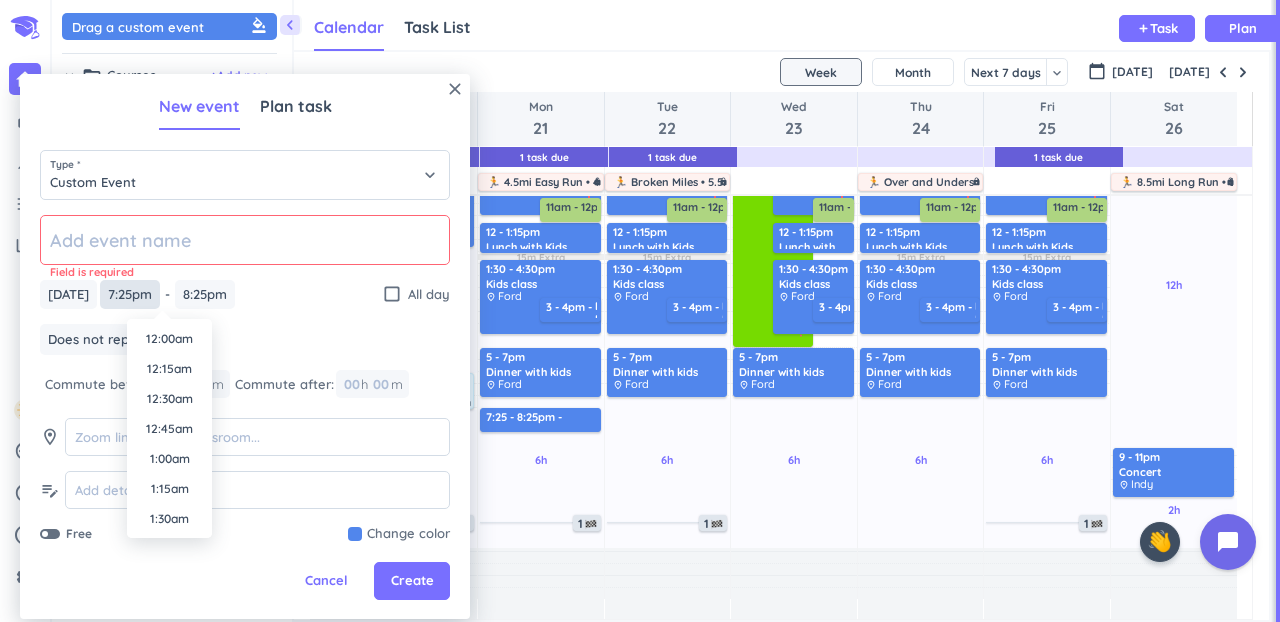 scroll, scrollTop: 2220, scrollLeft: 0, axis: vertical 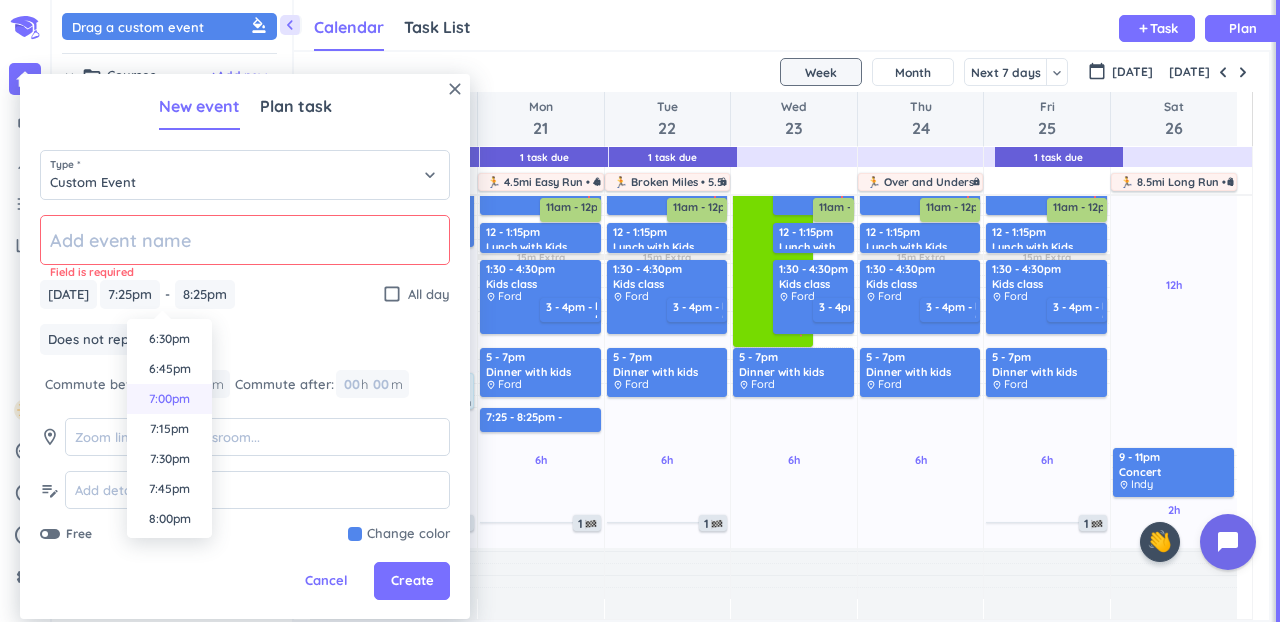 click on "7:00pm" at bounding box center [169, 399] 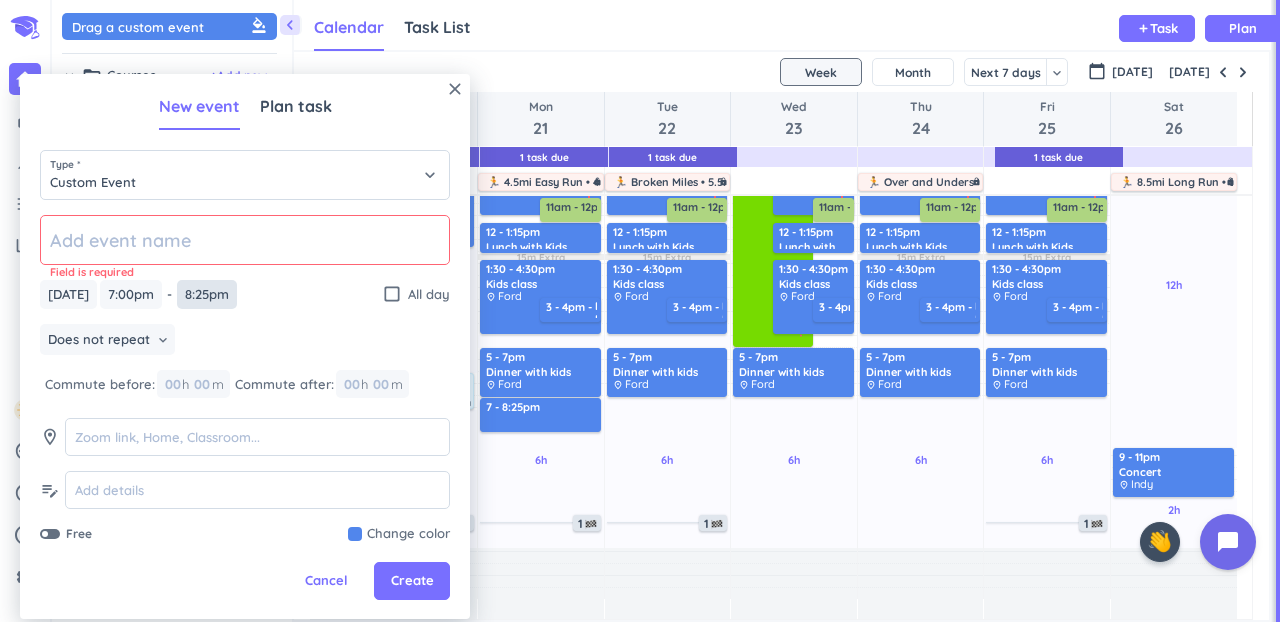 click on "8:25pm" at bounding box center [207, 294] 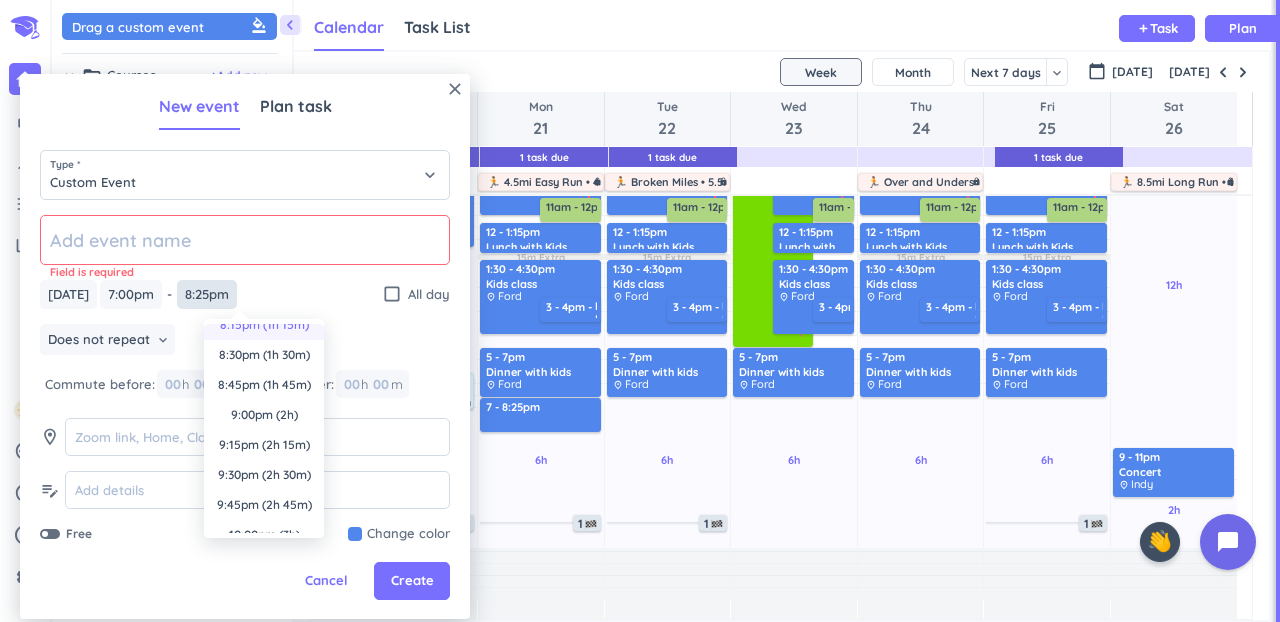 scroll, scrollTop: 136, scrollLeft: 0, axis: vertical 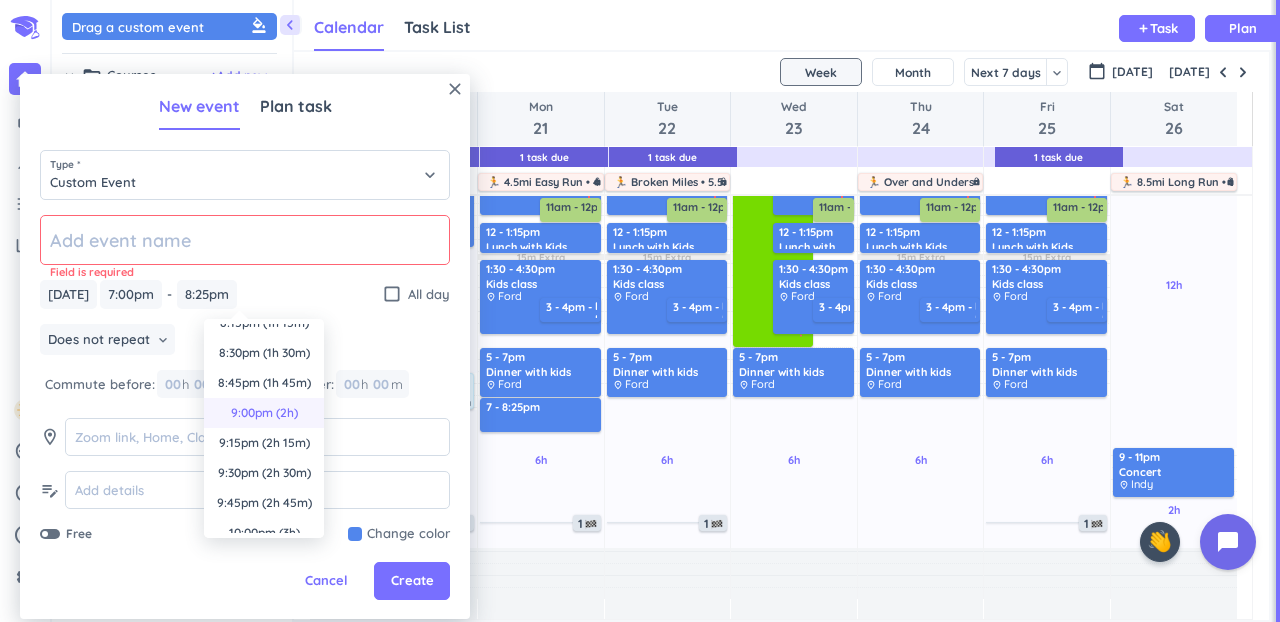 click on "9:00pm (2h)" at bounding box center (264, 413) 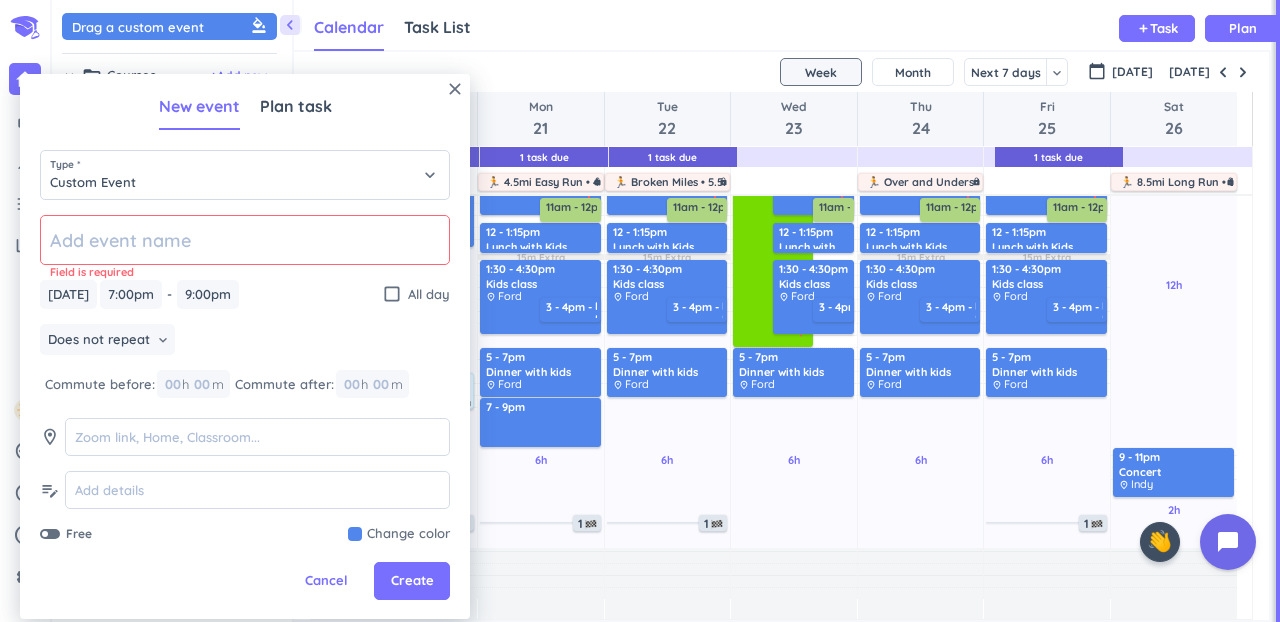 click 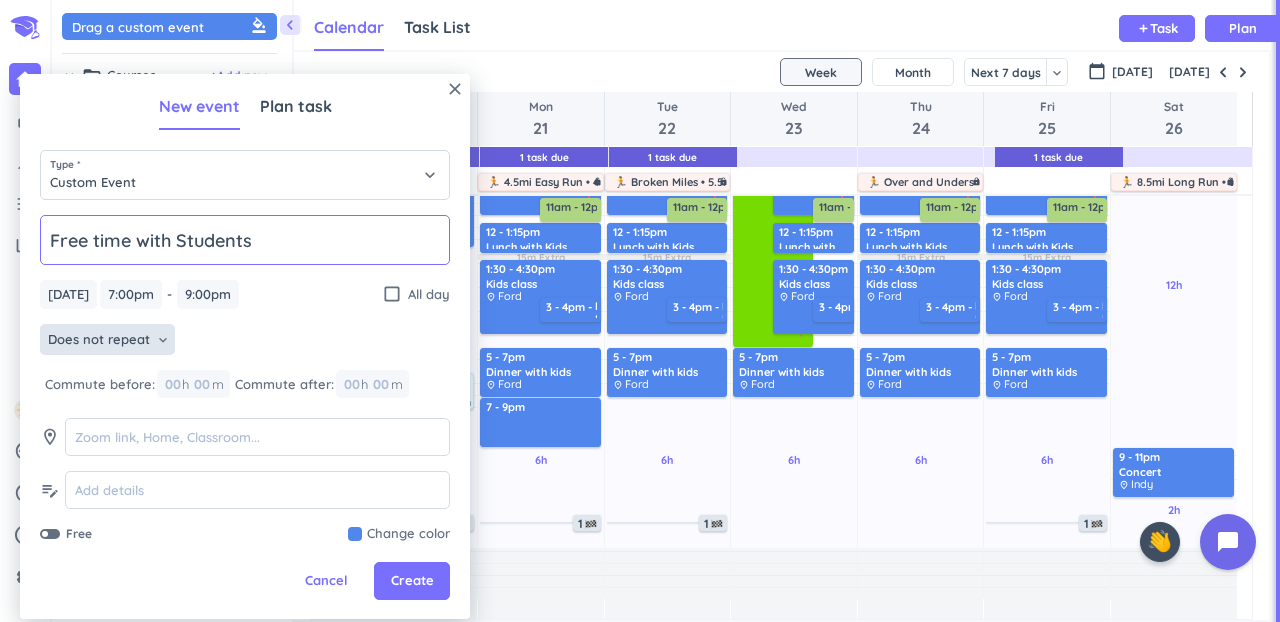 type on "Free time with Students" 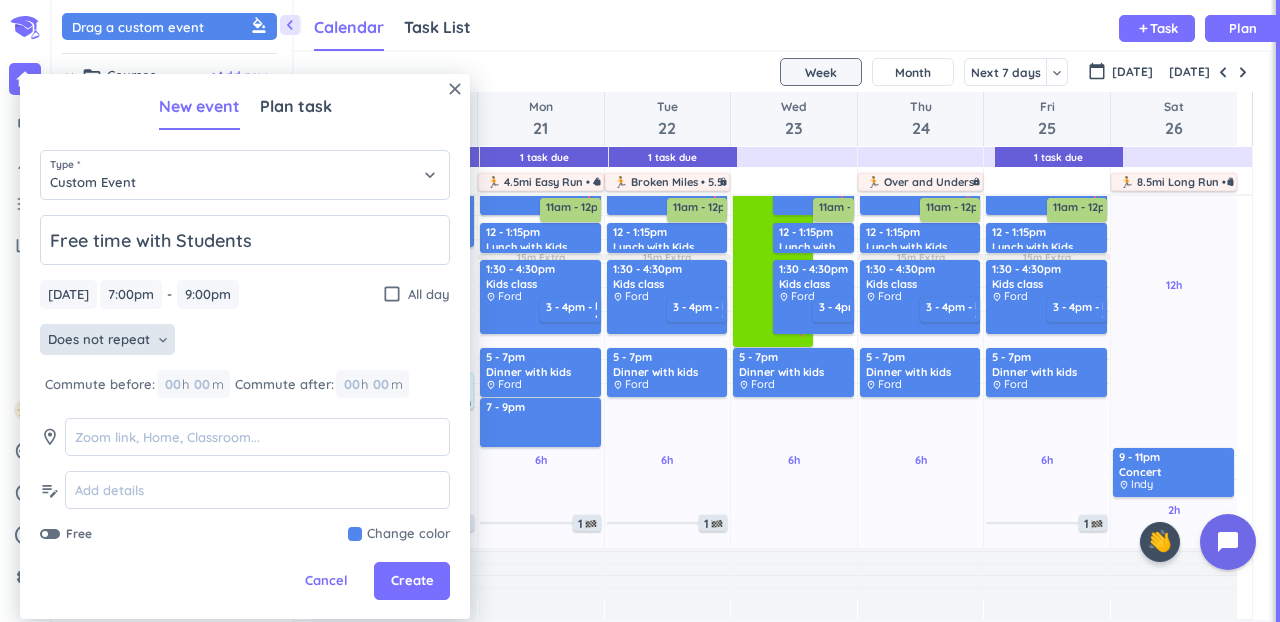 click on "Does not repeat" at bounding box center (99, 340) 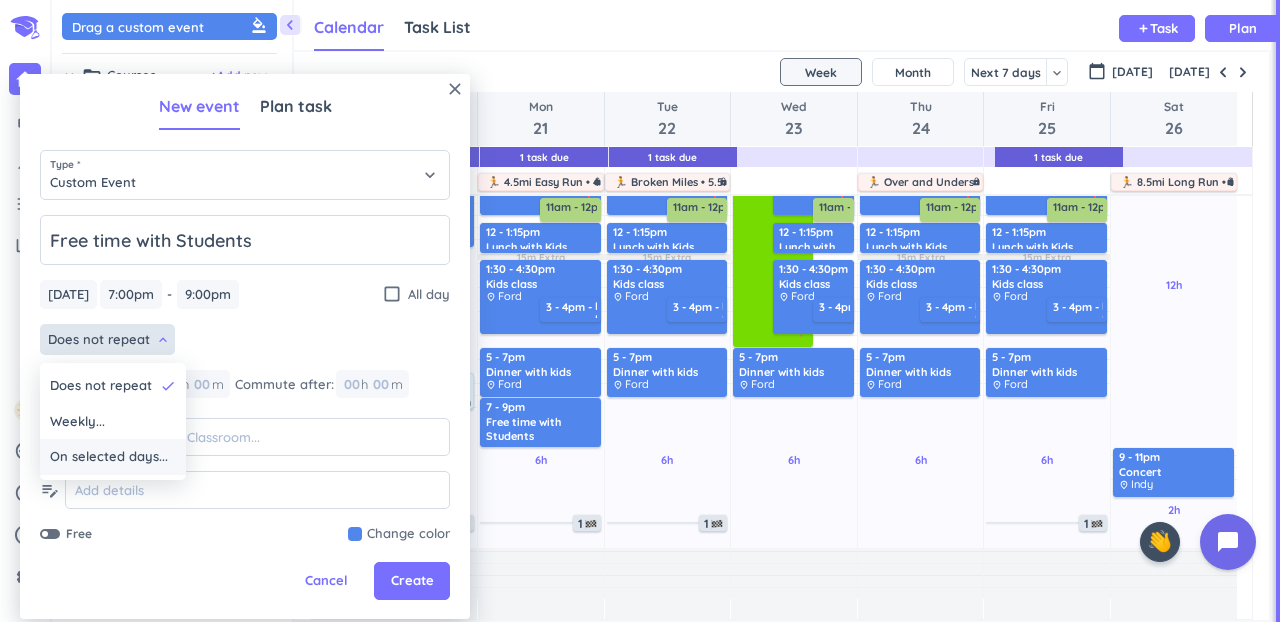 click on "On selected days..." at bounding box center [109, 457] 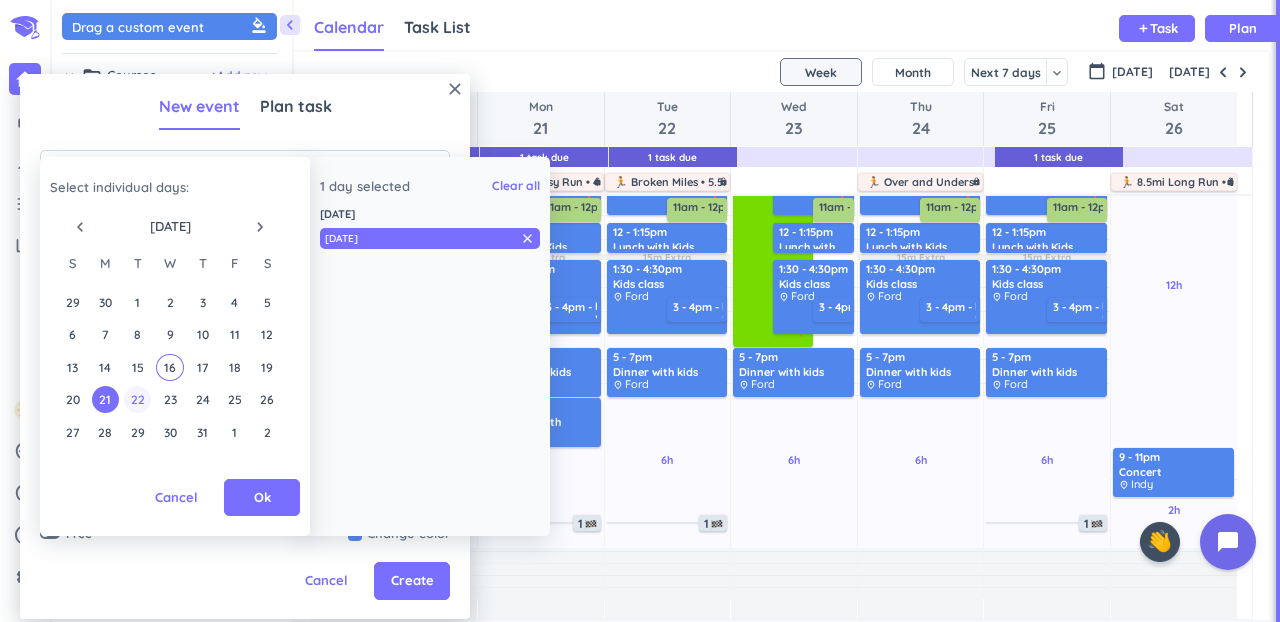 click on "22" at bounding box center [137, 399] 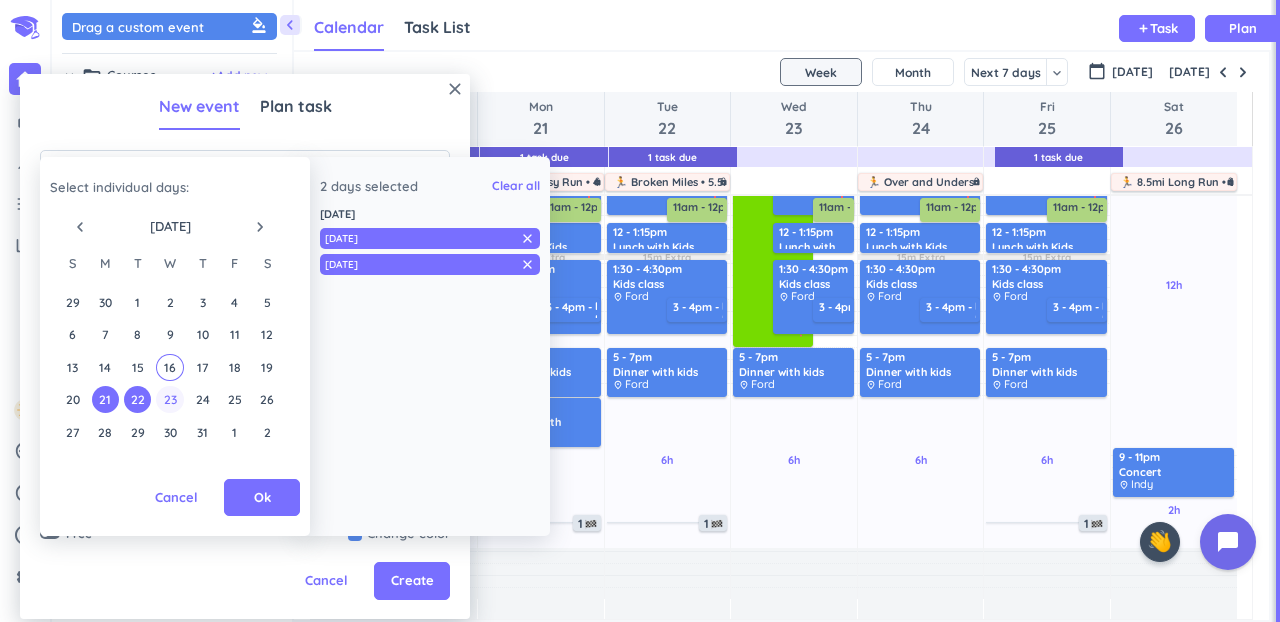 click on "23" at bounding box center (169, 399) 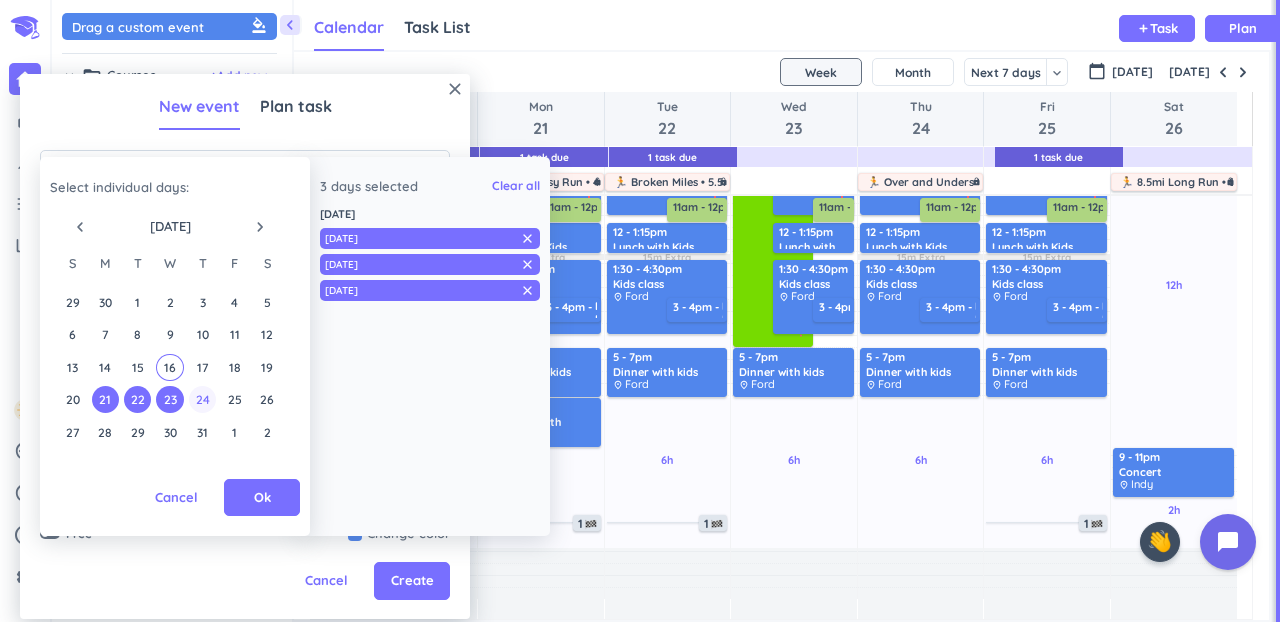 click on "24" at bounding box center [202, 399] 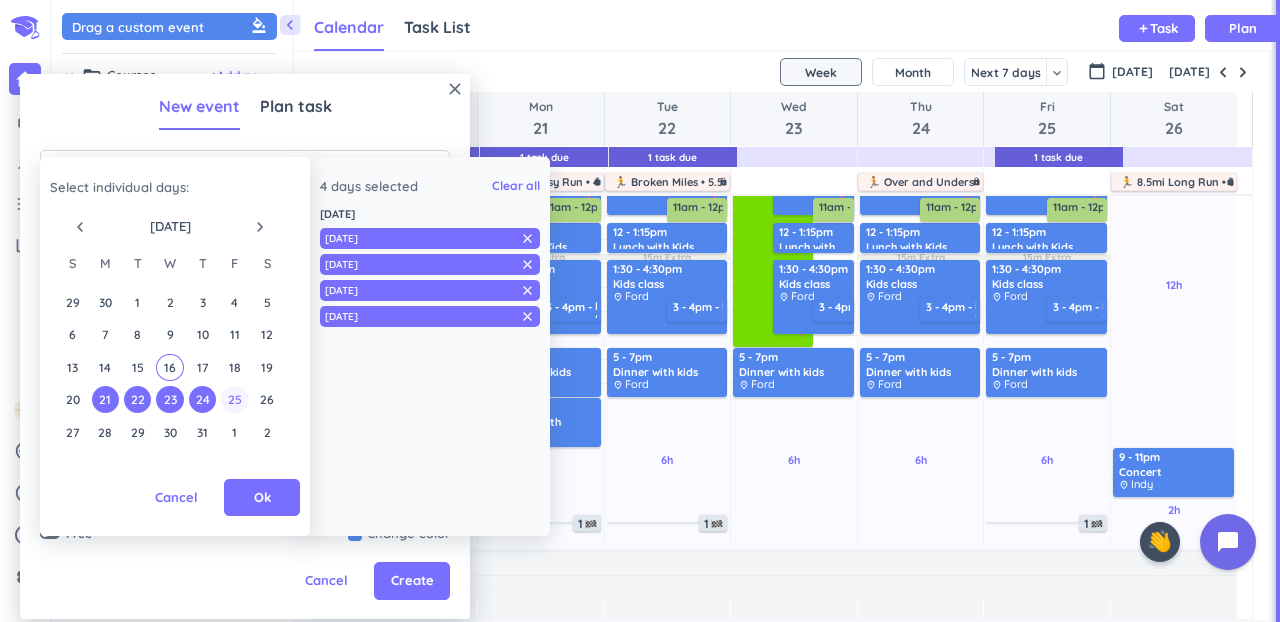 click on "25" at bounding box center [234, 399] 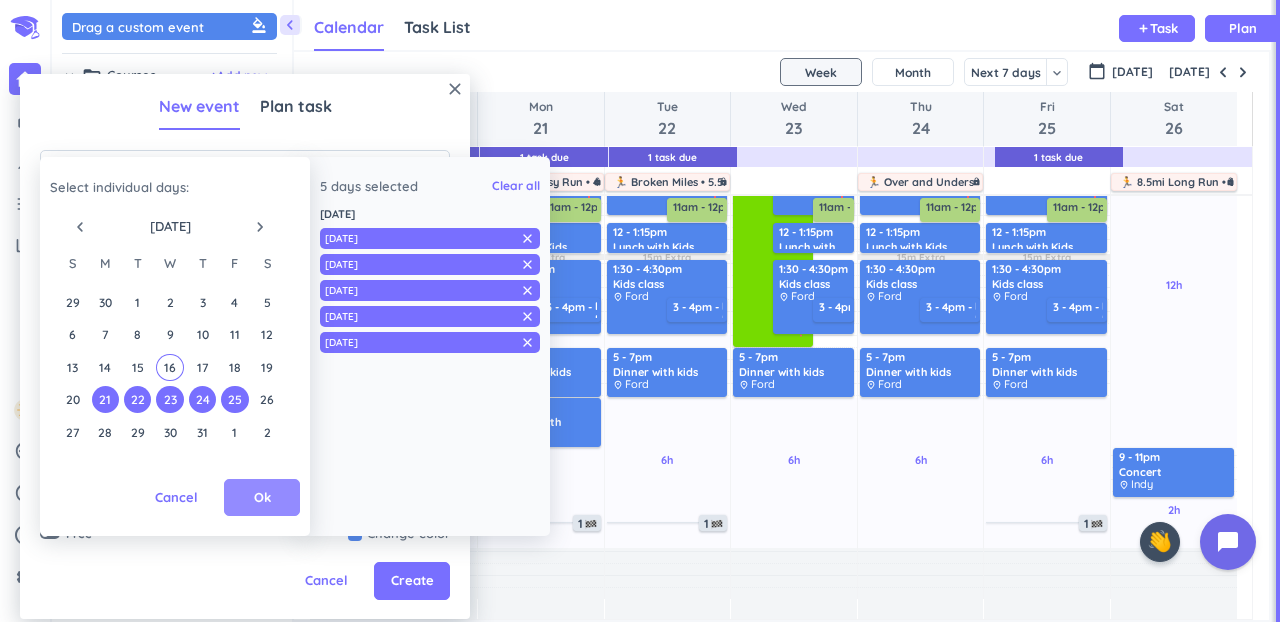 click on "Ok" at bounding box center (262, 498) 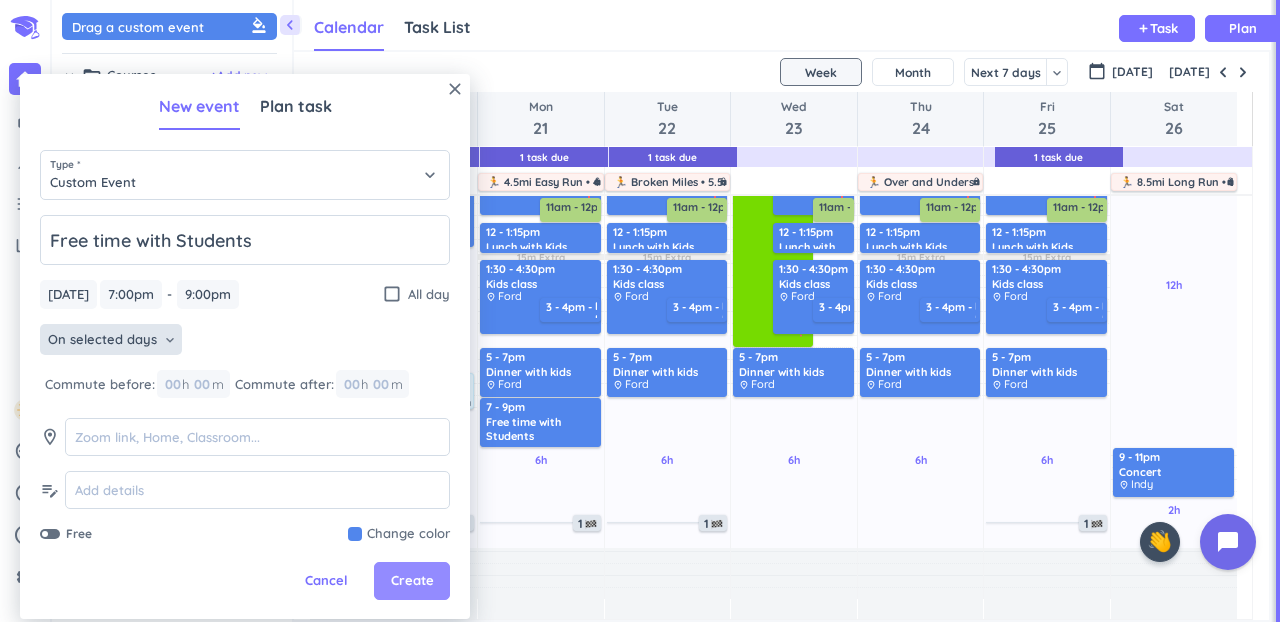 click on "Create" at bounding box center (412, 581) 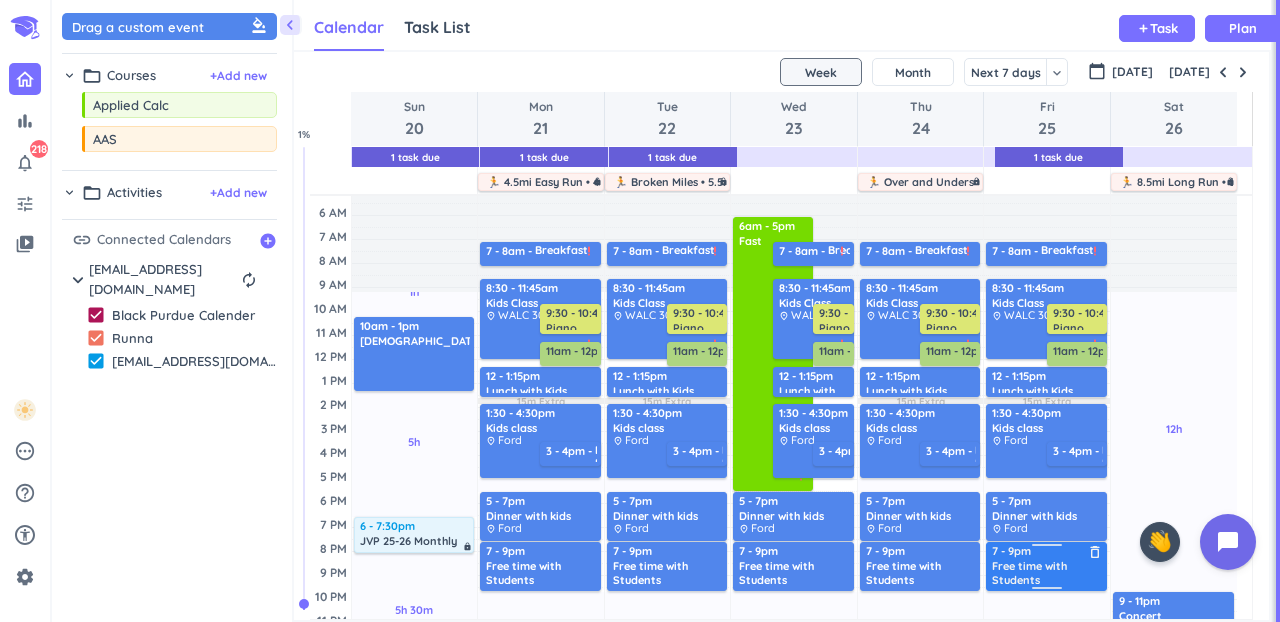scroll, scrollTop: 33, scrollLeft: 0, axis: vertical 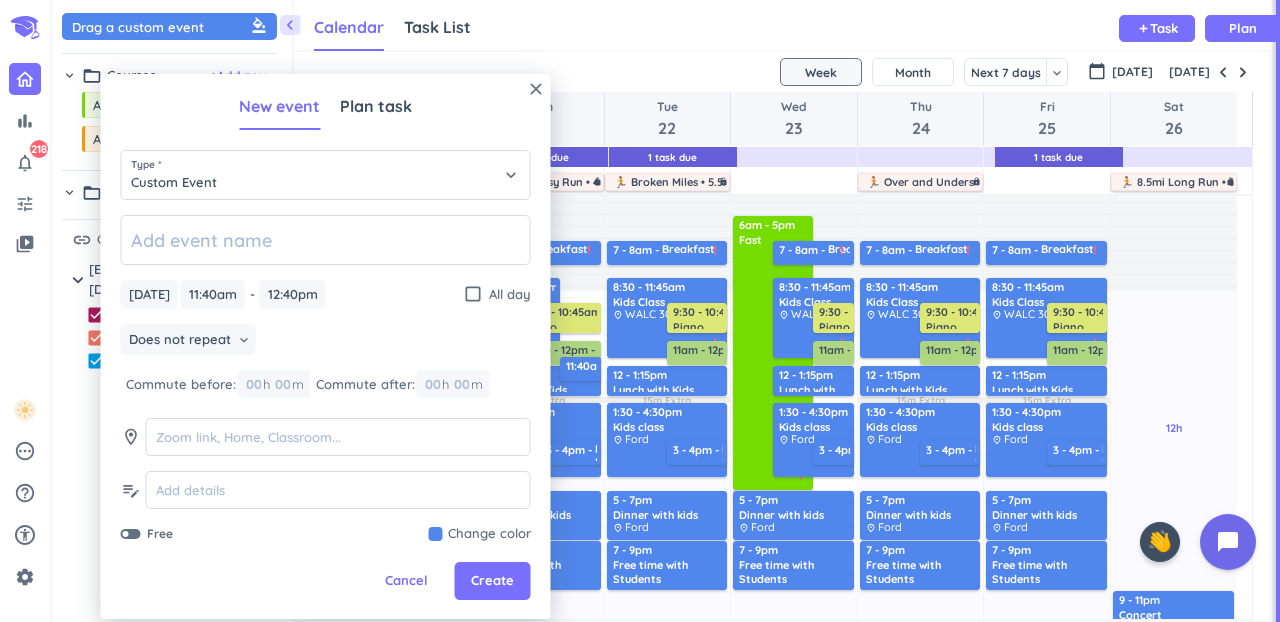 click on "Cancel" at bounding box center (407, 581) 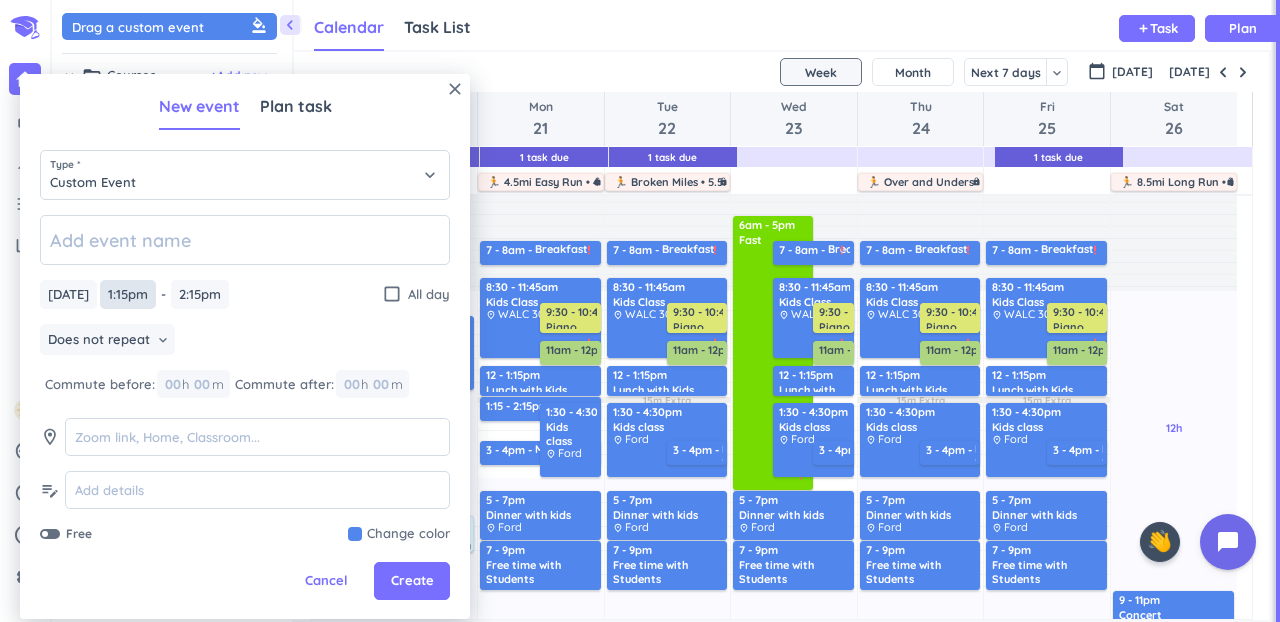 click on "1:15pm" at bounding box center [128, 294] 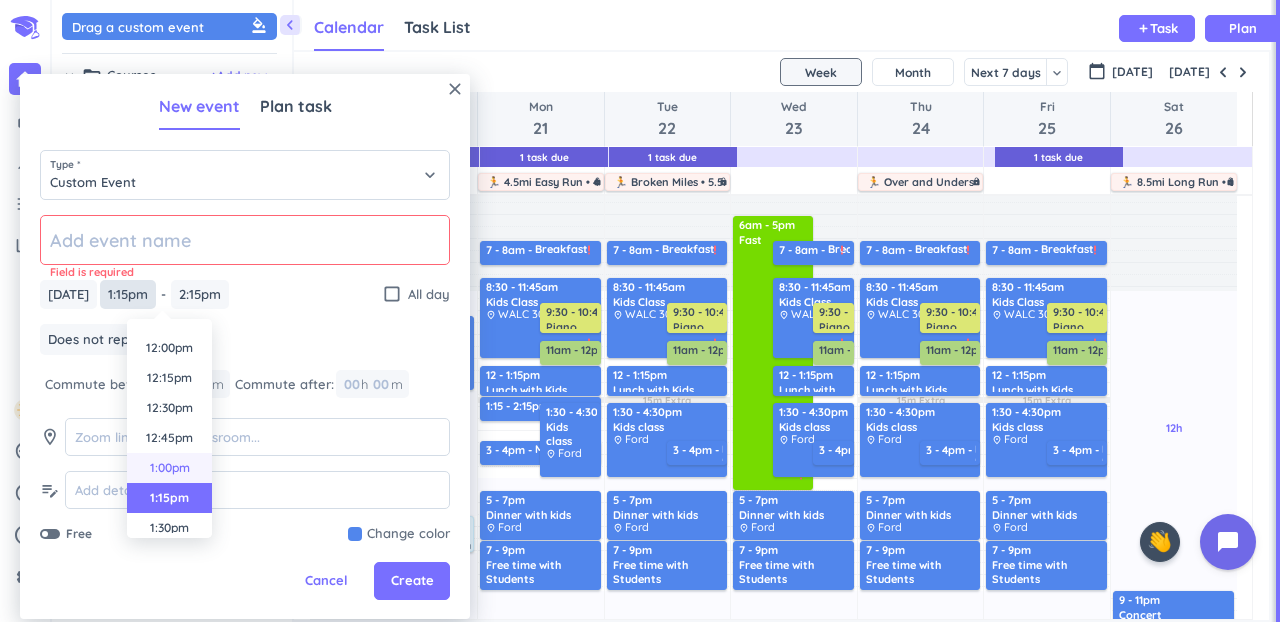 scroll, scrollTop: 1432, scrollLeft: 0, axis: vertical 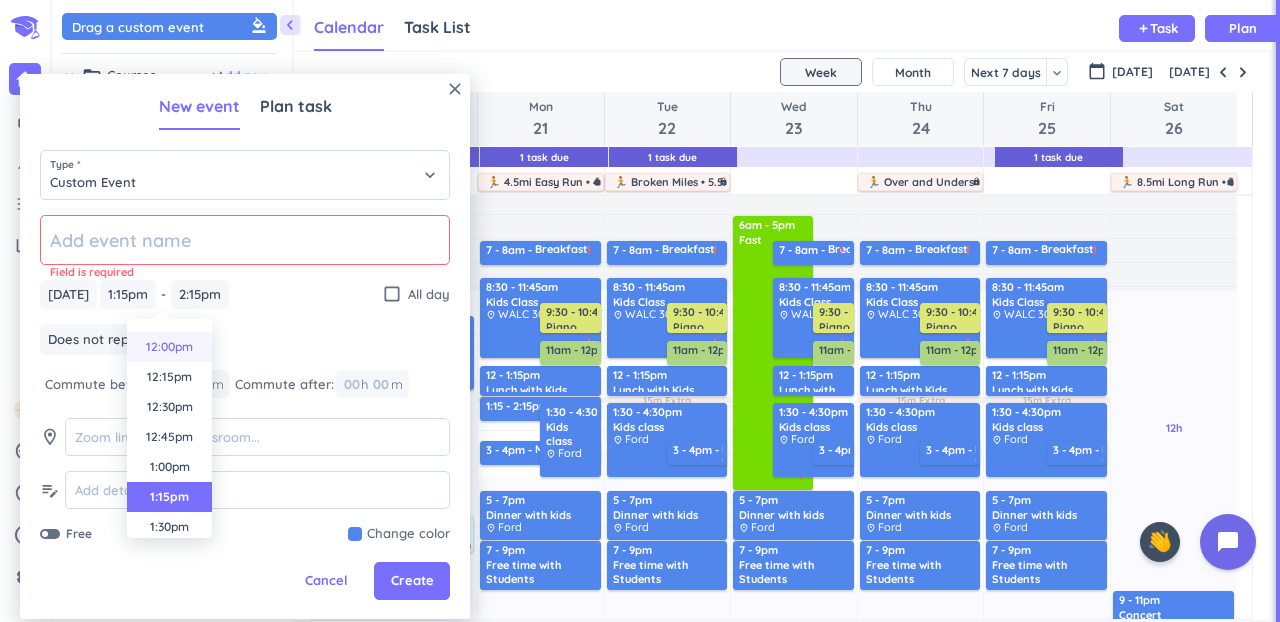 click on "12:00pm" at bounding box center [169, 347] 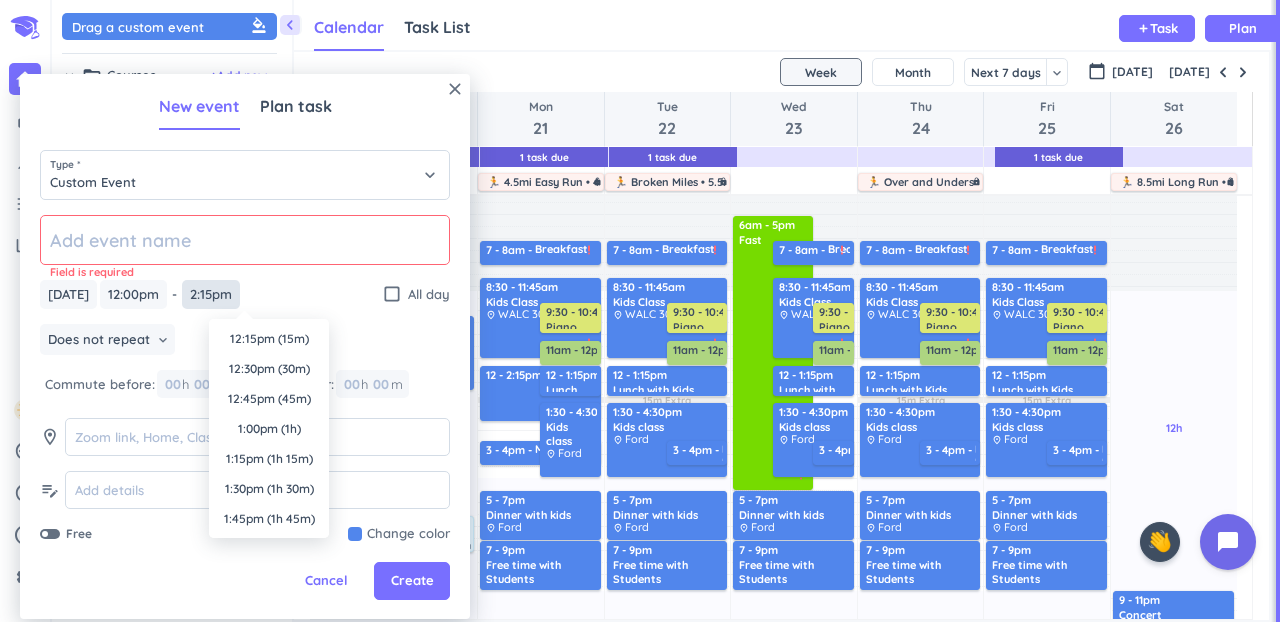 click on "2:15pm" at bounding box center (211, 294) 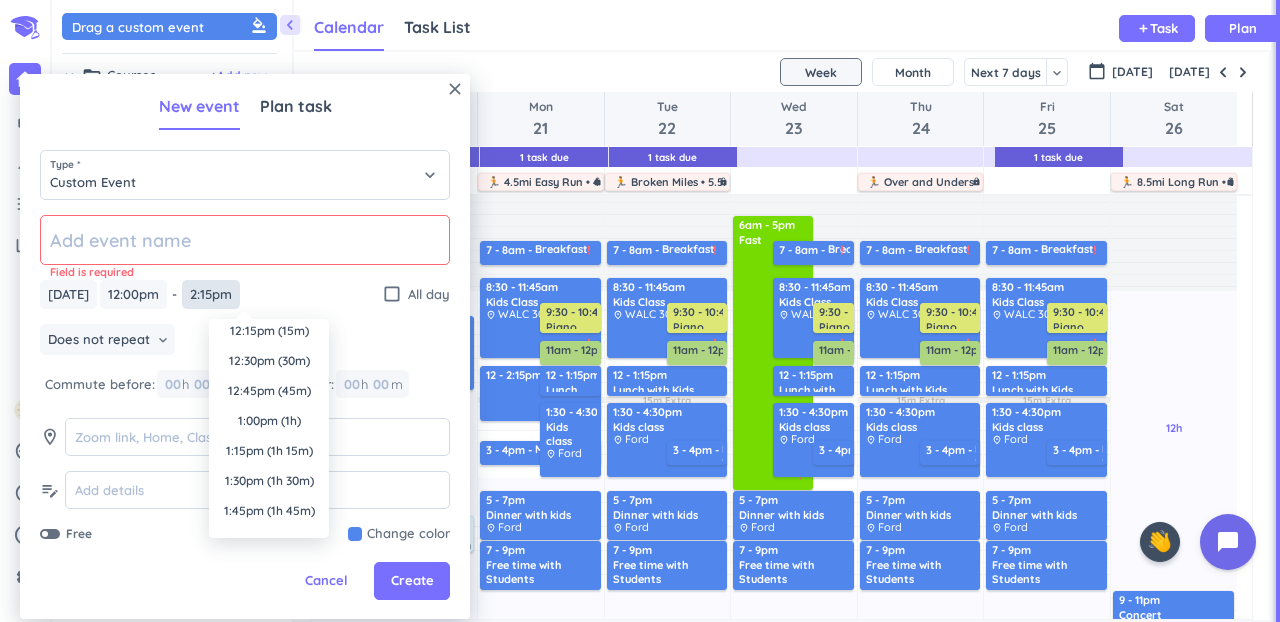 scroll, scrollTop: 7, scrollLeft: 0, axis: vertical 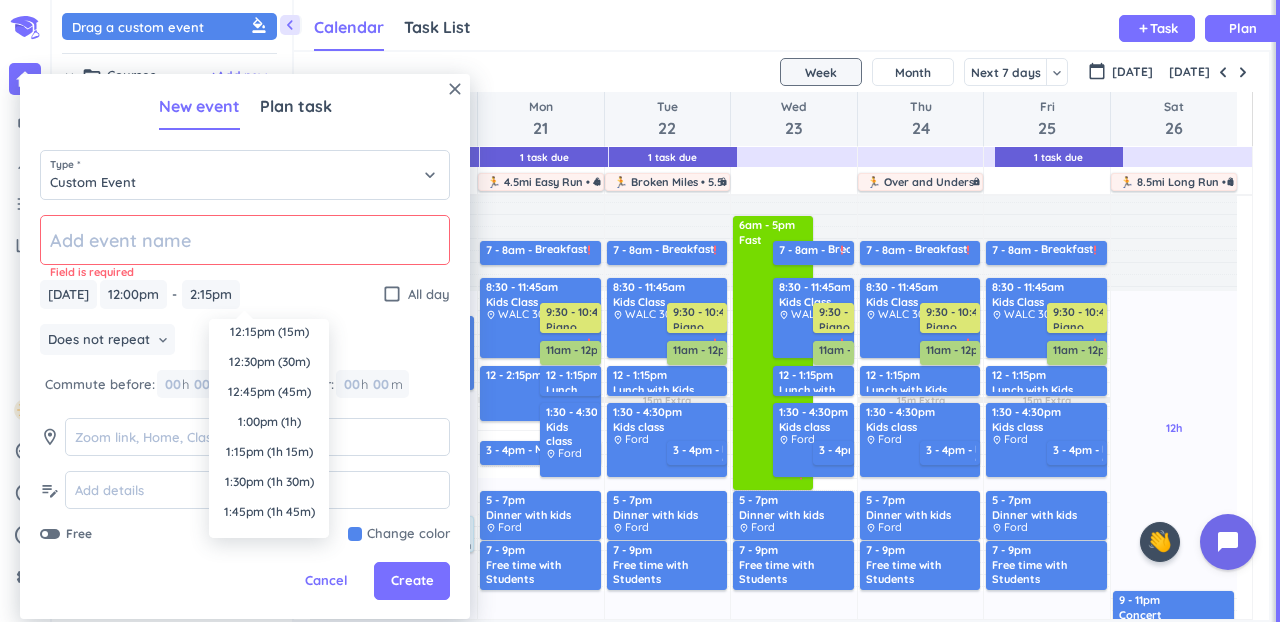 click on "1:00pm (1h)" at bounding box center (269, 422) 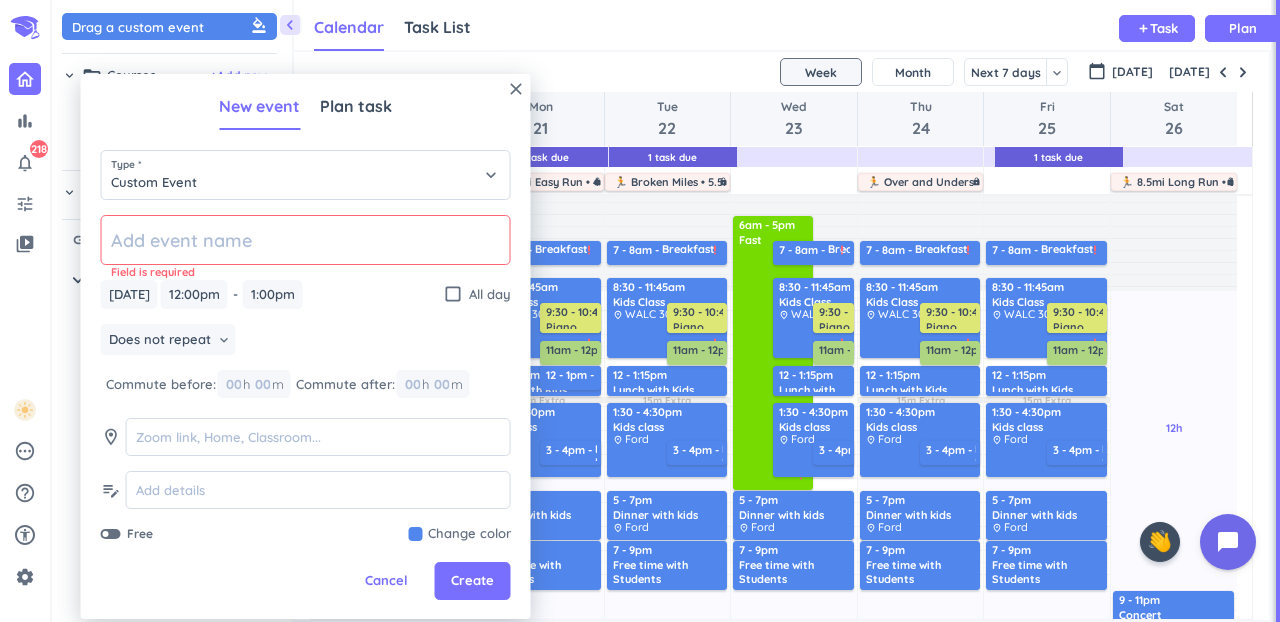 click 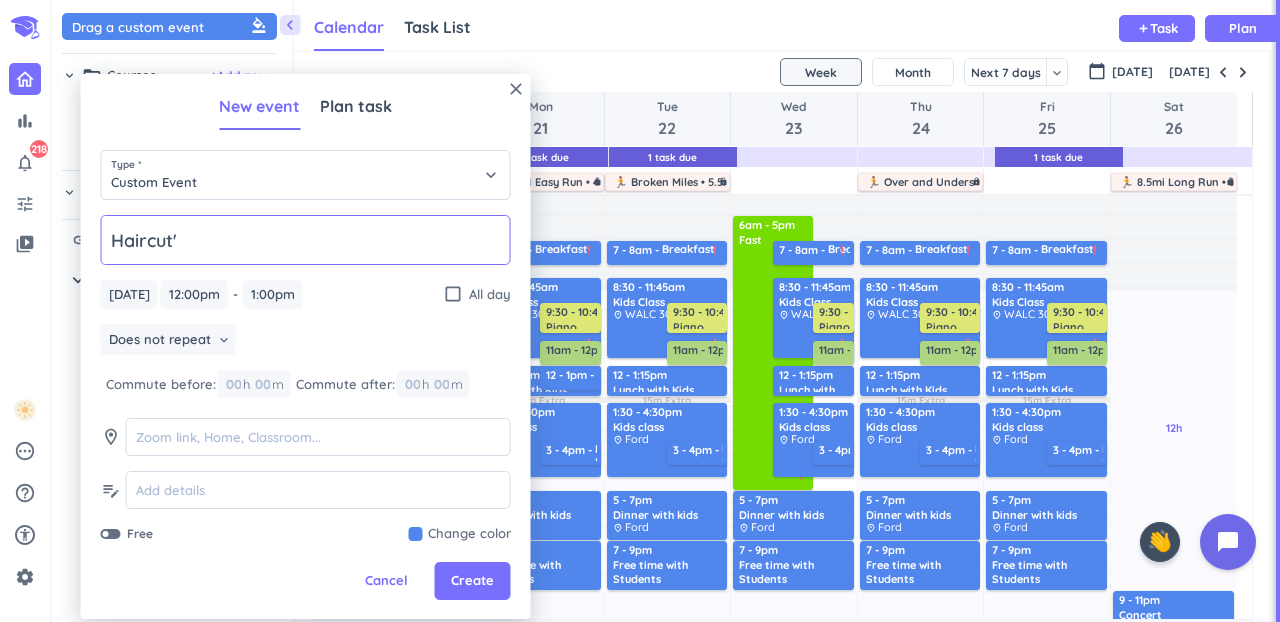 type on "Haircut'" 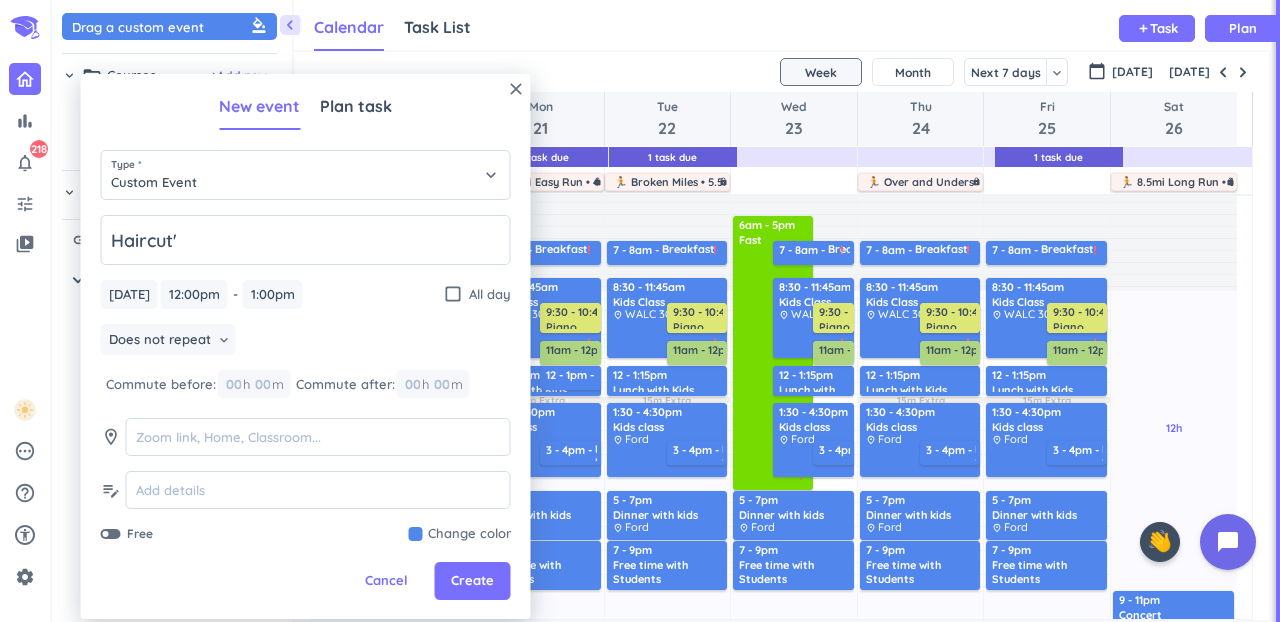 click at bounding box center [460, 534] 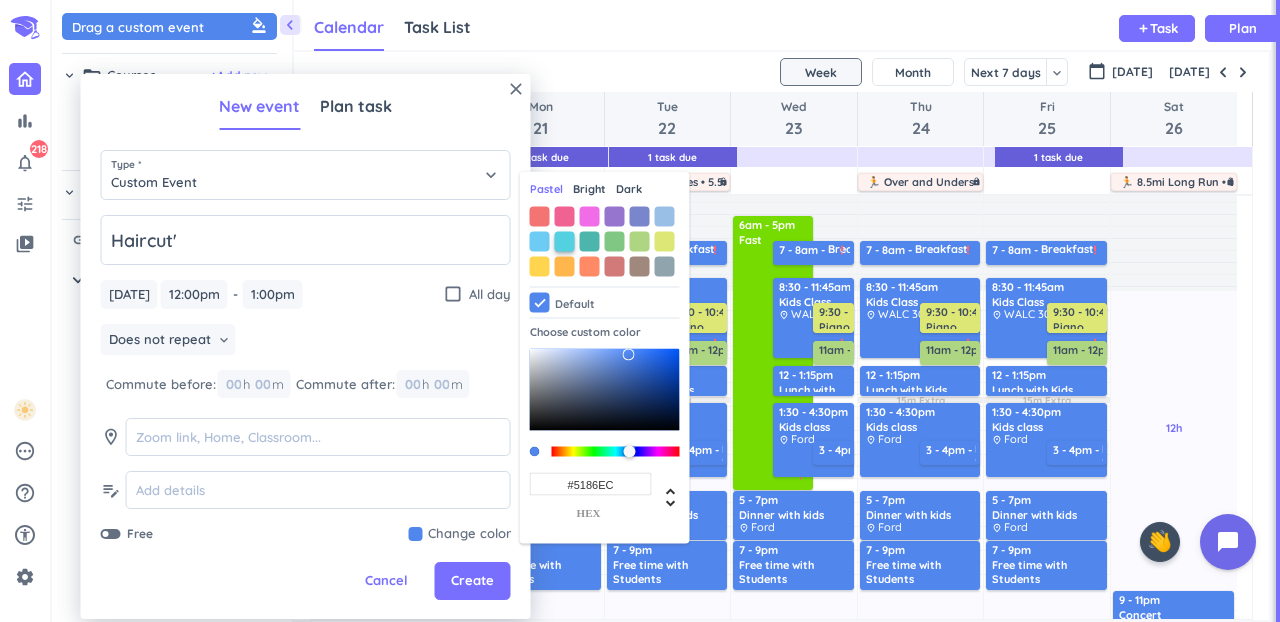 click at bounding box center [565, 241] 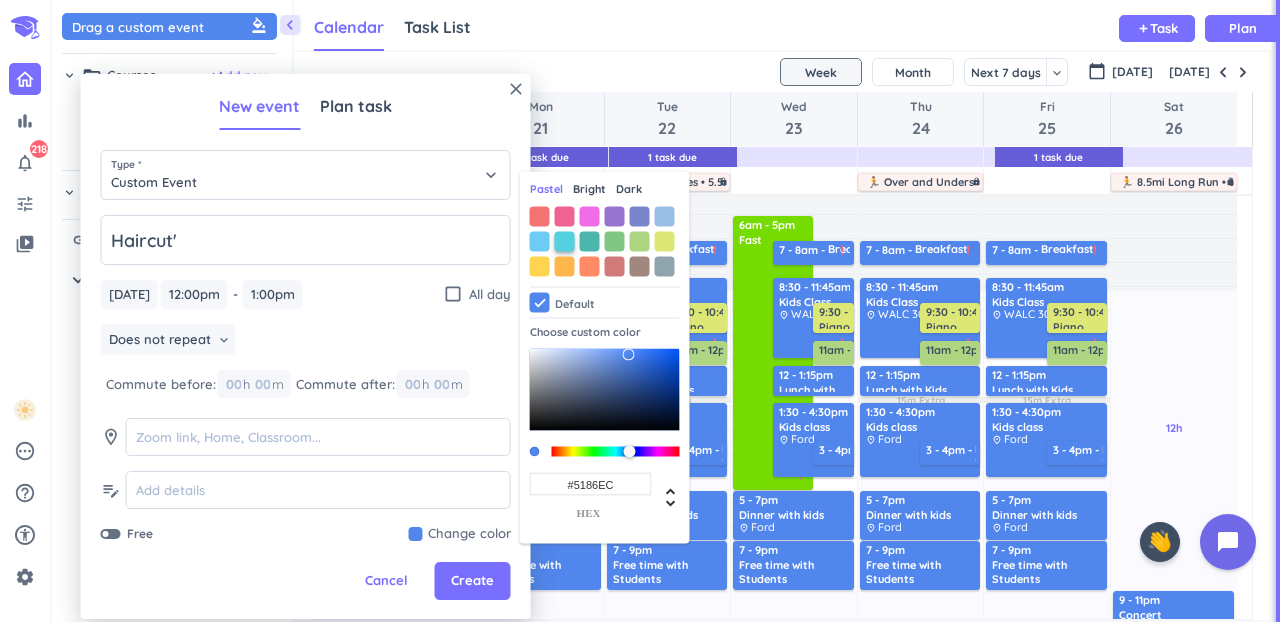 type on "#54D1E1" 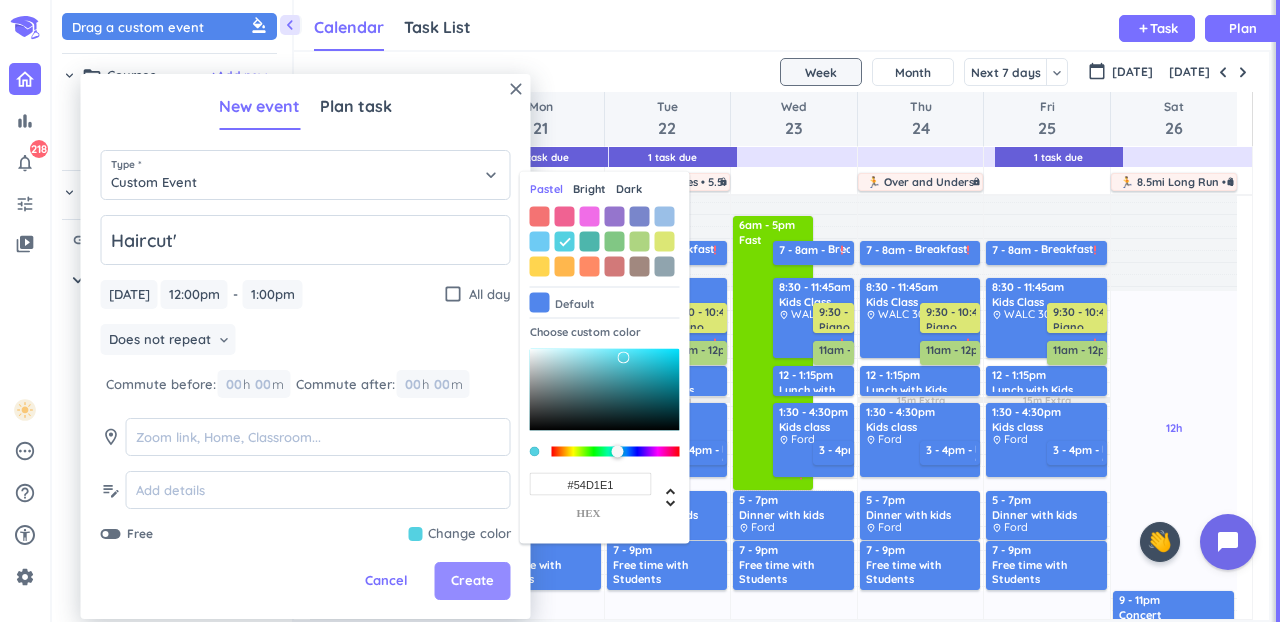 click on "Create" at bounding box center [473, 581] 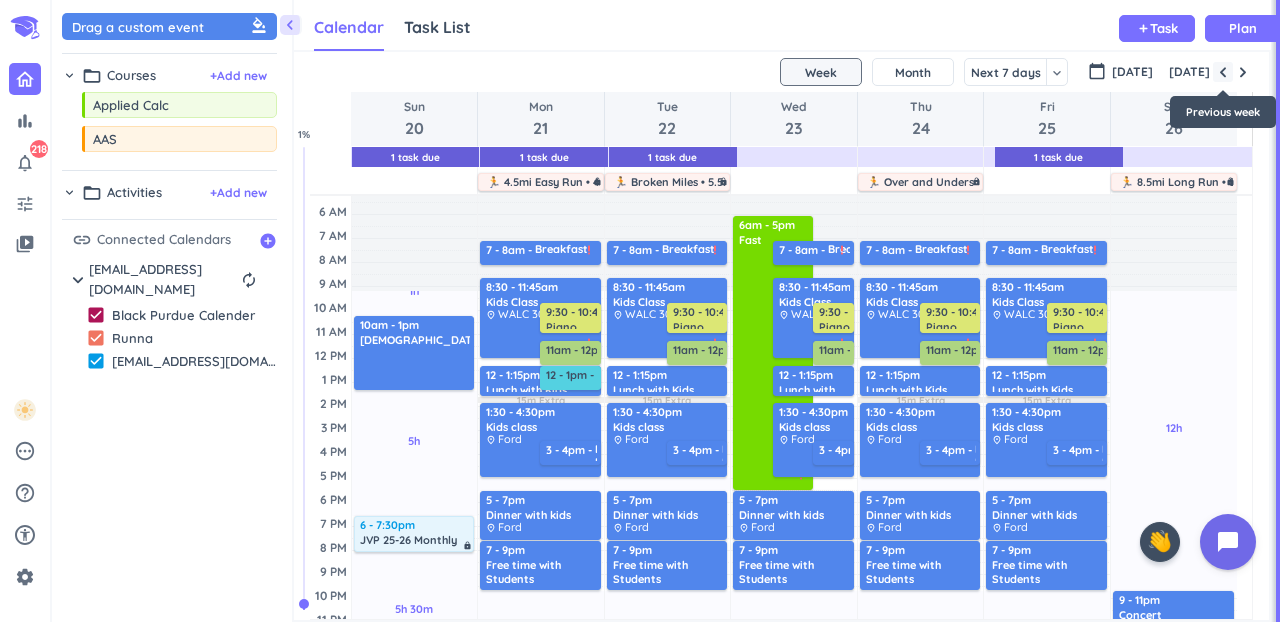 click at bounding box center [1223, 72] 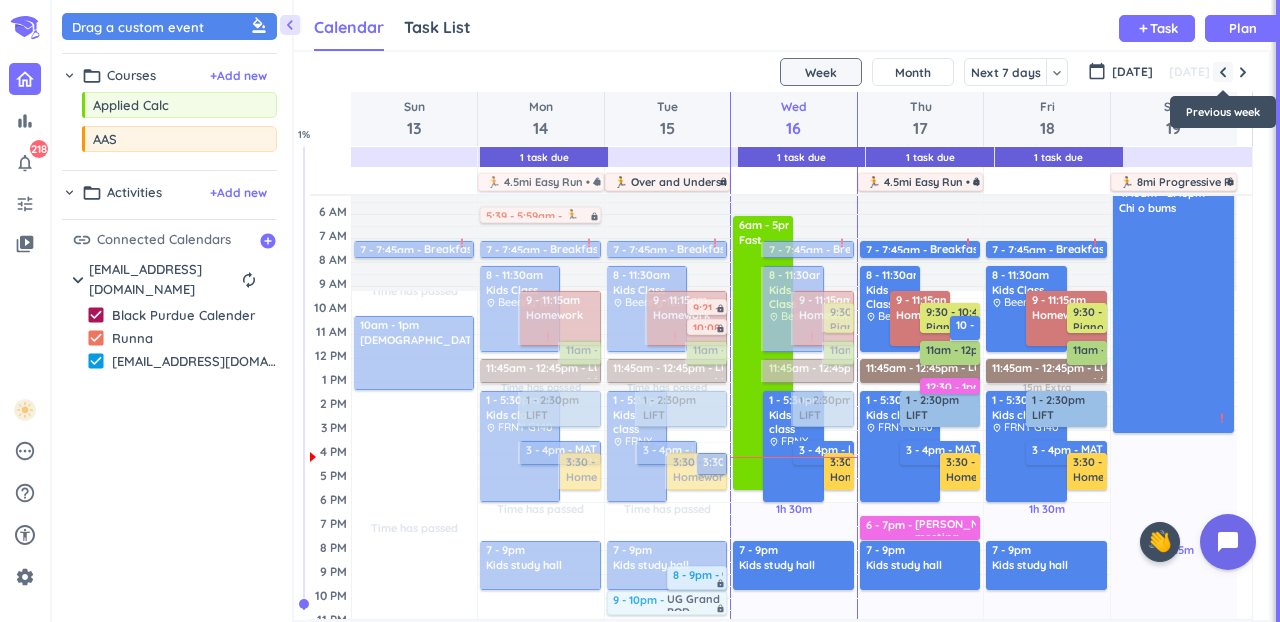 scroll, scrollTop: 54, scrollLeft: 0, axis: vertical 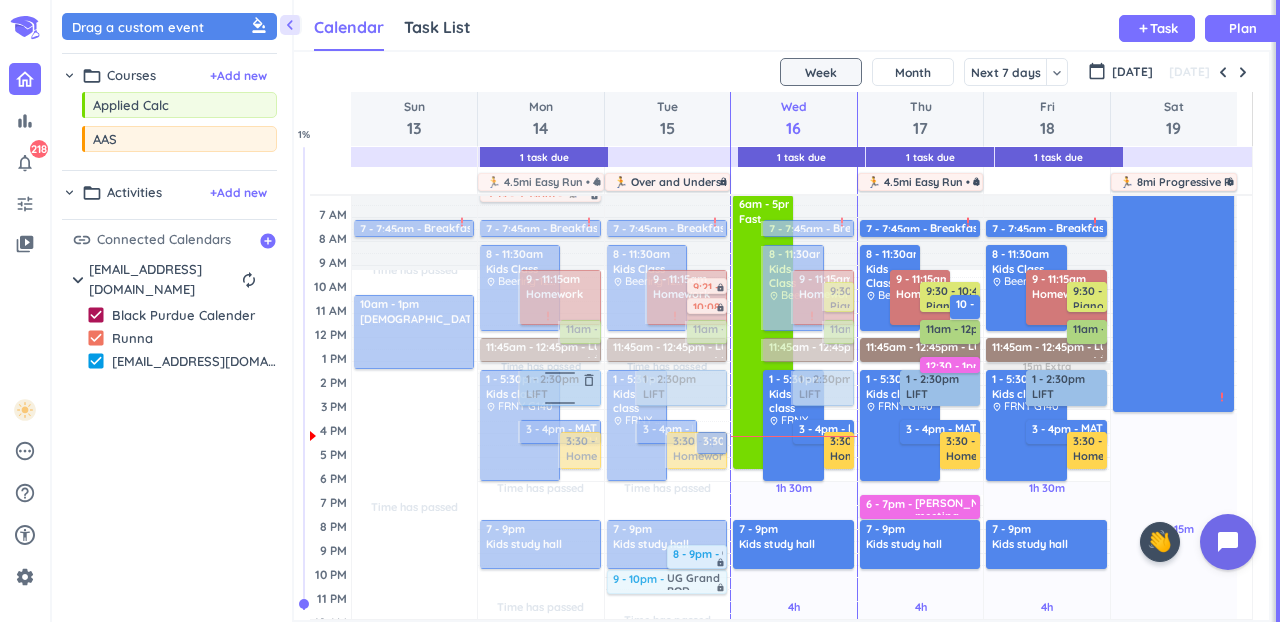click at bounding box center [558, 388] 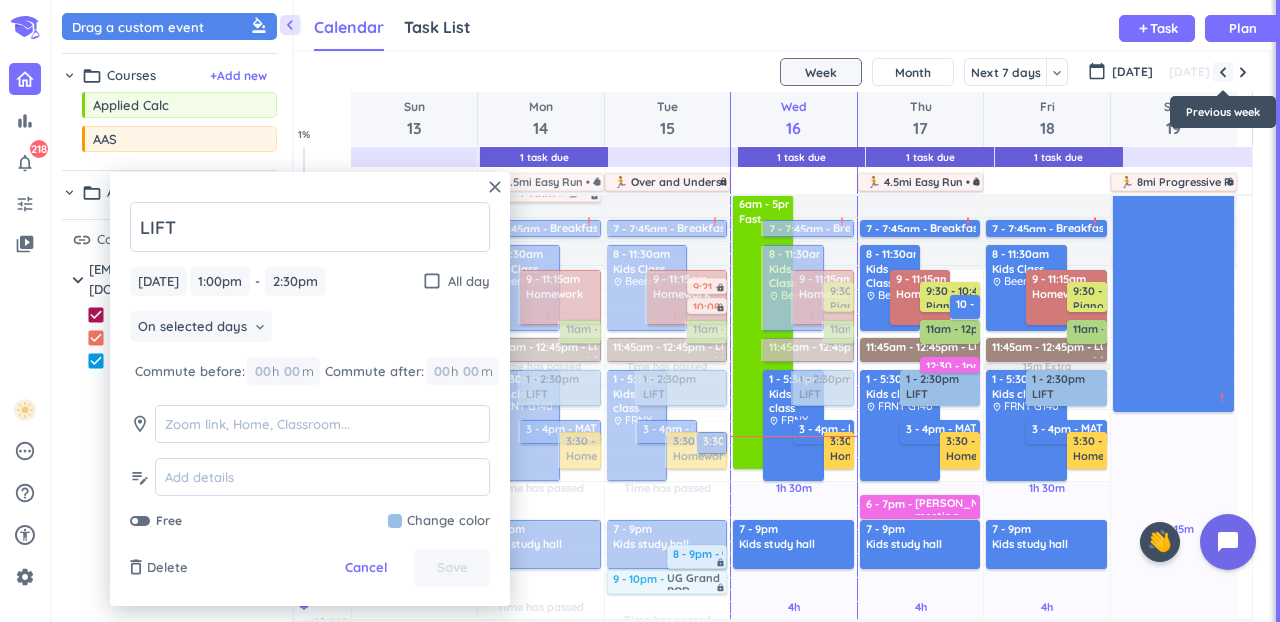 click at bounding box center [1243, 72] 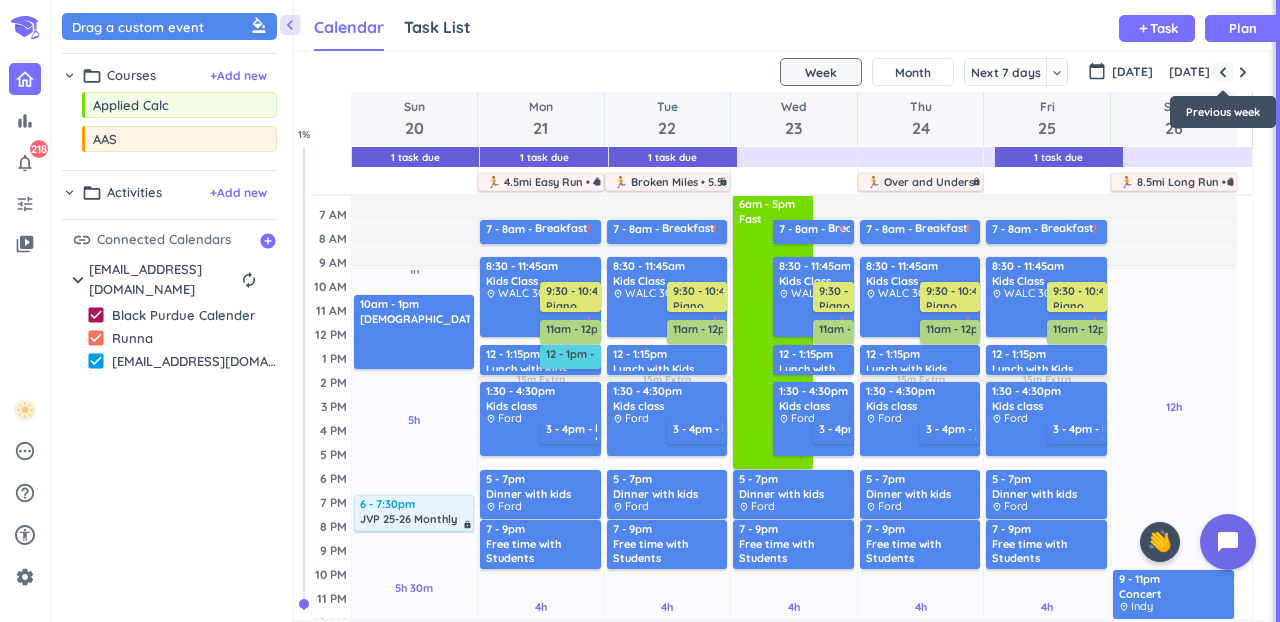 click at bounding box center (1223, 72) 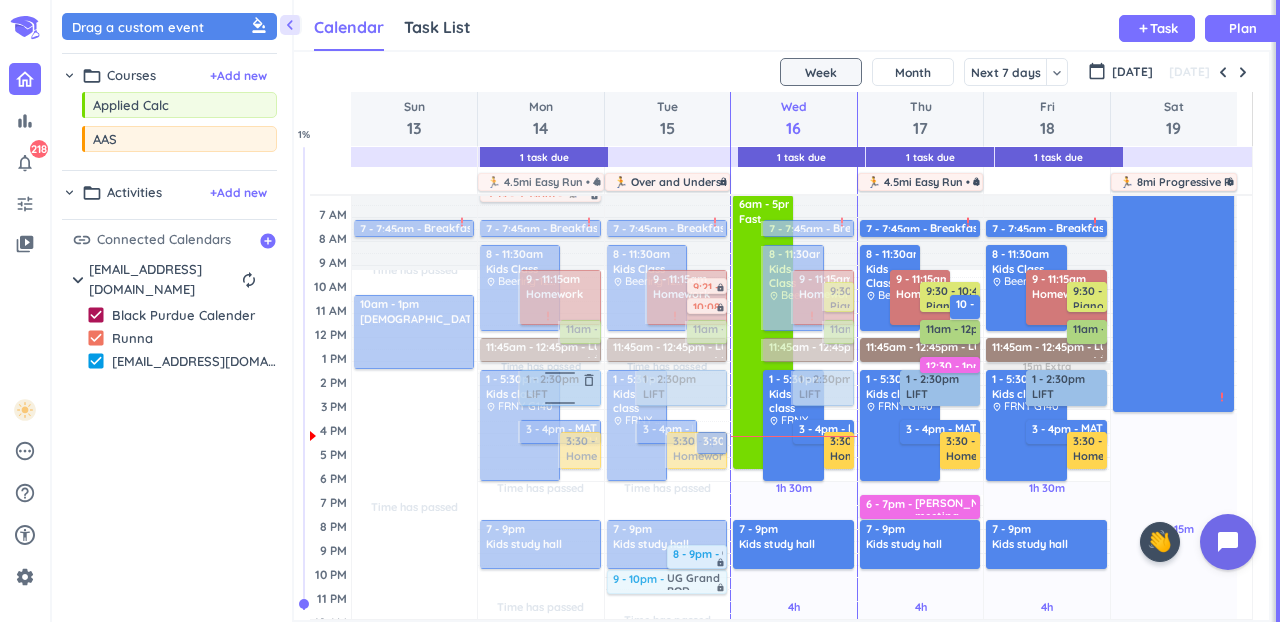click at bounding box center [558, 388] 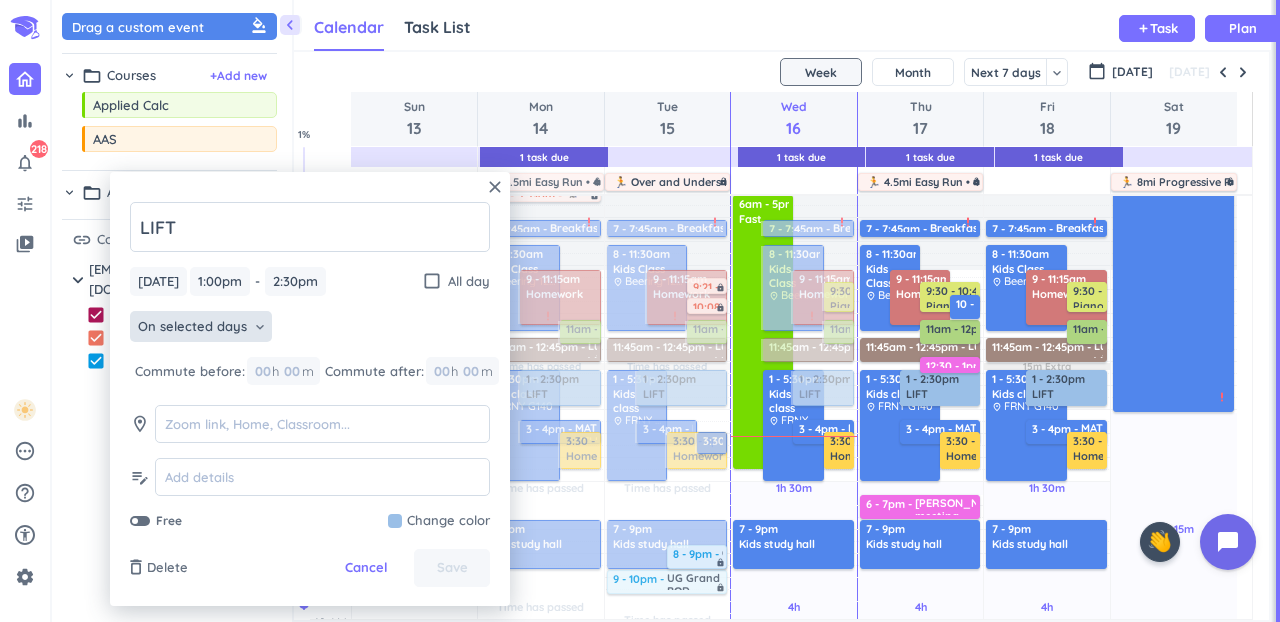 click on "keyboard_arrow_down" at bounding box center (260, 327) 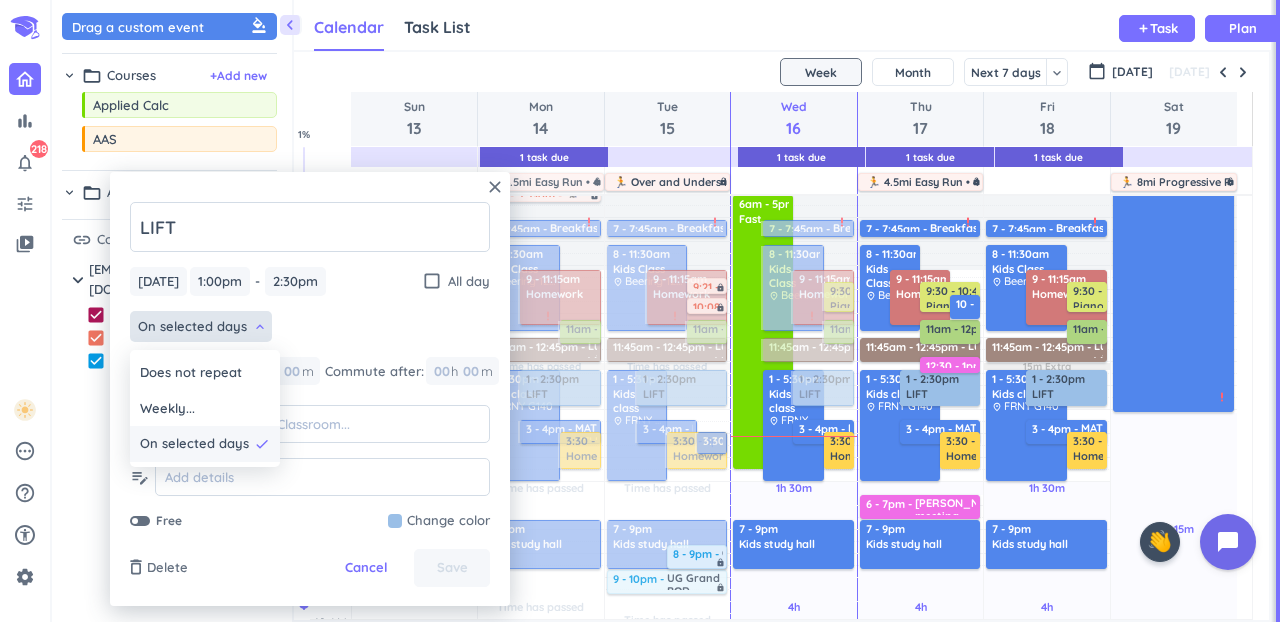 click on "On selected days" at bounding box center (194, 444) 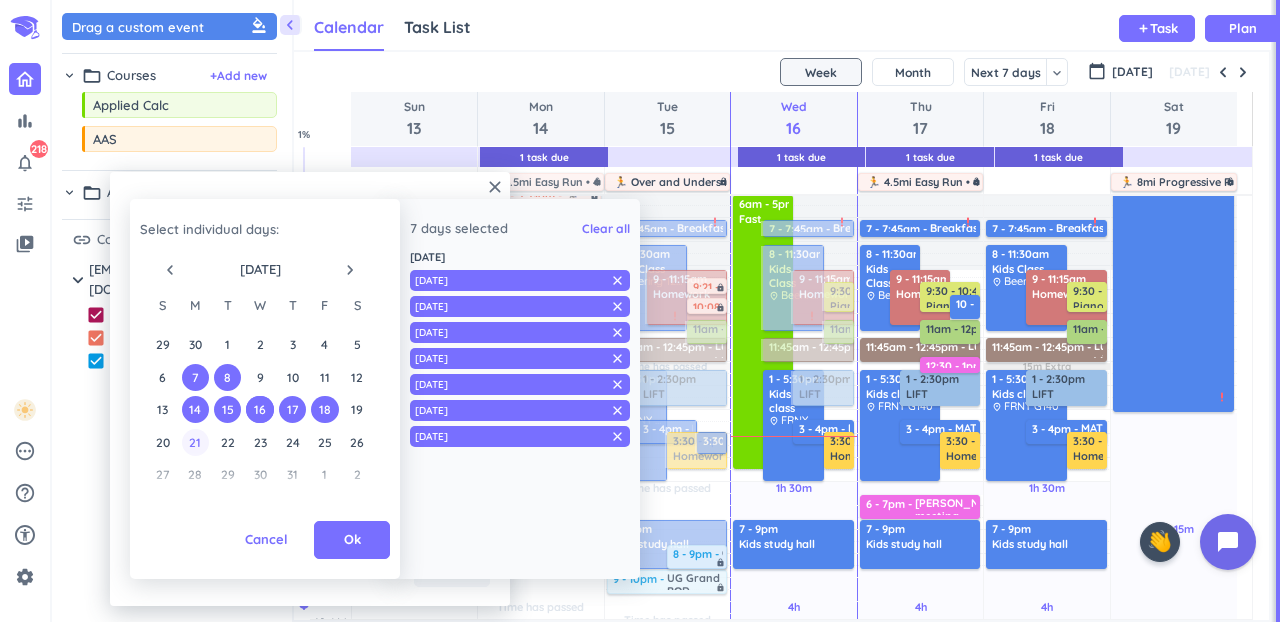 click on "21" at bounding box center [195, 442] 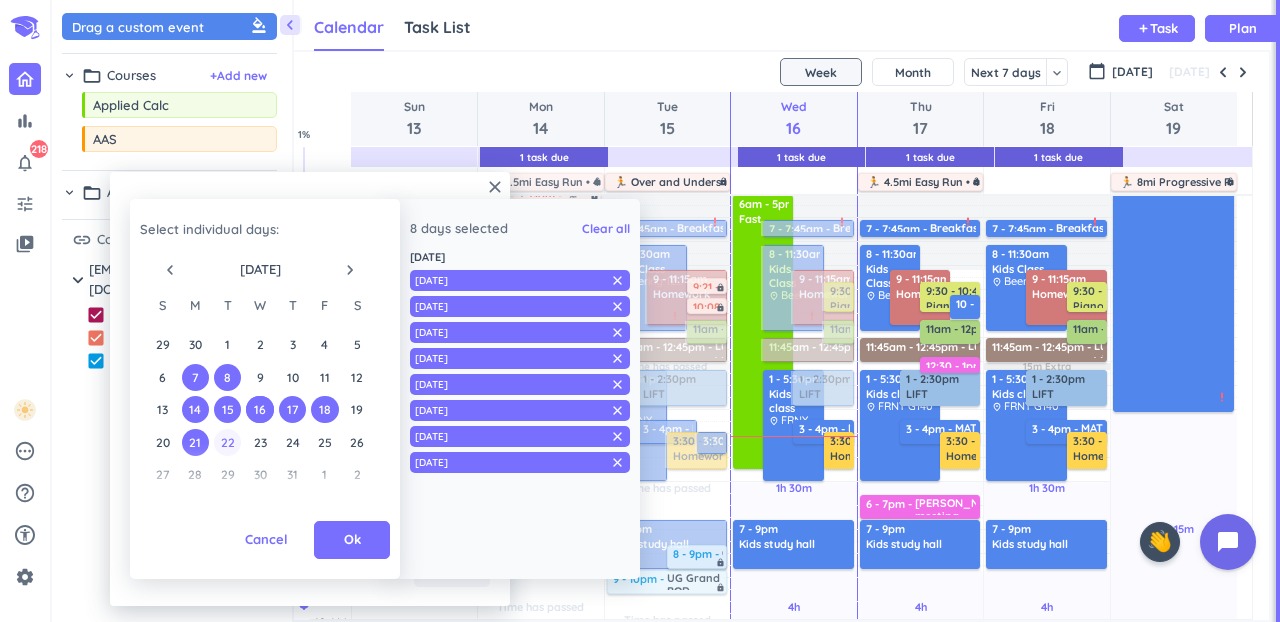 click on "22" at bounding box center [227, 442] 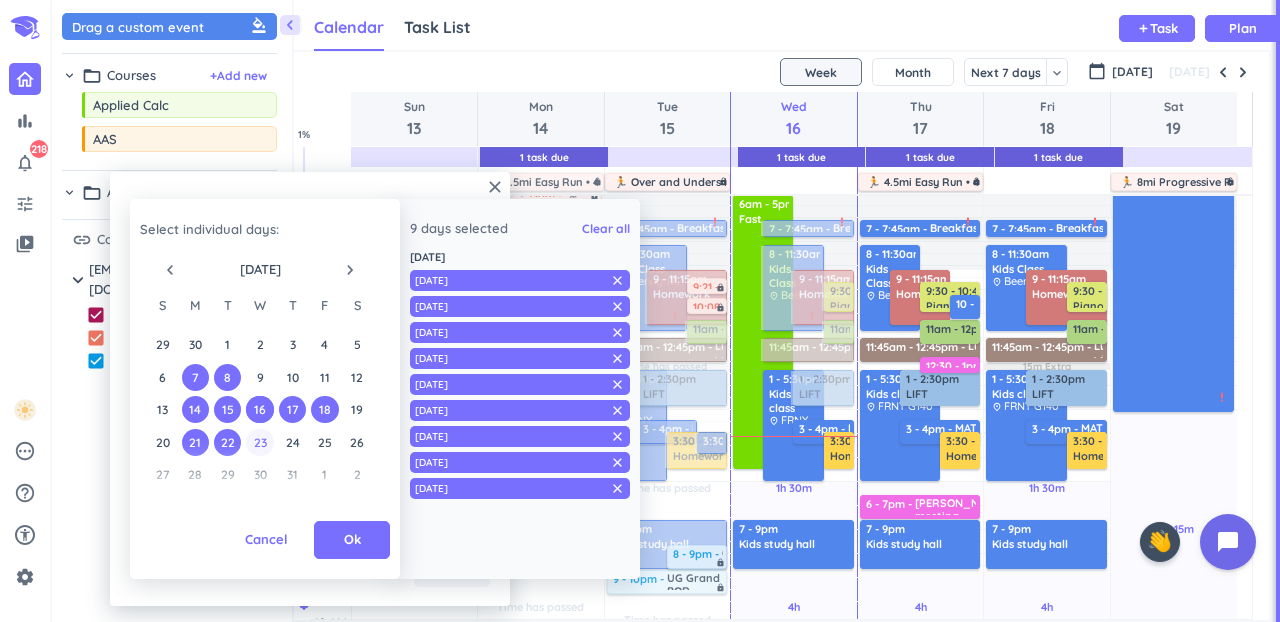 click on "23" at bounding box center (259, 442) 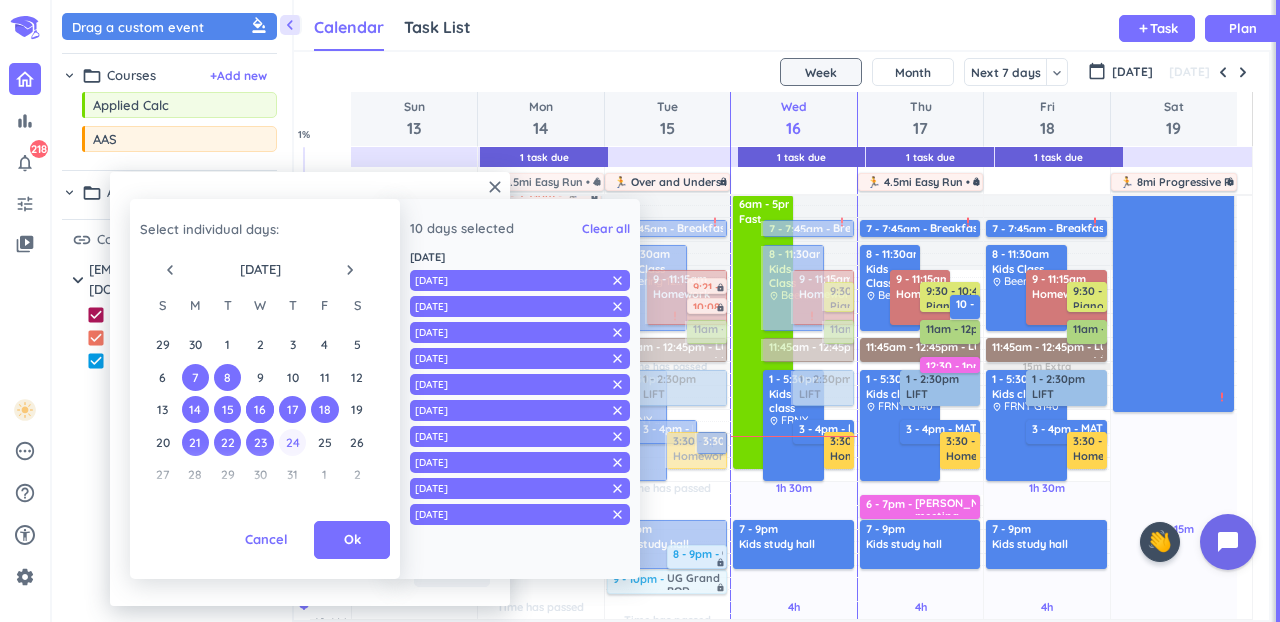 click on "24" at bounding box center (292, 442) 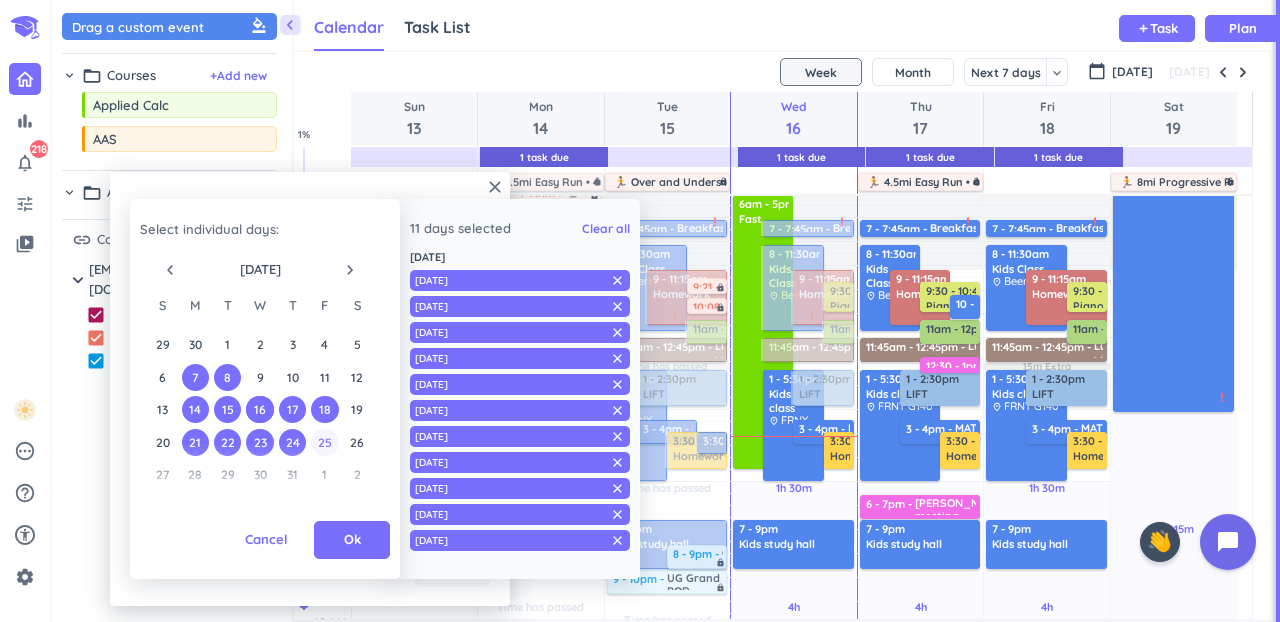 click on "25" at bounding box center [324, 442] 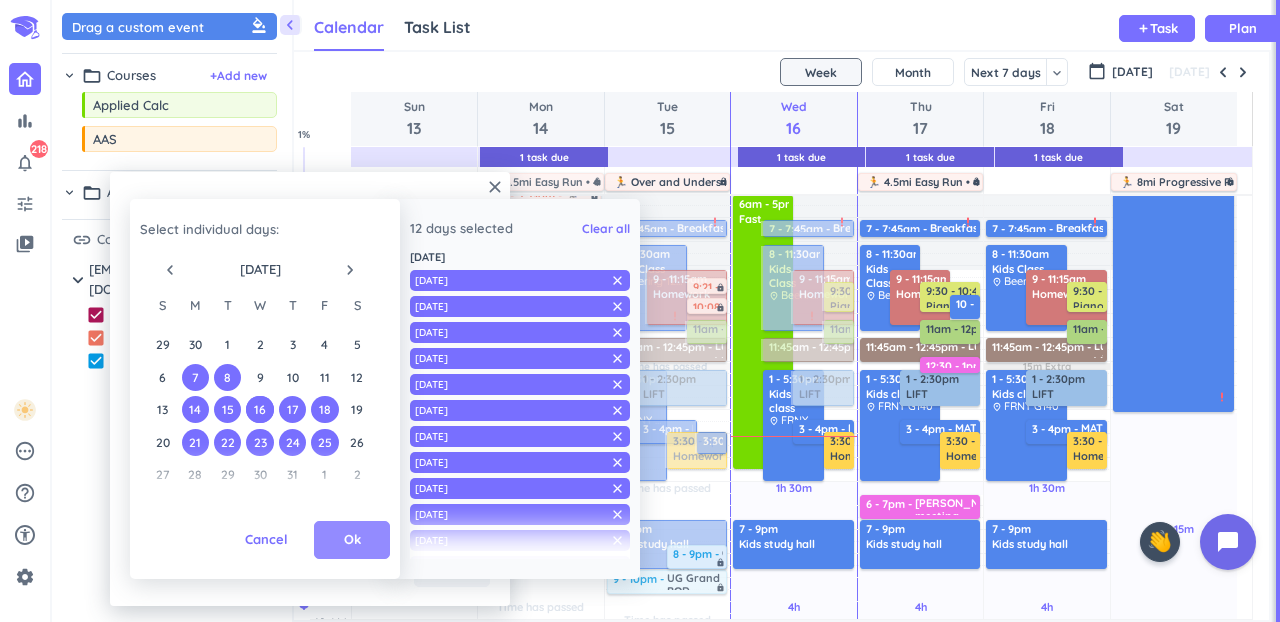 click on "Ok" at bounding box center (352, 540) 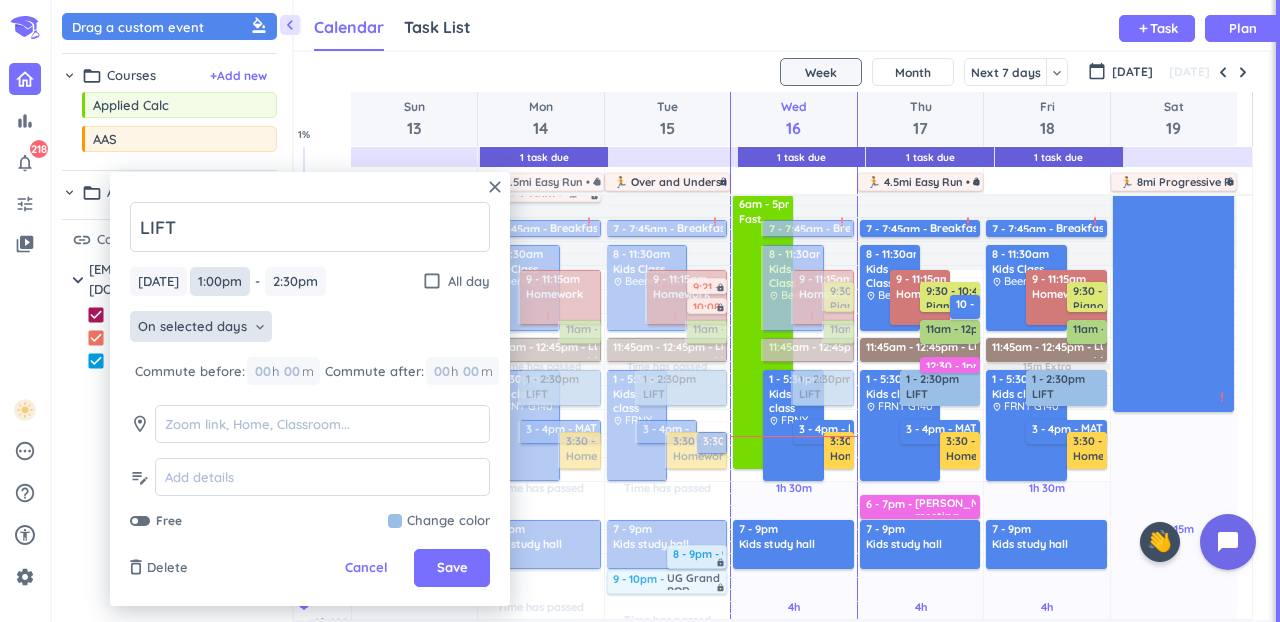 click on "1:00pm" at bounding box center [220, 281] 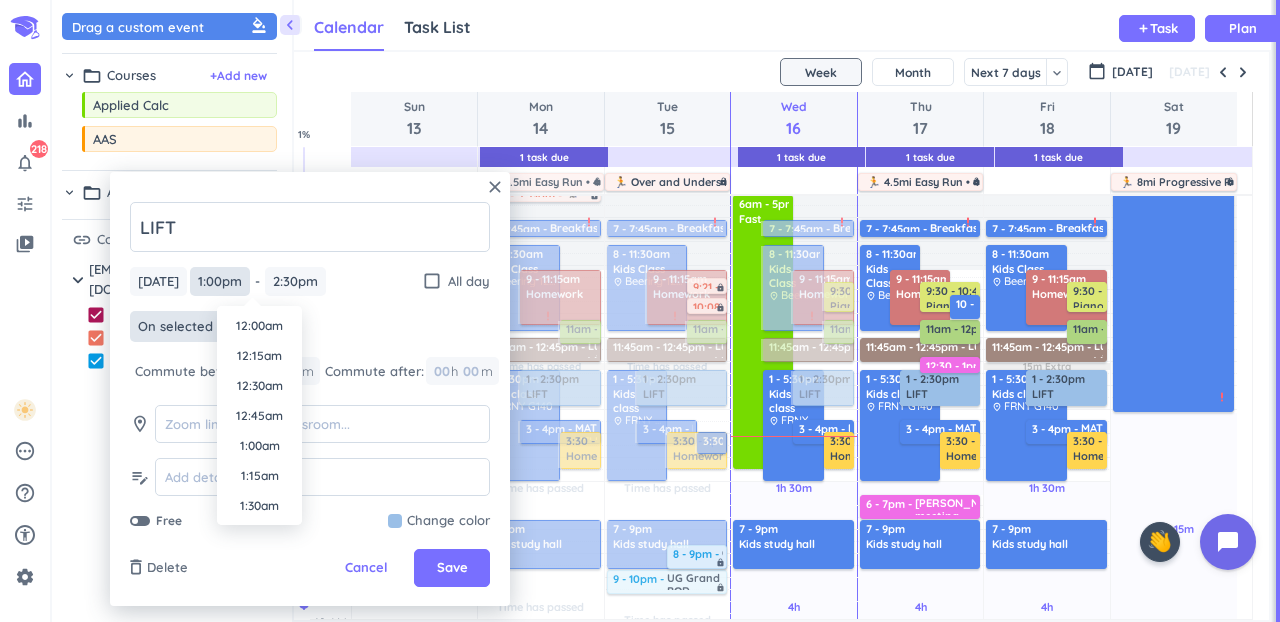 scroll, scrollTop: 1470, scrollLeft: 0, axis: vertical 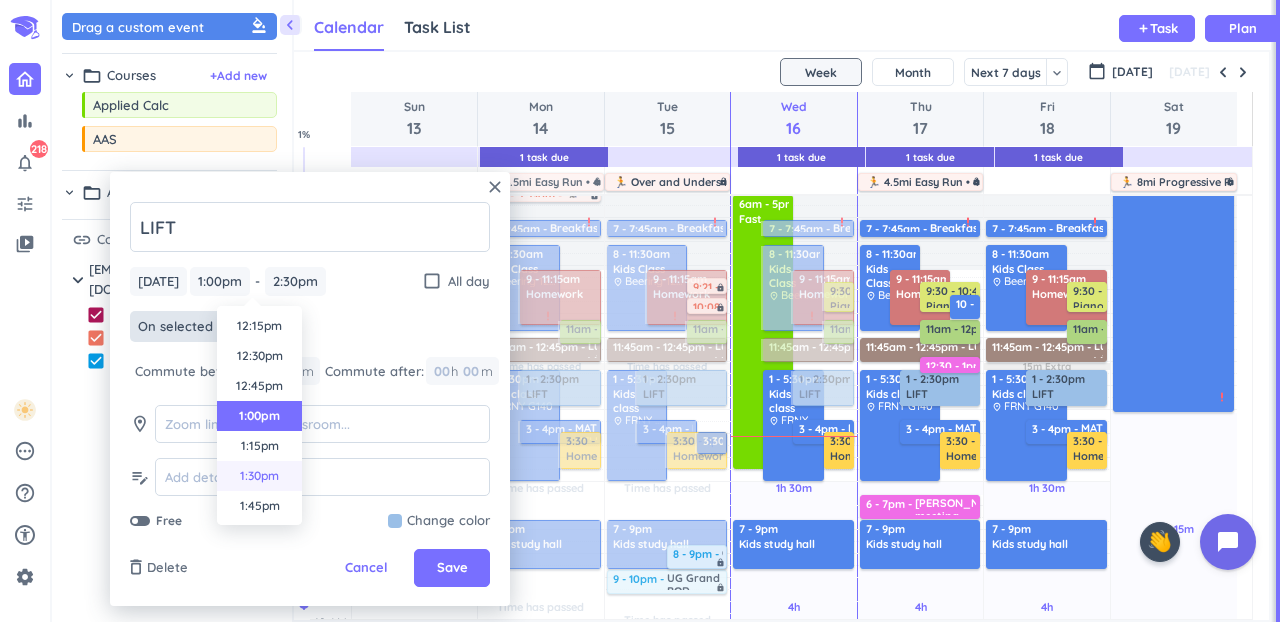 click on "1:30pm" at bounding box center [259, 476] 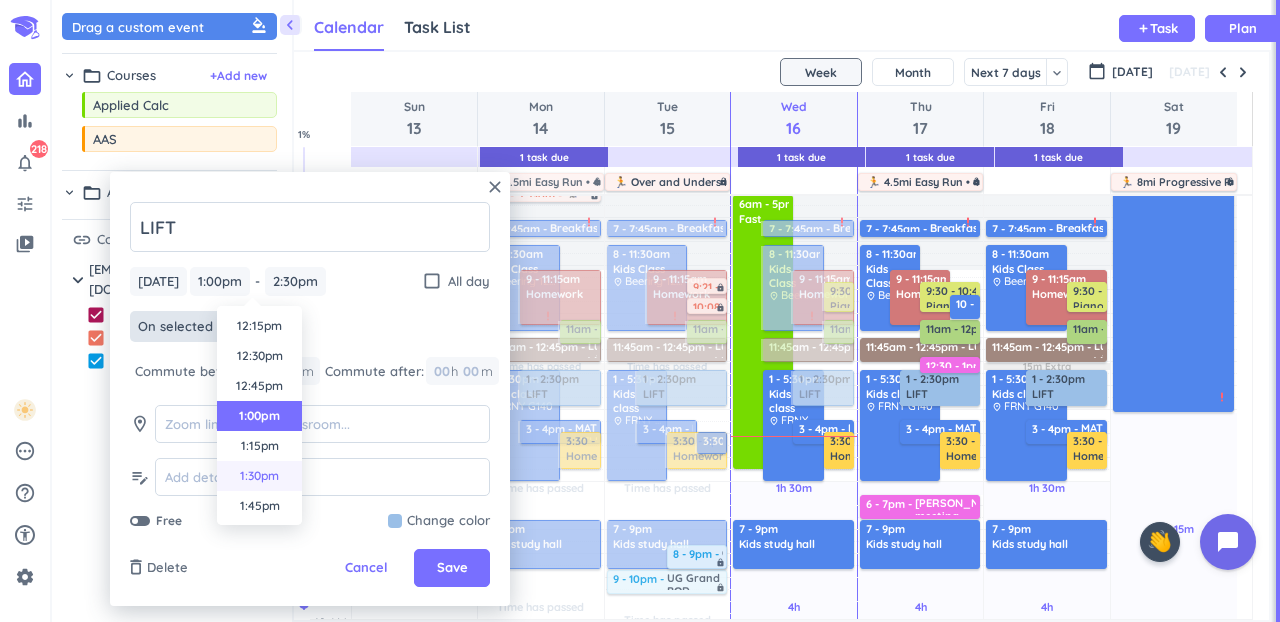 type on "1:30pm" 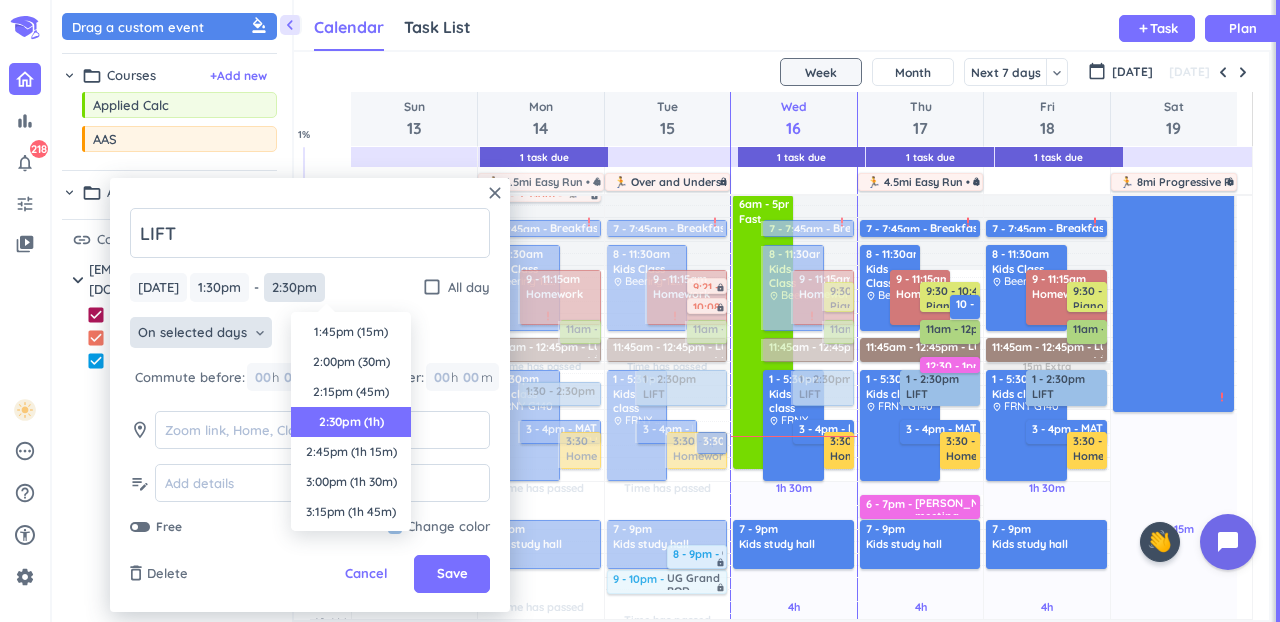 click on "2:30pm" at bounding box center (294, 287) 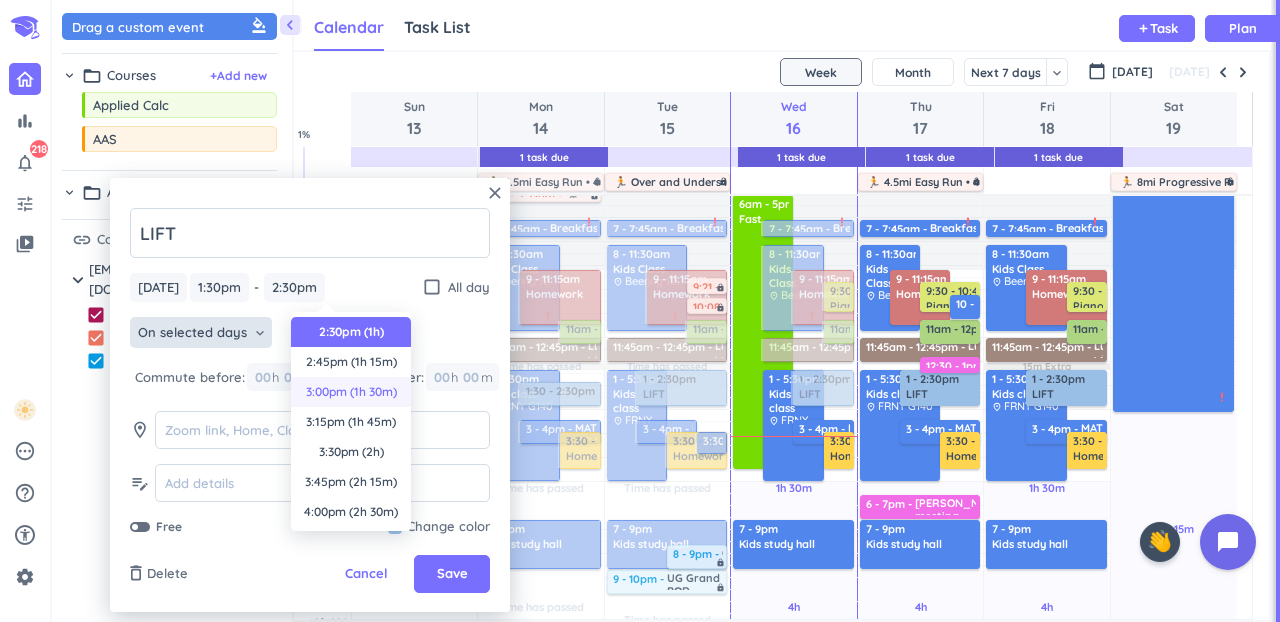 click on "3:00pm (1h 30m)" at bounding box center (351, 392) 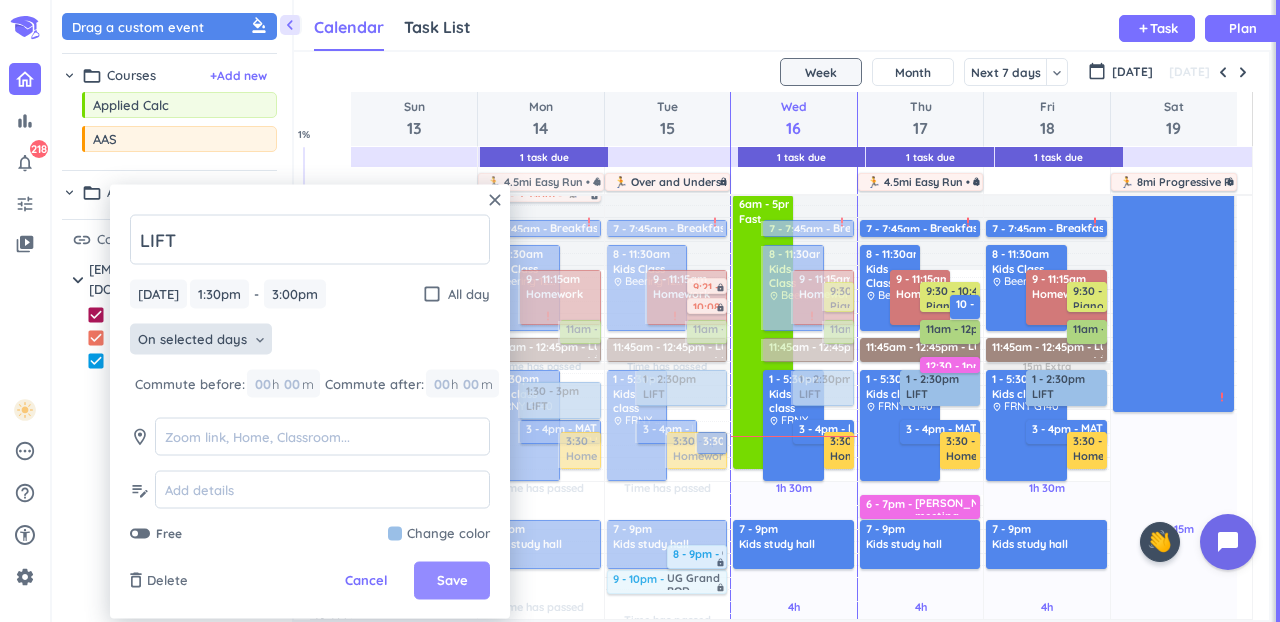 click on "Save" at bounding box center (452, 581) 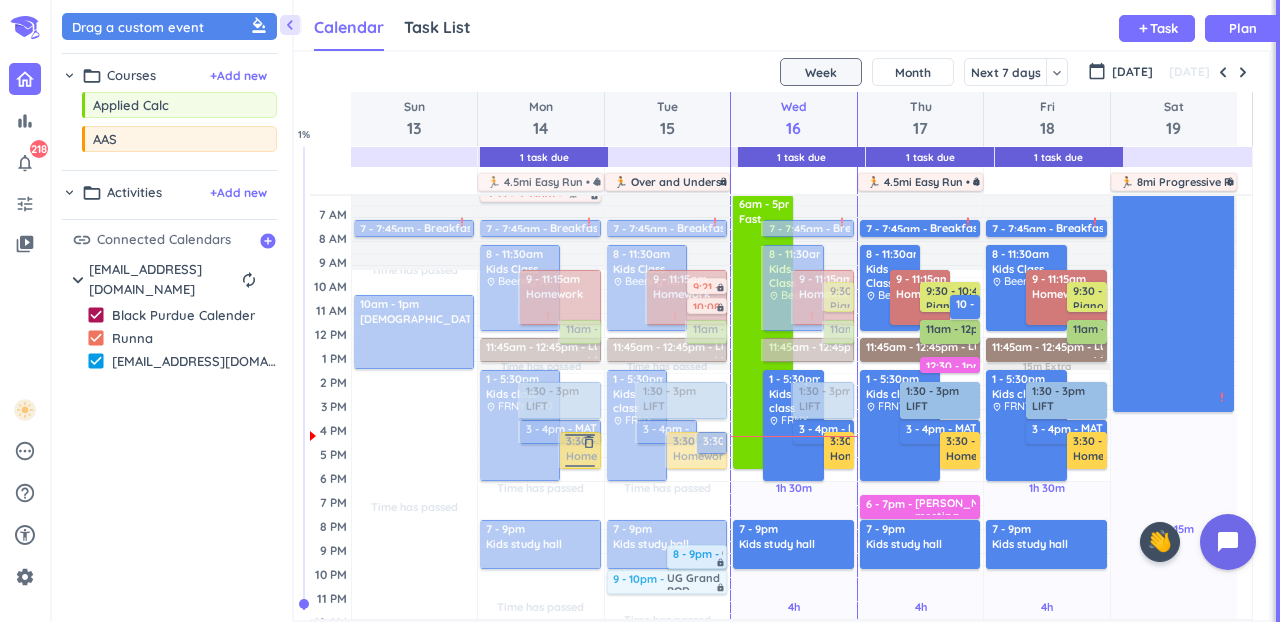 click at bounding box center (578, 450) 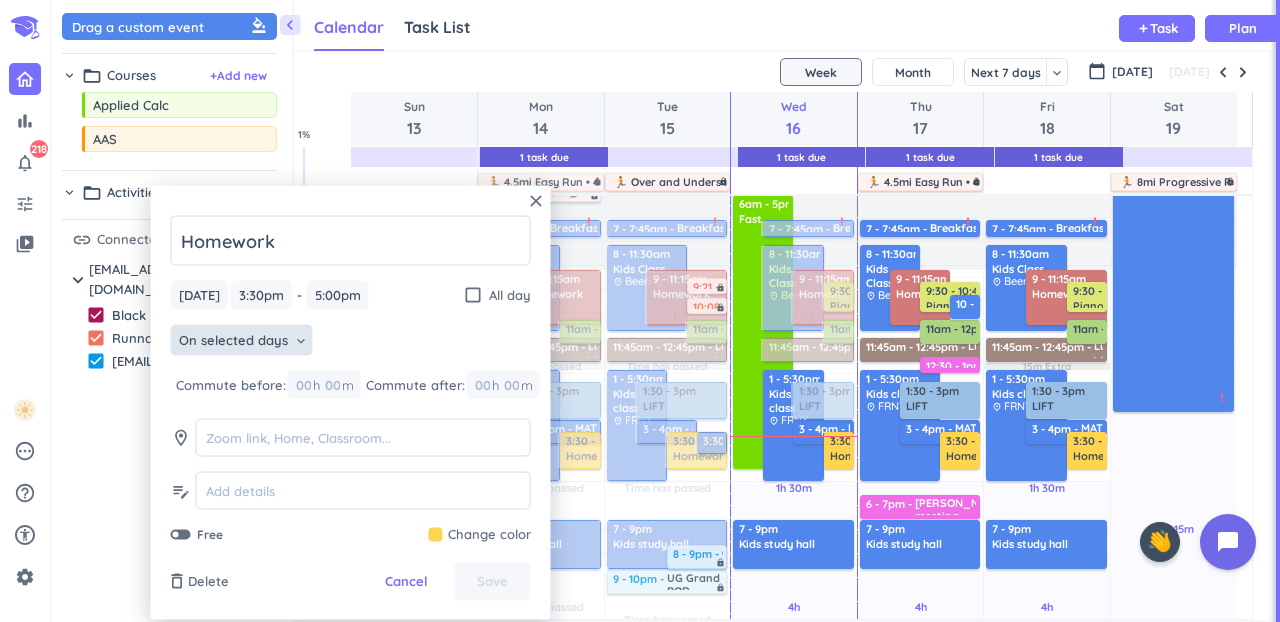 click on "keyboard_arrow_down" at bounding box center (301, 340) 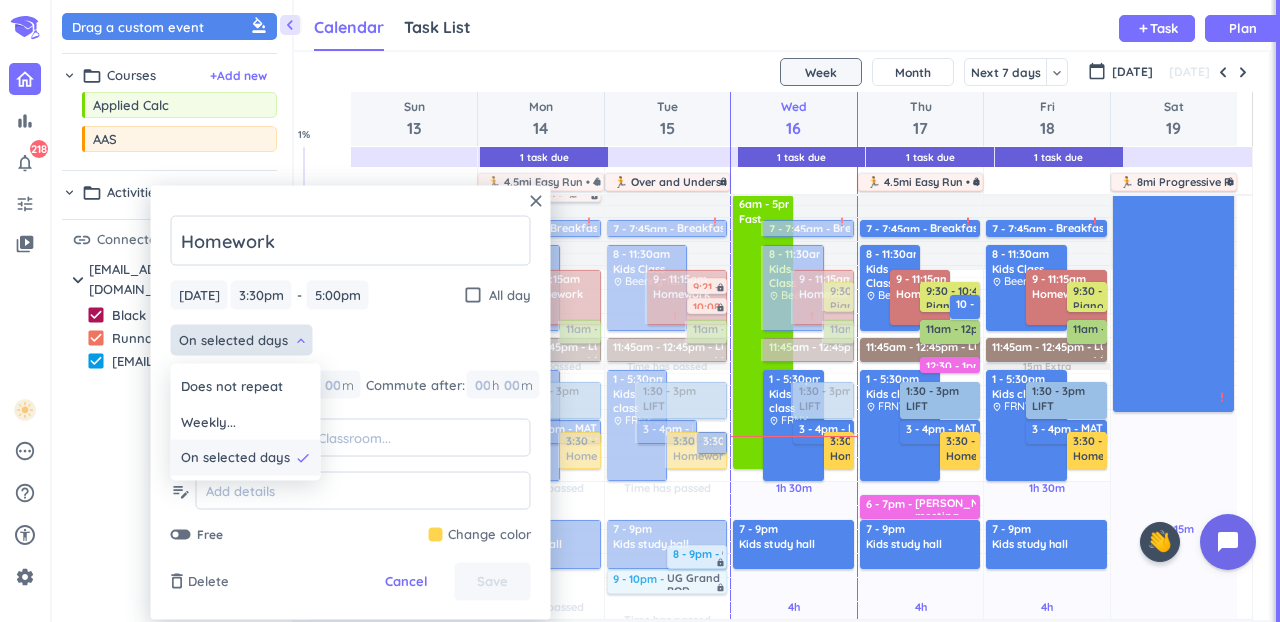 click on "On selected days" at bounding box center (235, 458) 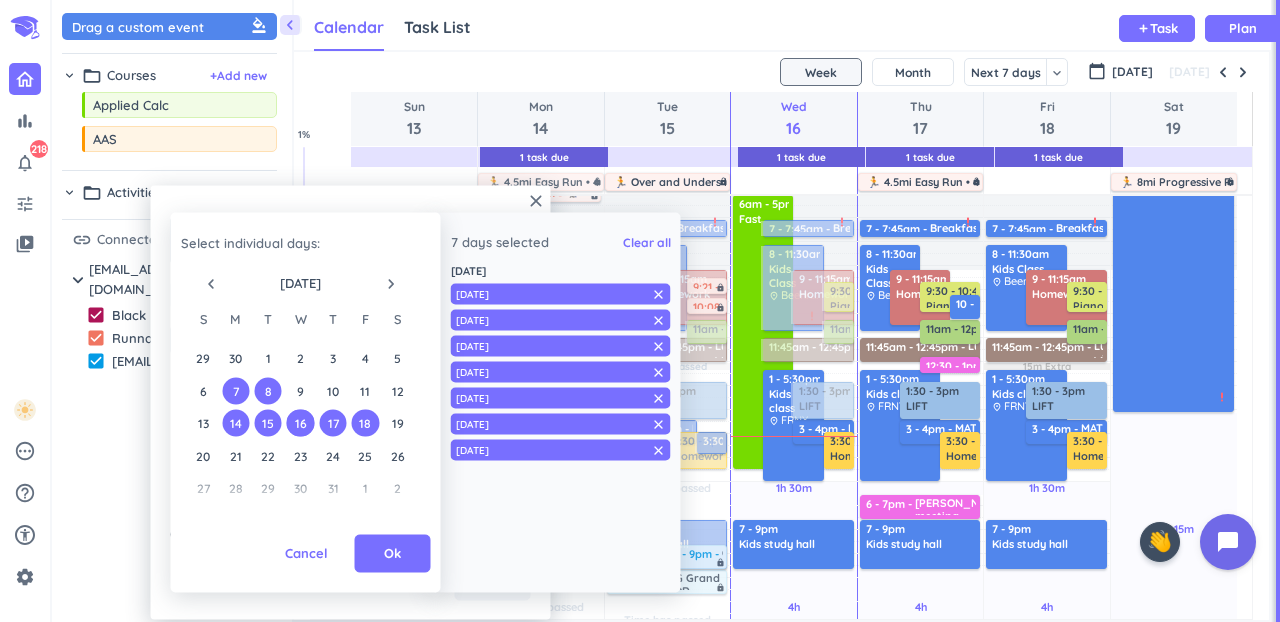click on "14" at bounding box center [235, 423] 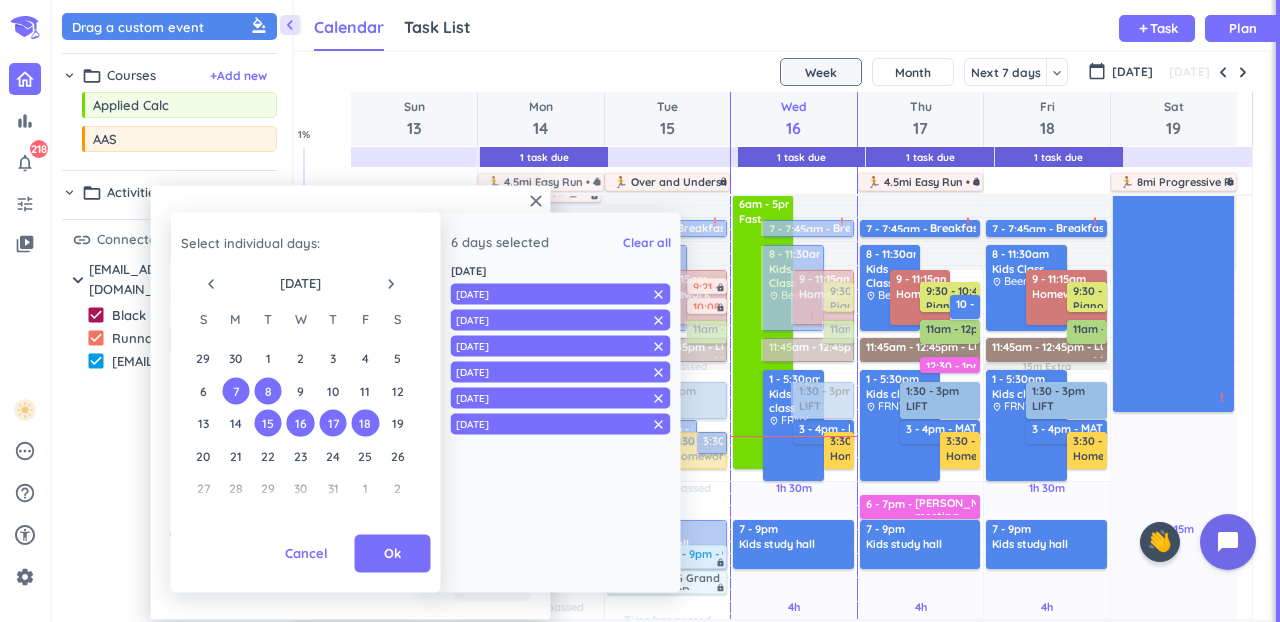 click on "15" at bounding box center (267, 423) 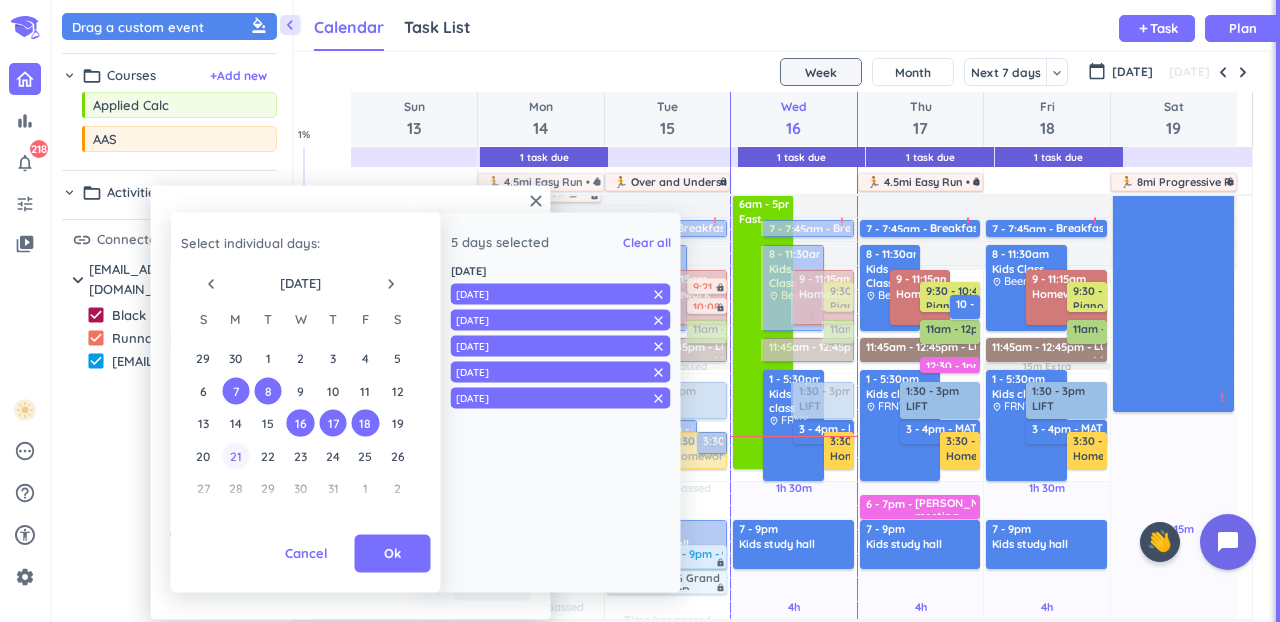 click on "21" at bounding box center (235, 455) 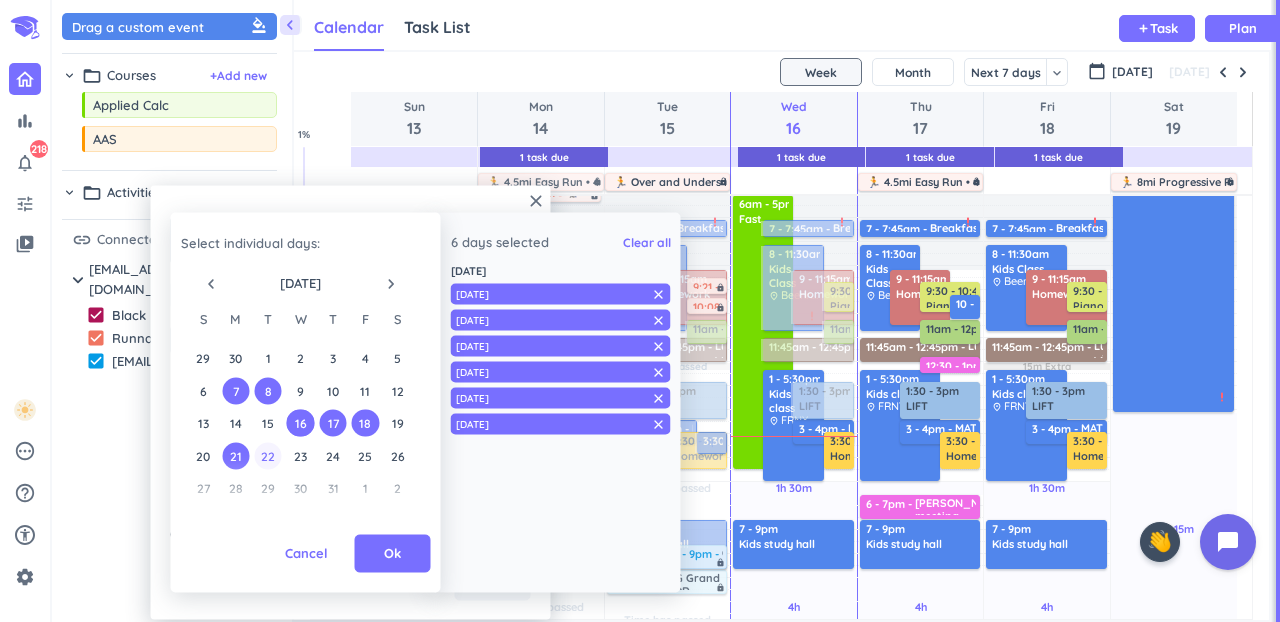 click on "22" at bounding box center [267, 455] 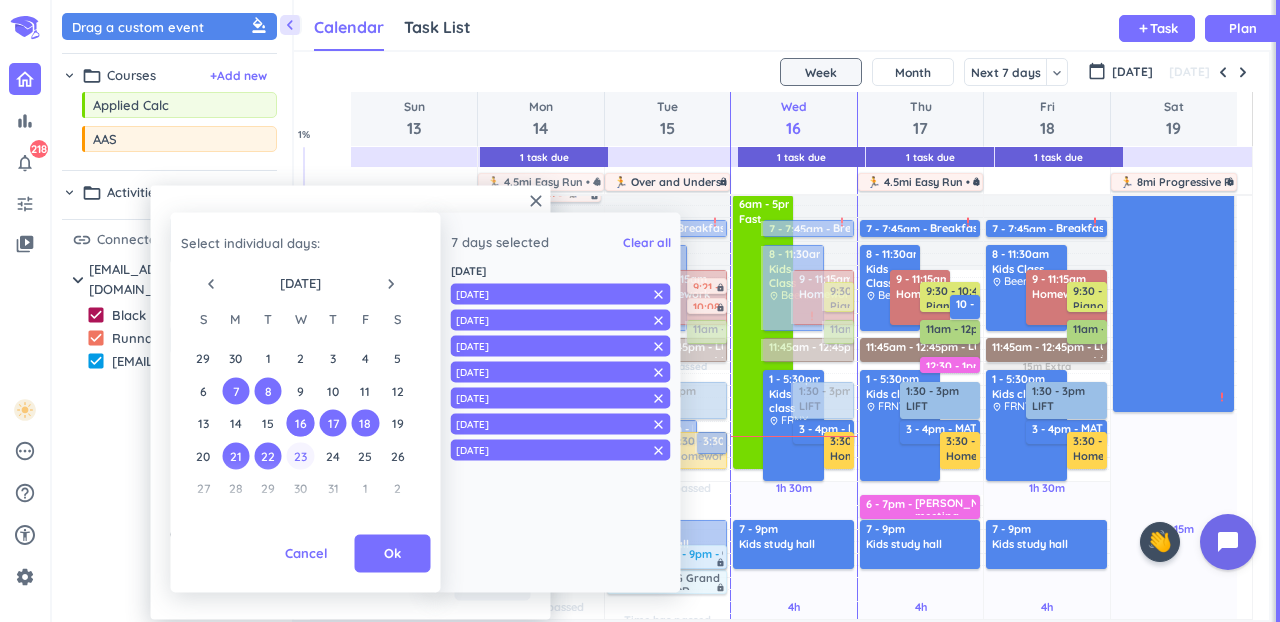 click on "23" at bounding box center (300, 455) 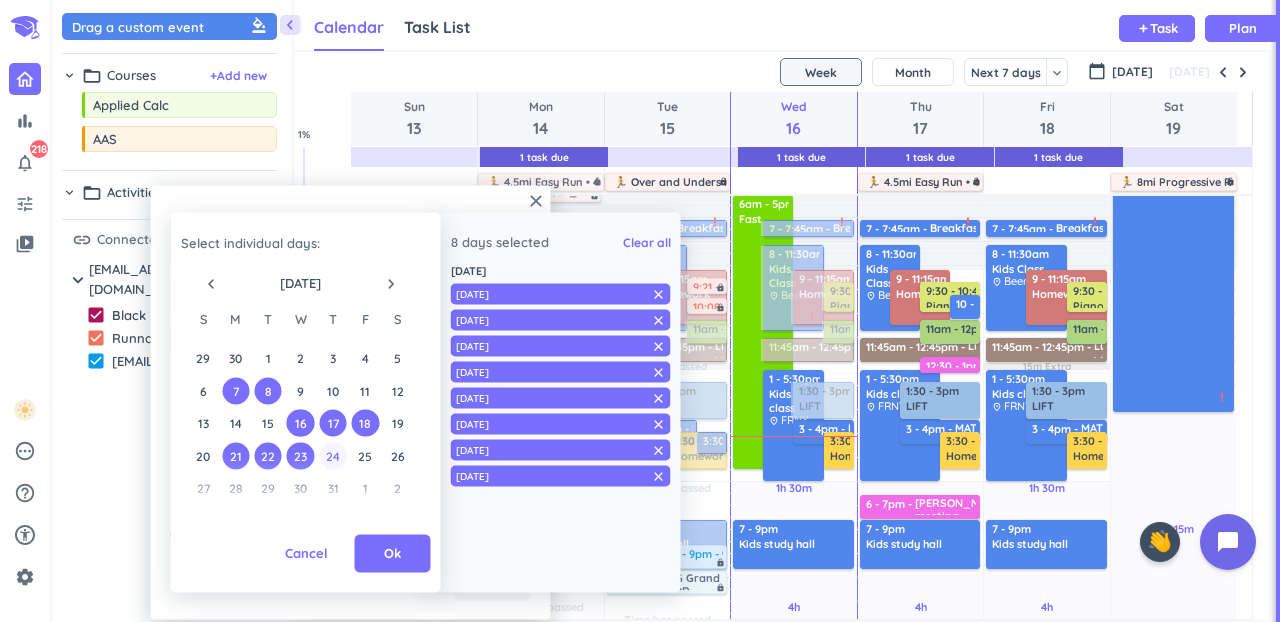click on "24" at bounding box center (332, 455) 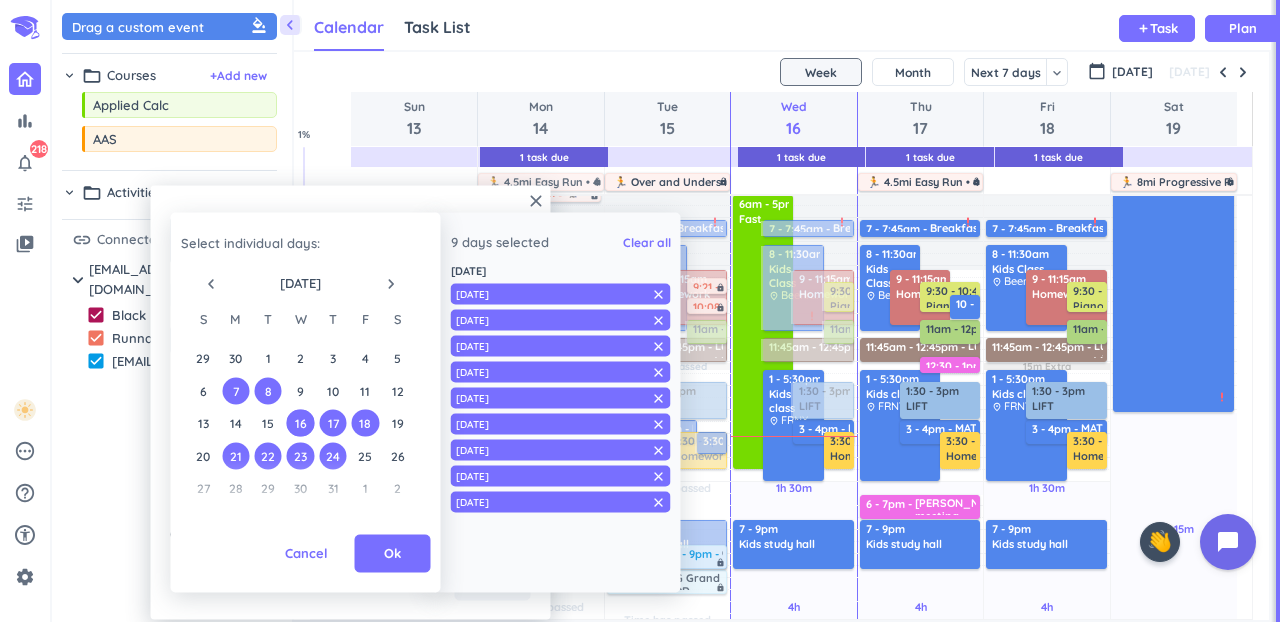 click on "20 21 22 23 24 25 26" at bounding box center [300, 455] 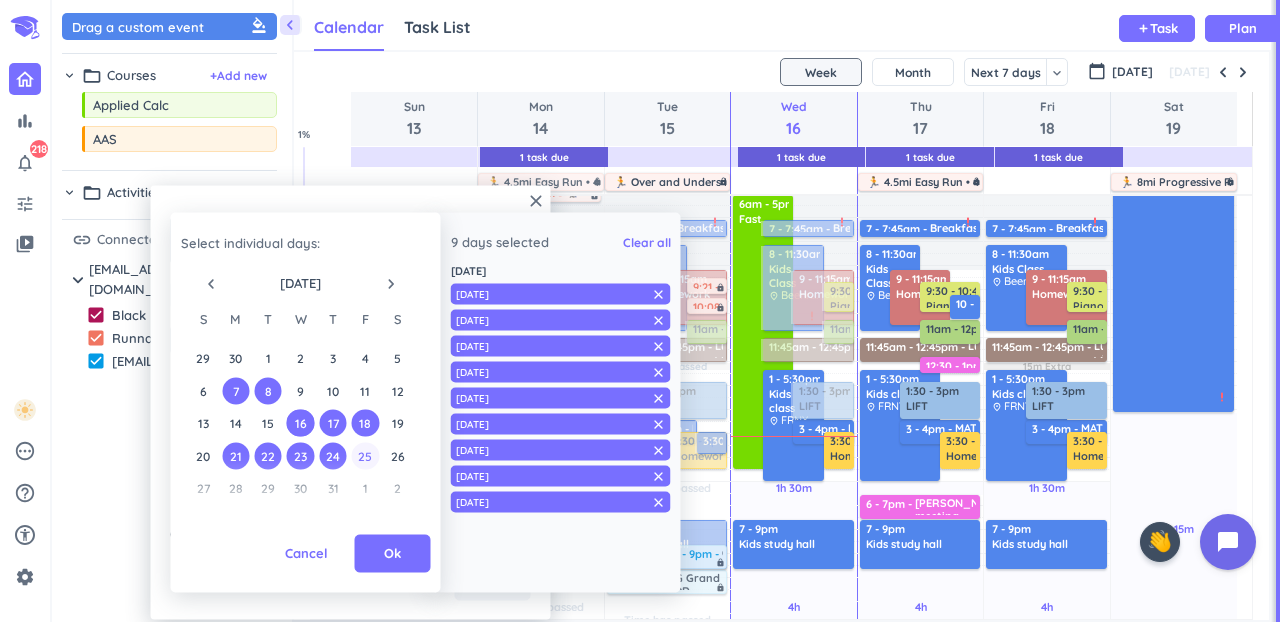 click on "25" at bounding box center [365, 455] 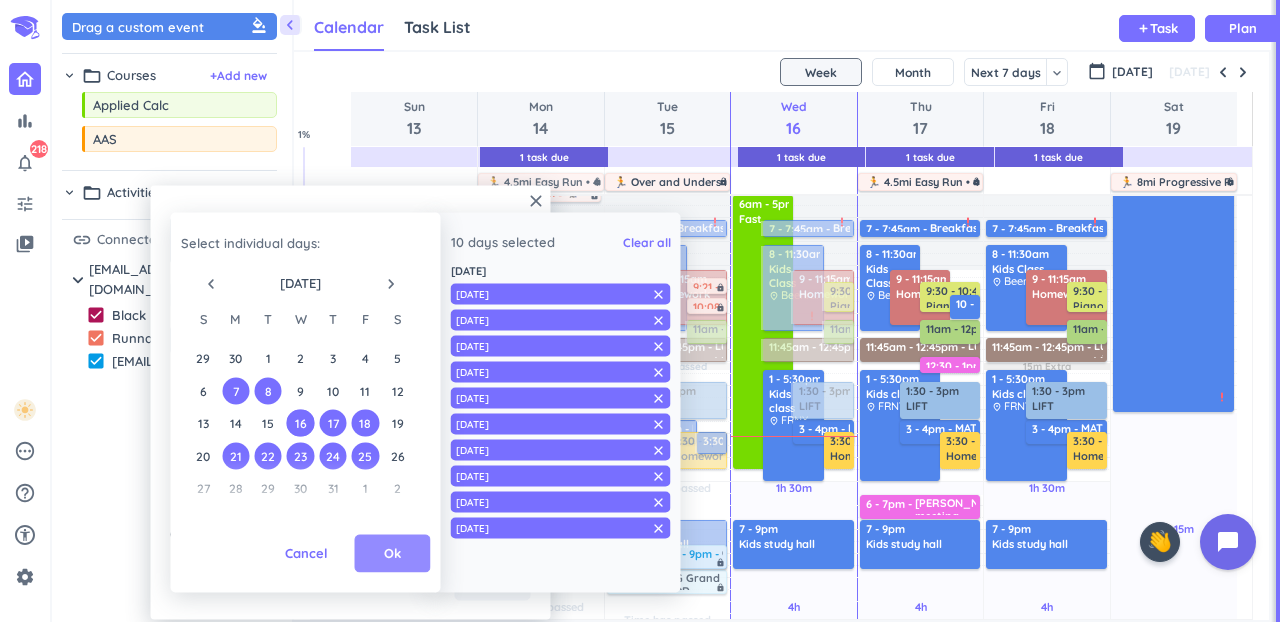 click on "Ok" at bounding box center [392, 554] 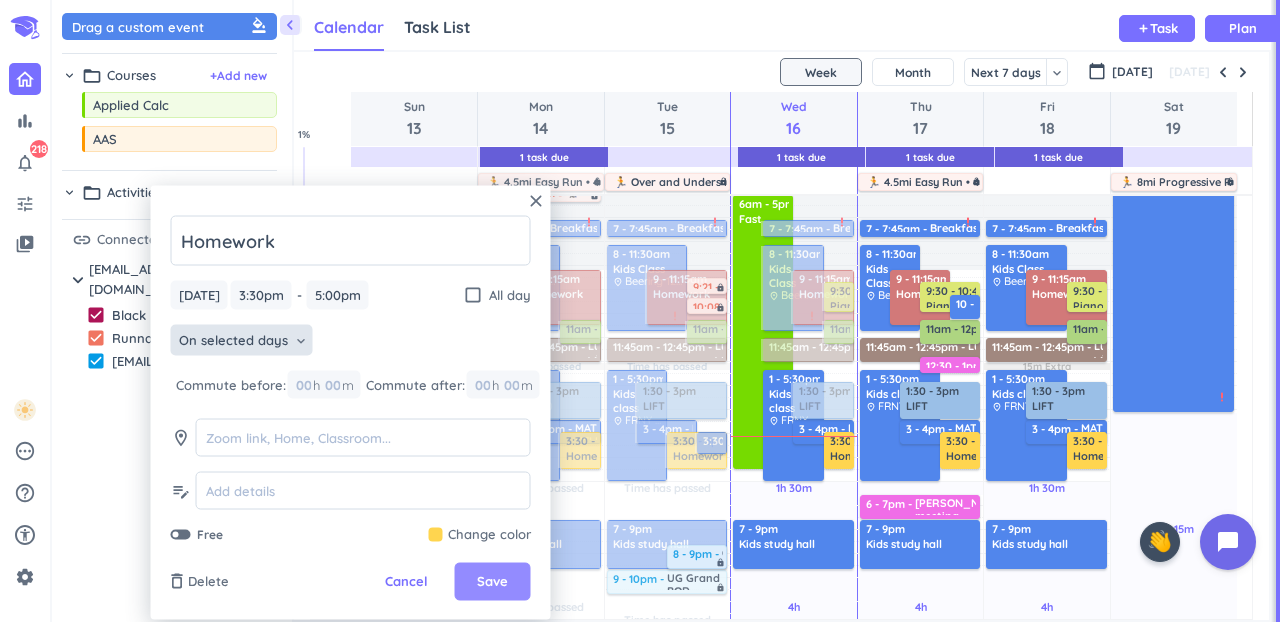 click on "Save" at bounding box center (493, 582) 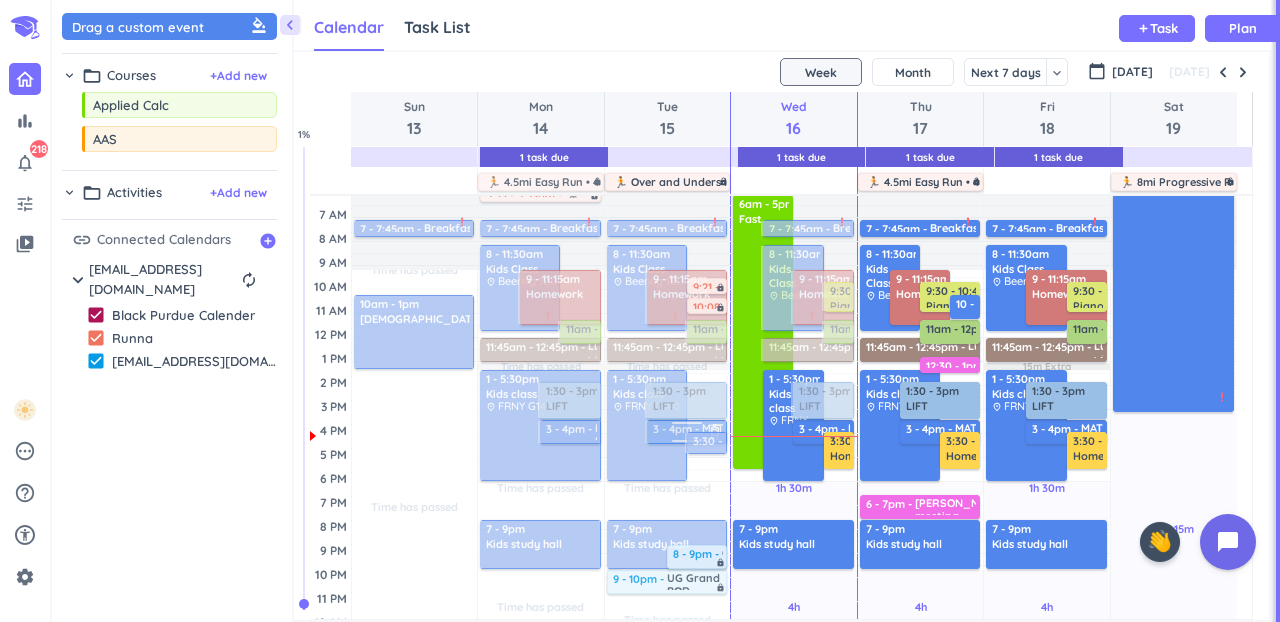 click at bounding box center (685, 432) 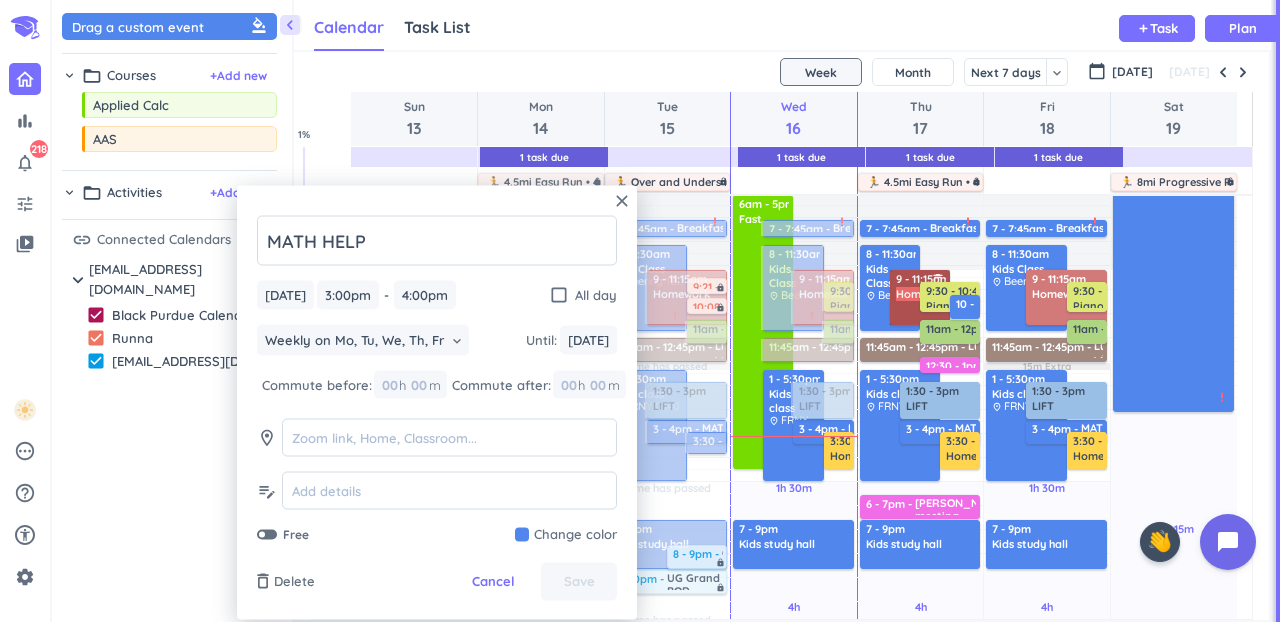click on "9 - 11:15am Homework delete_outline" at bounding box center (920, 297) 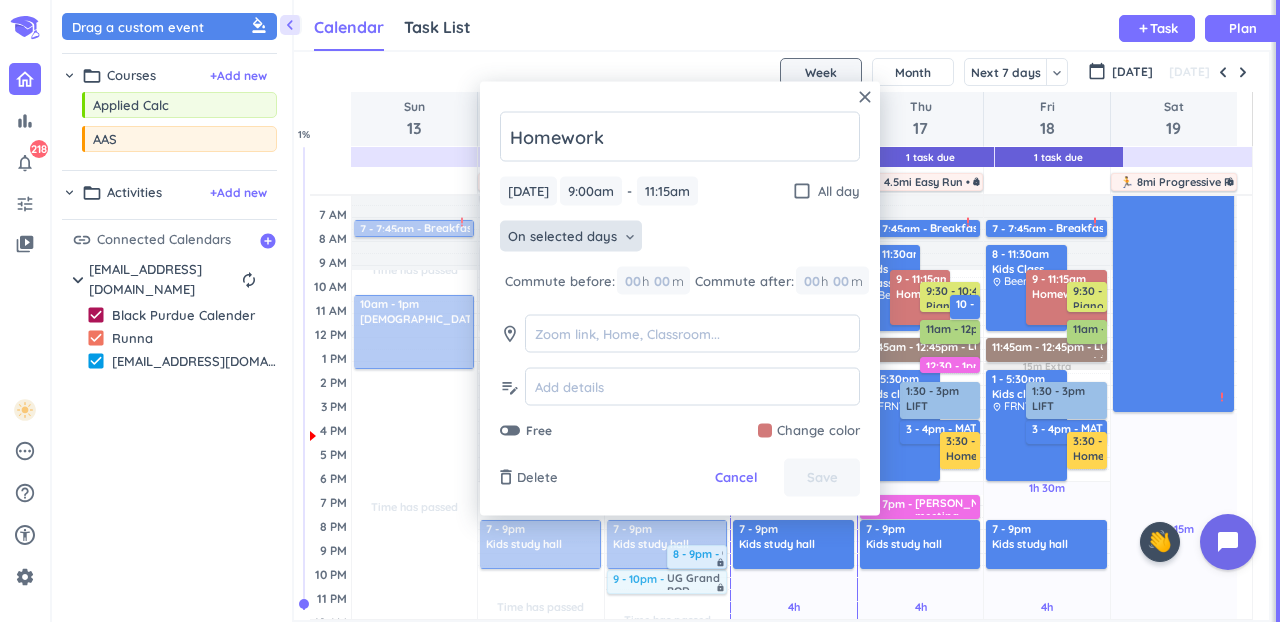 click on "On selected days keyboard_arrow_down" at bounding box center [571, 236] 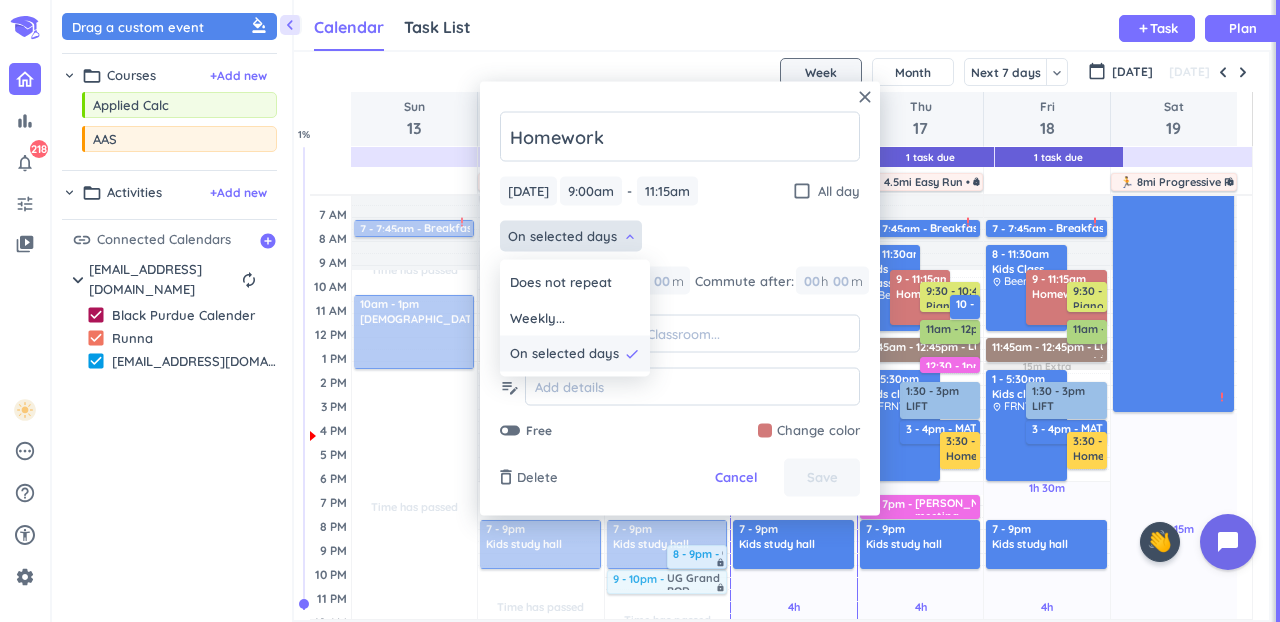 click on "On selected days" at bounding box center (564, 354) 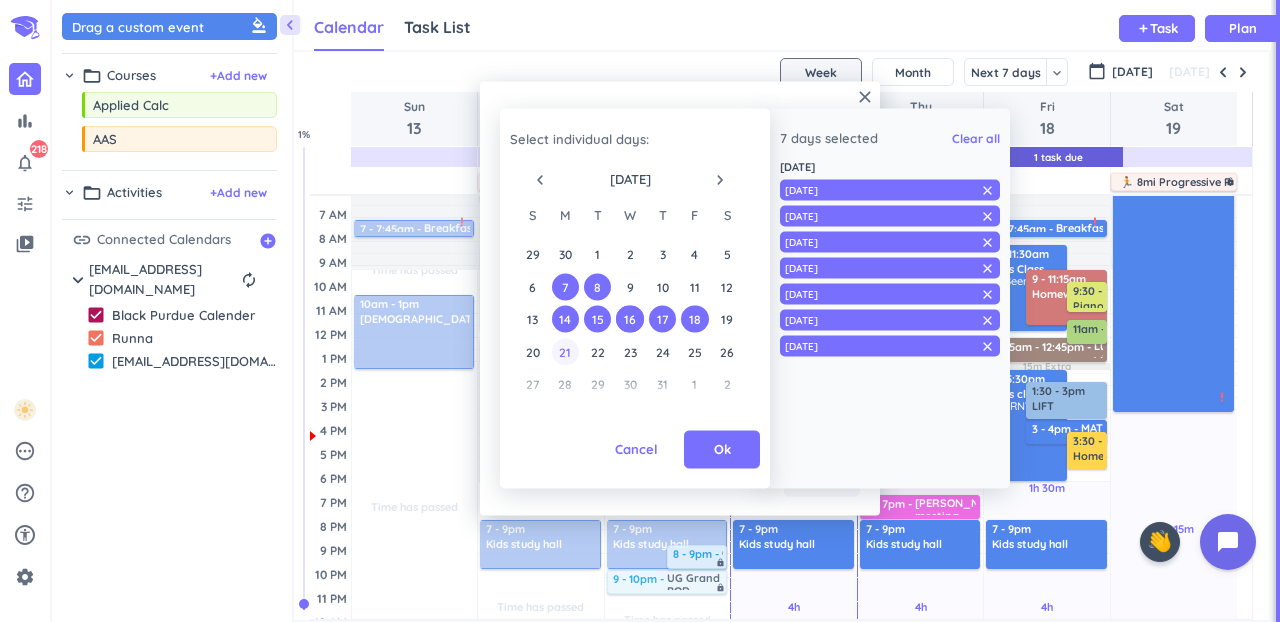 click on "21" at bounding box center (565, 351) 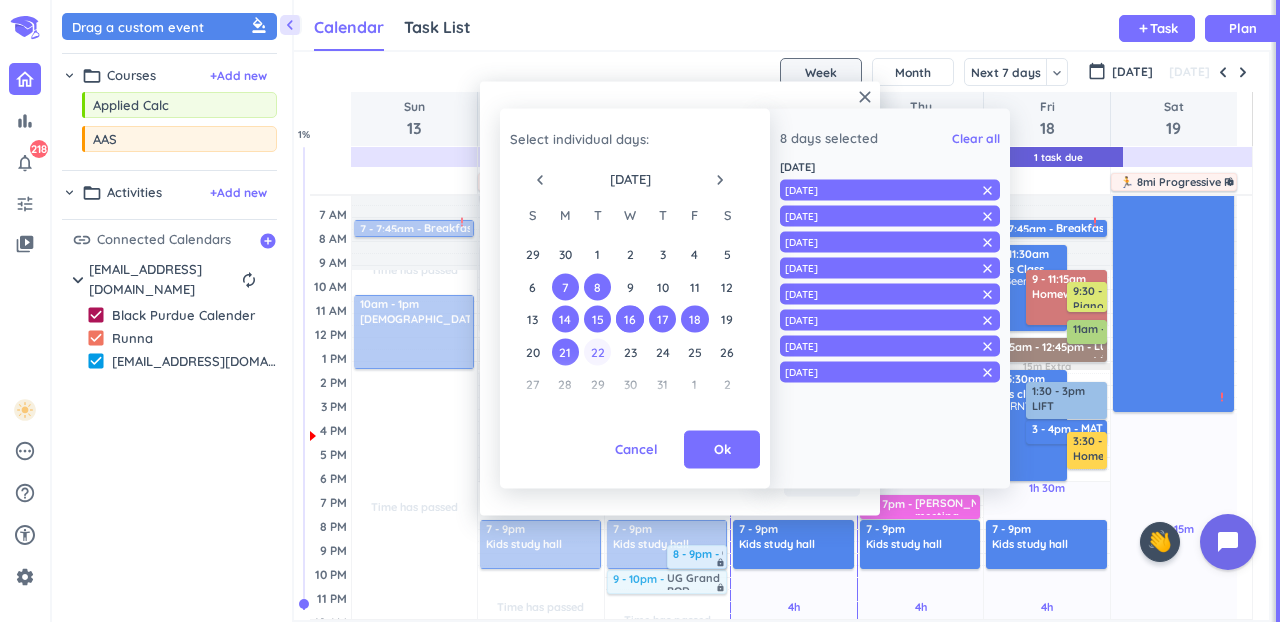 click on "22" at bounding box center (597, 351) 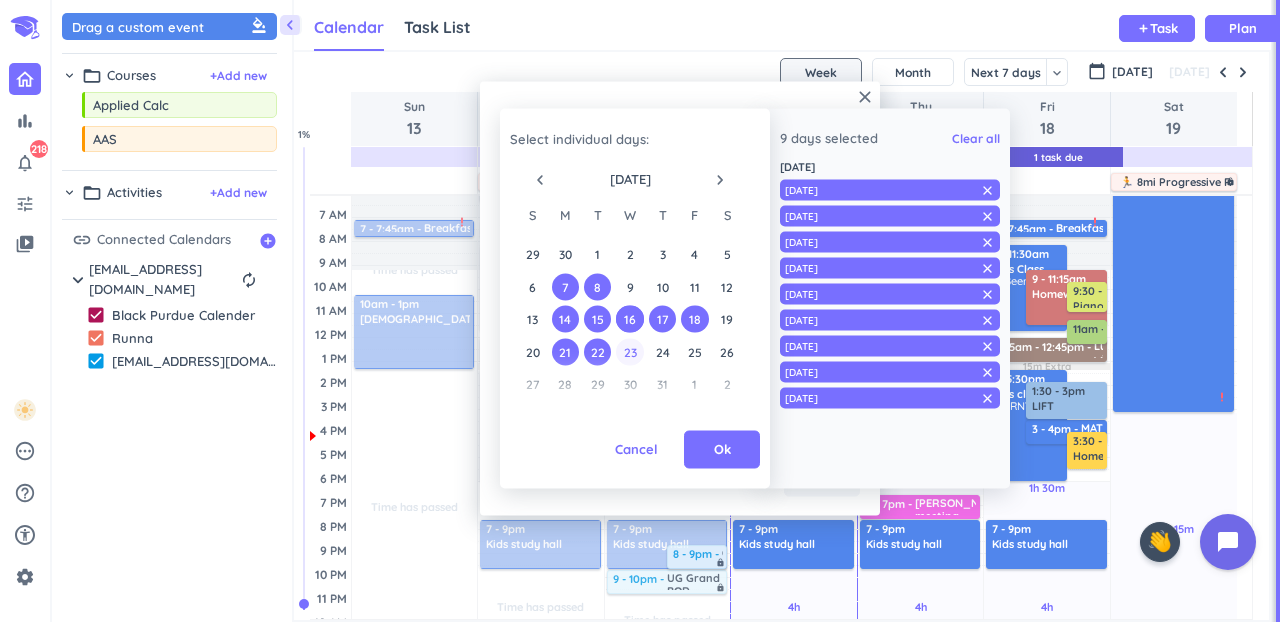 click on "23" at bounding box center [629, 351] 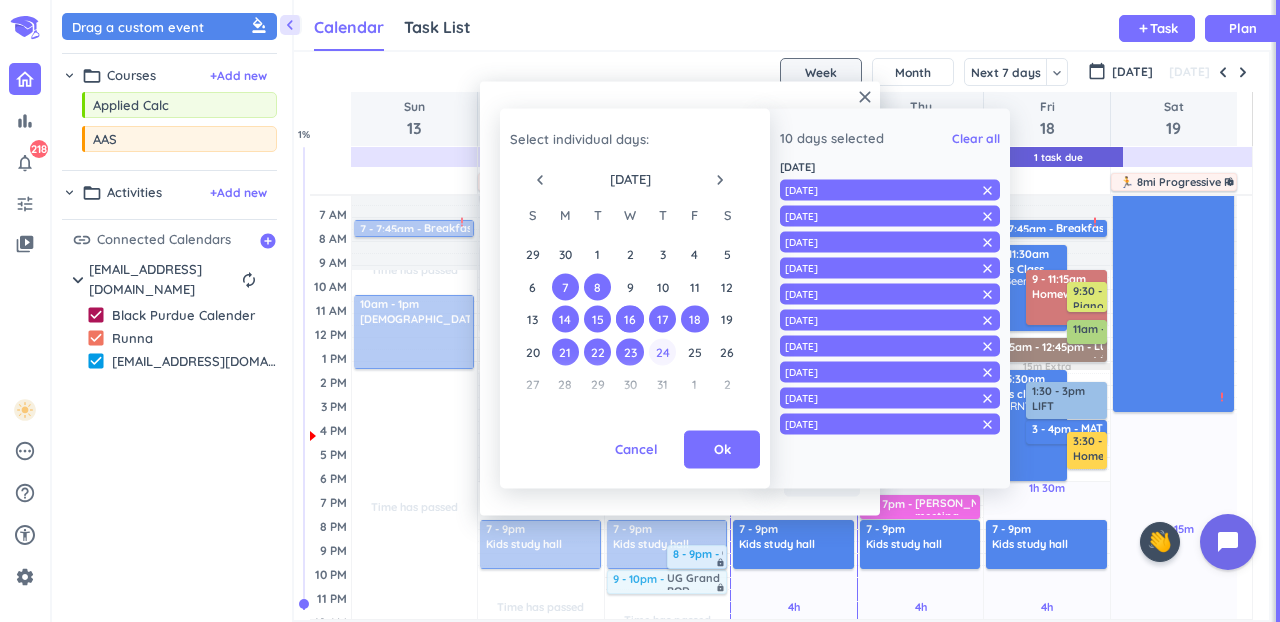 click on "24" at bounding box center (662, 351) 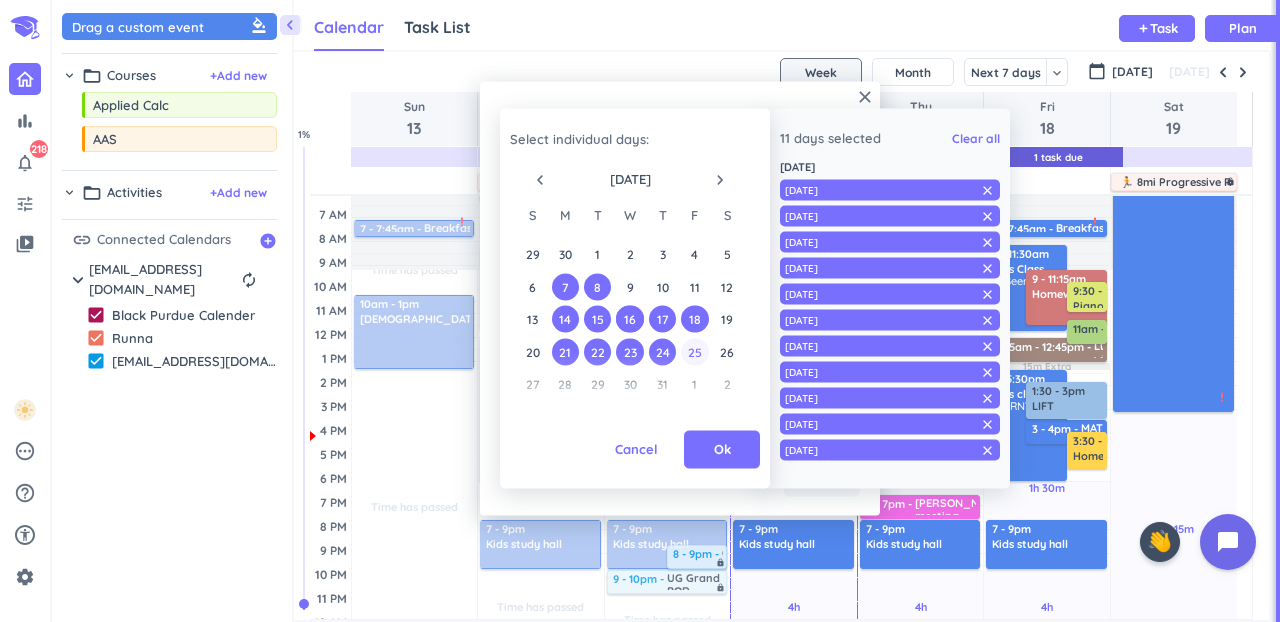 click on "25" at bounding box center (694, 351) 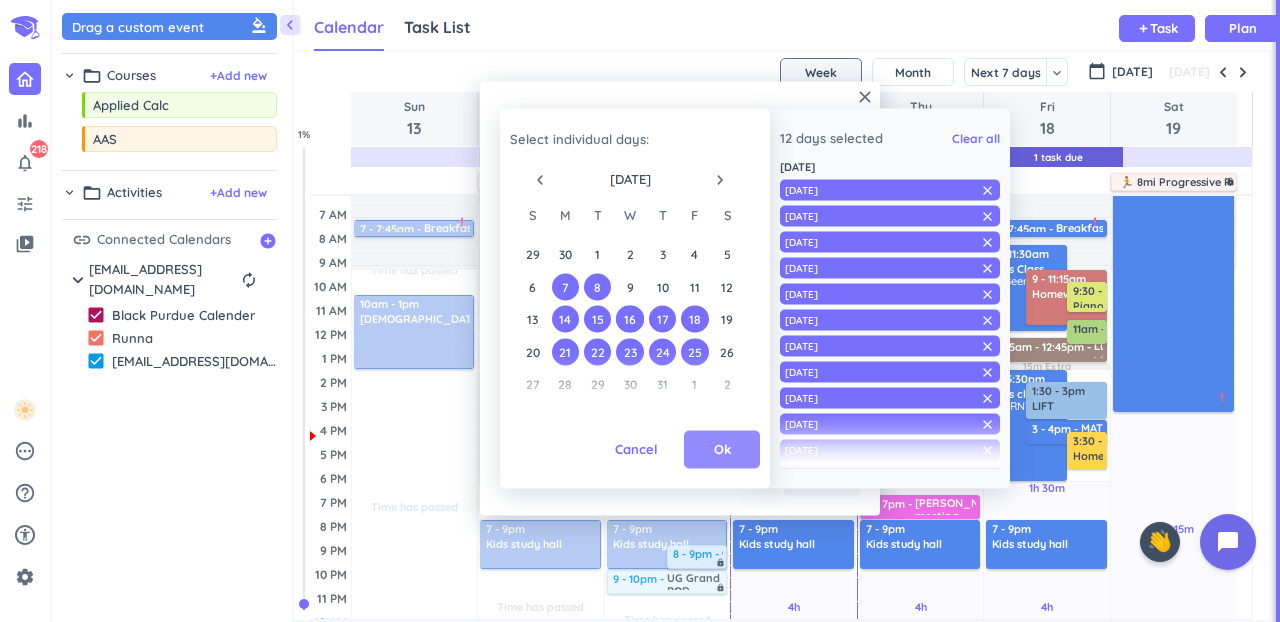 click on "Ok" at bounding box center (722, 450) 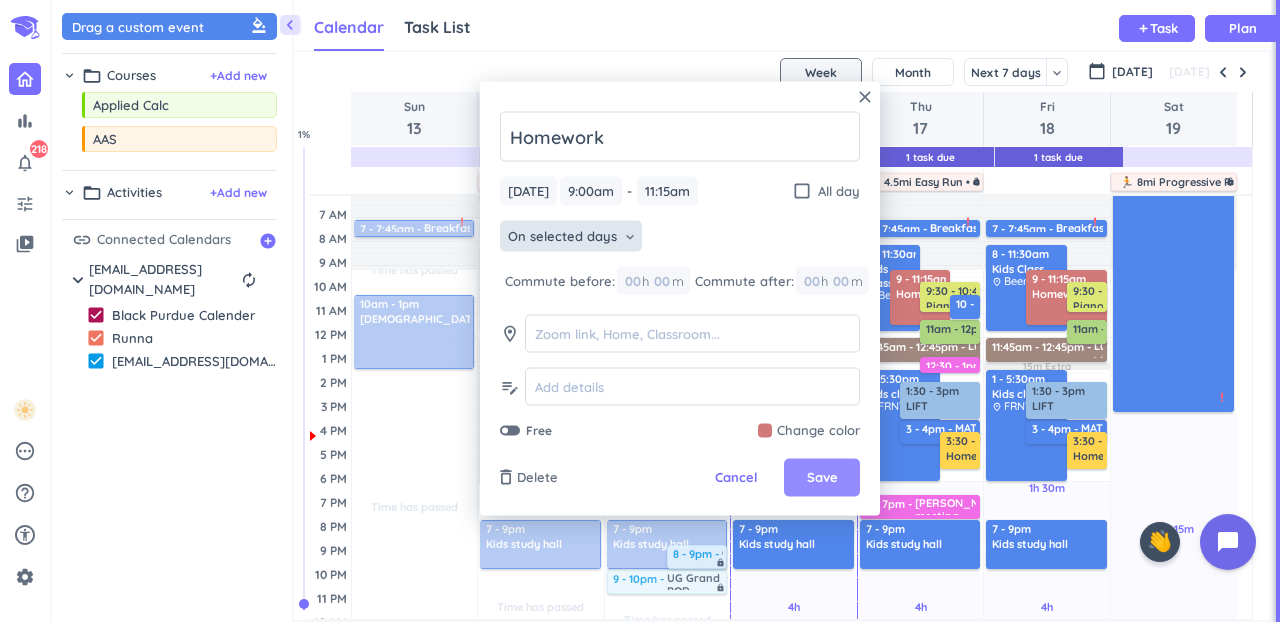 click on "Save" at bounding box center [822, 478] 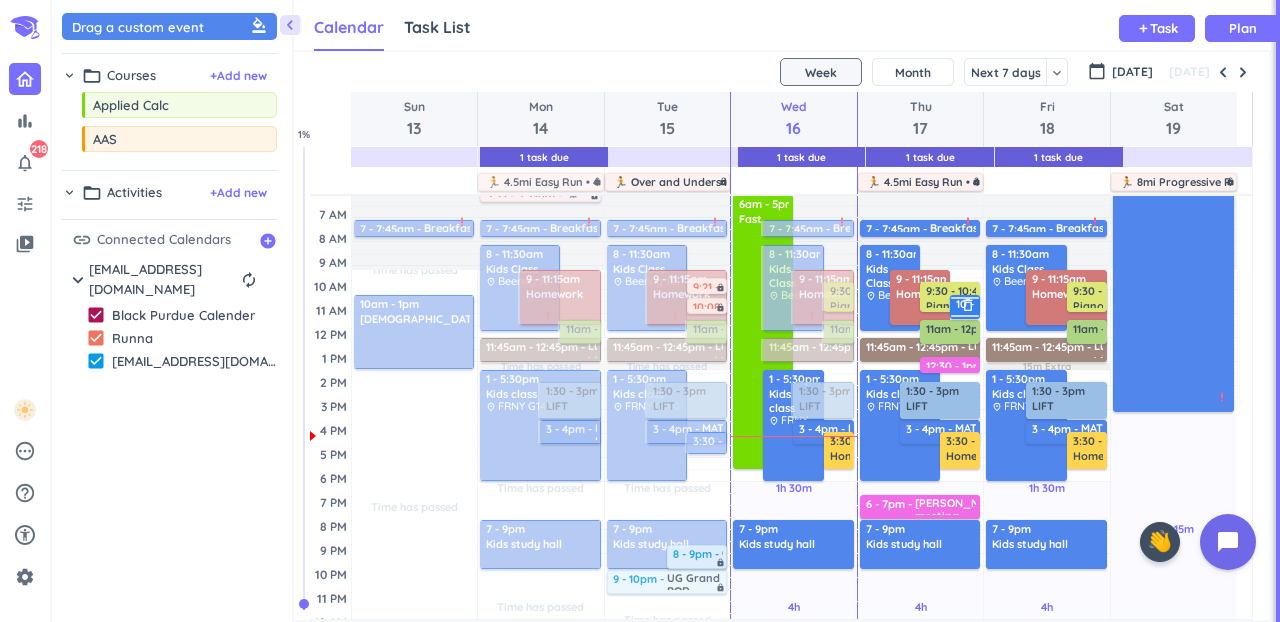 click on "10 - 11am" at bounding box center [984, 305] 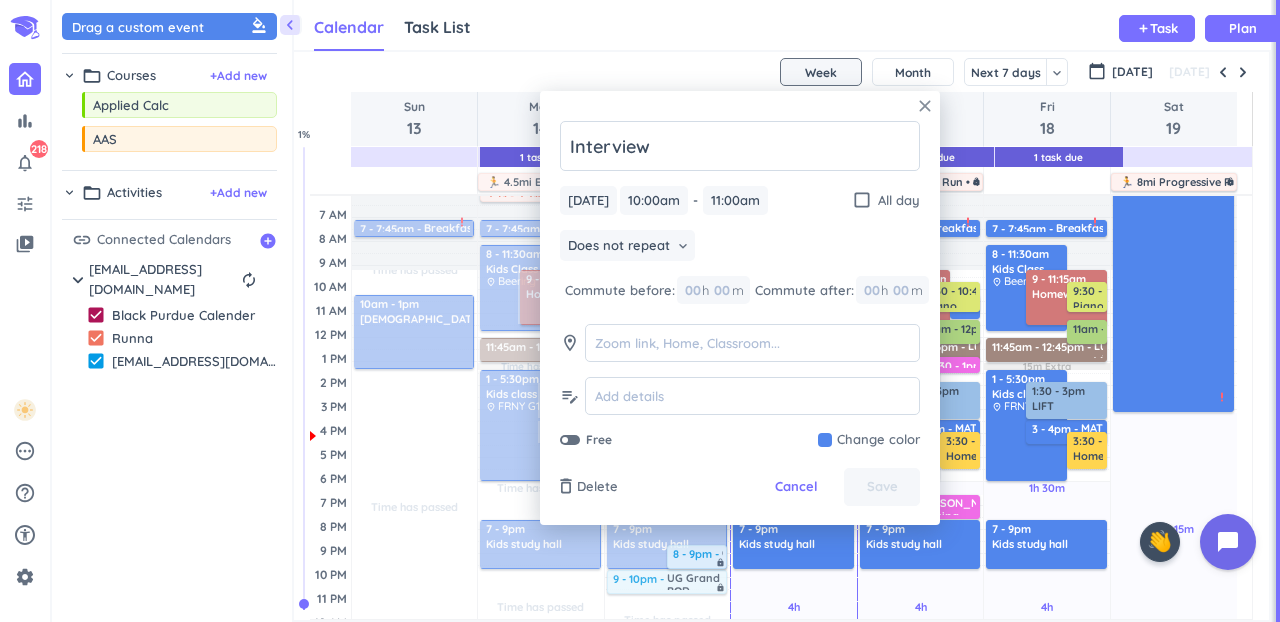 click on "close" at bounding box center [925, 106] 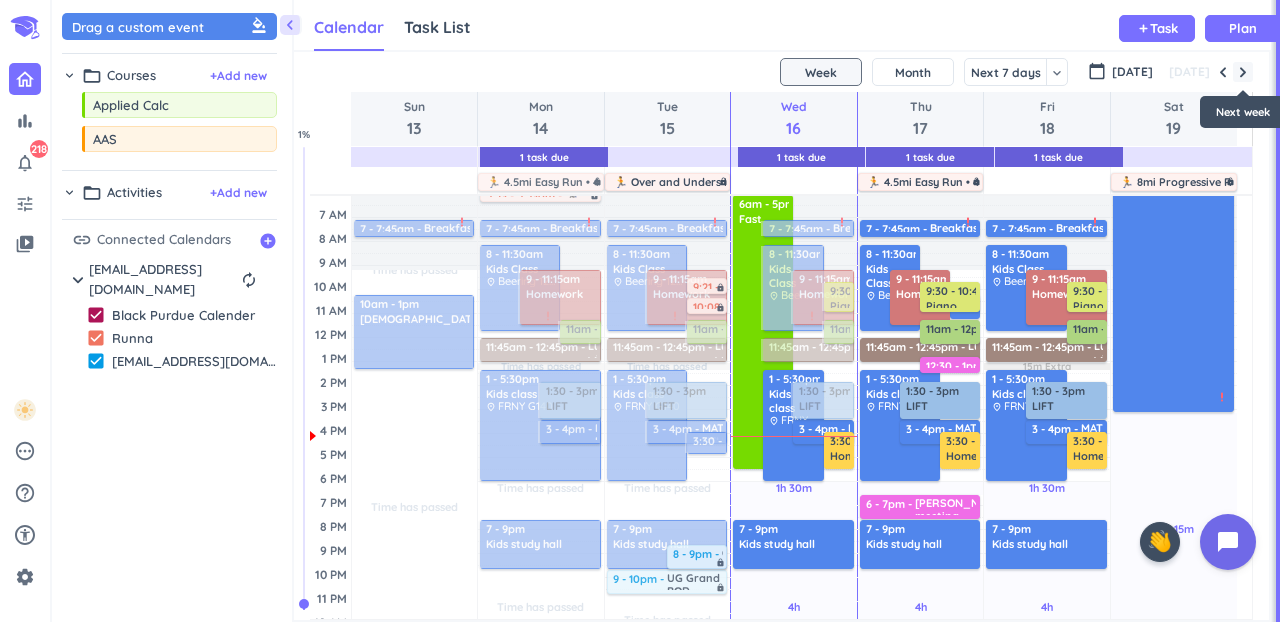 click at bounding box center [1243, 72] 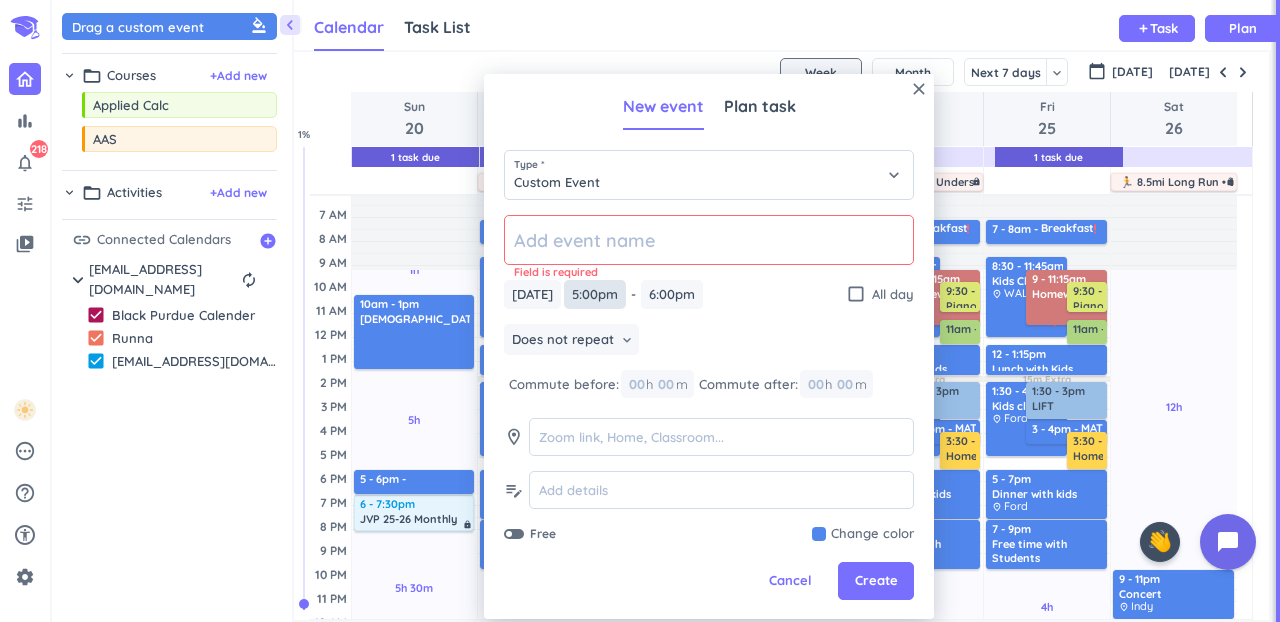 click on "5:00pm" at bounding box center [595, 294] 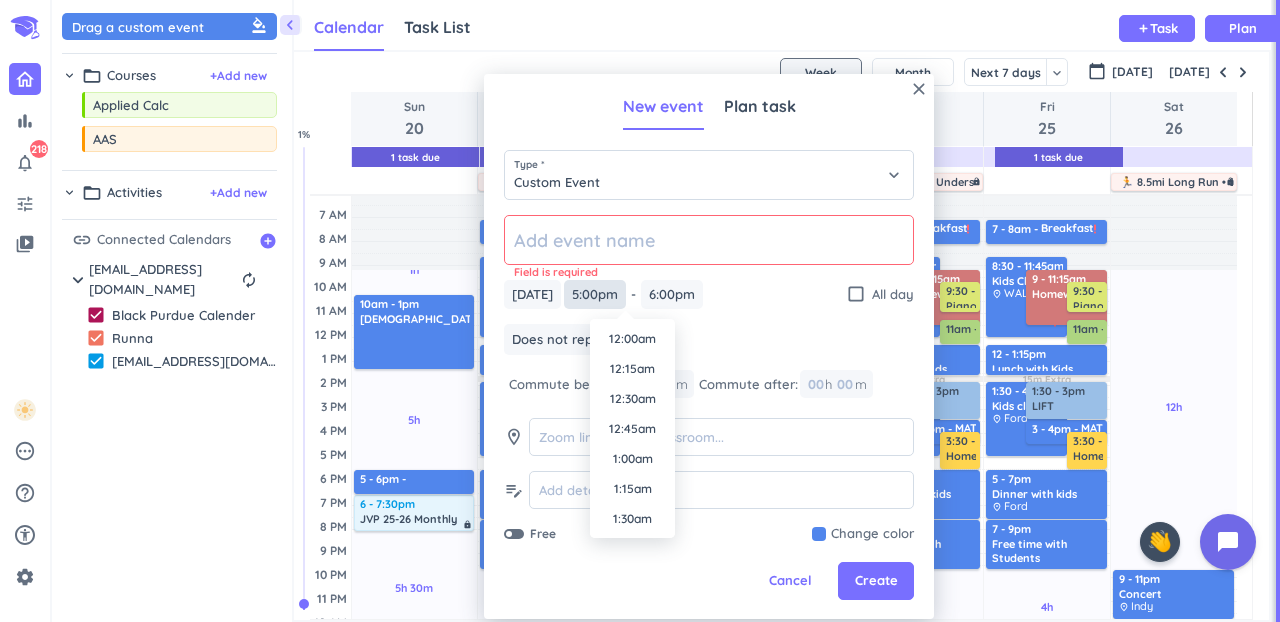 scroll, scrollTop: 1950, scrollLeft: 0, axis: vertical 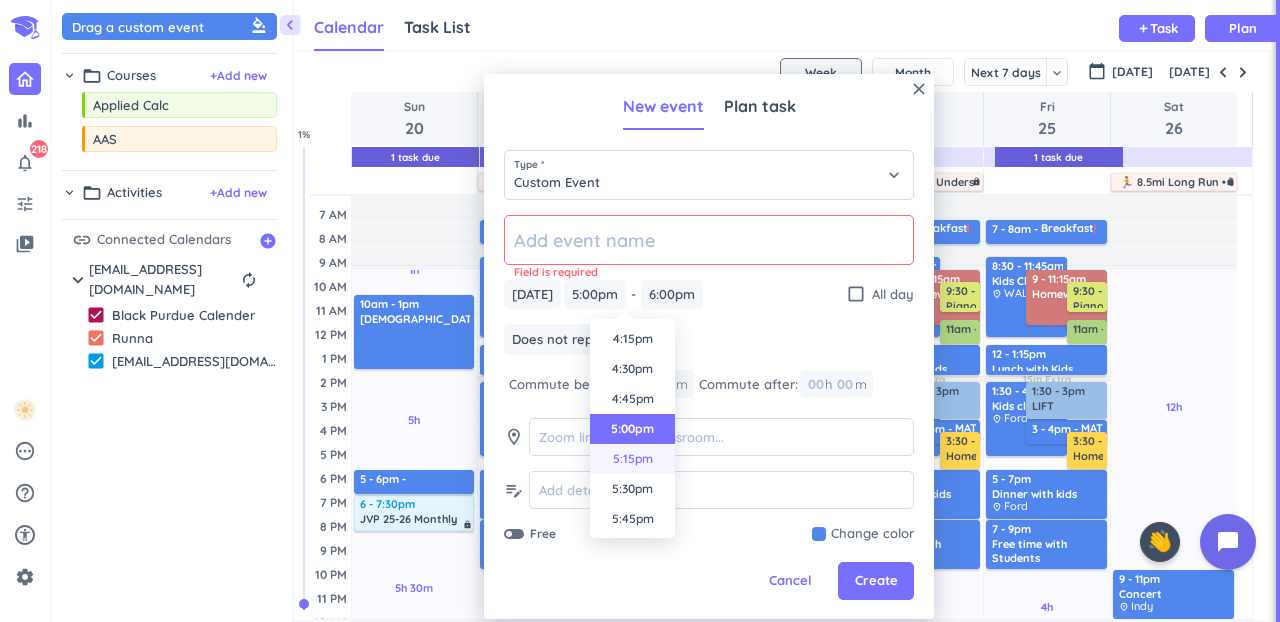 click on "5:15pm" at bounding box center [632, 459] 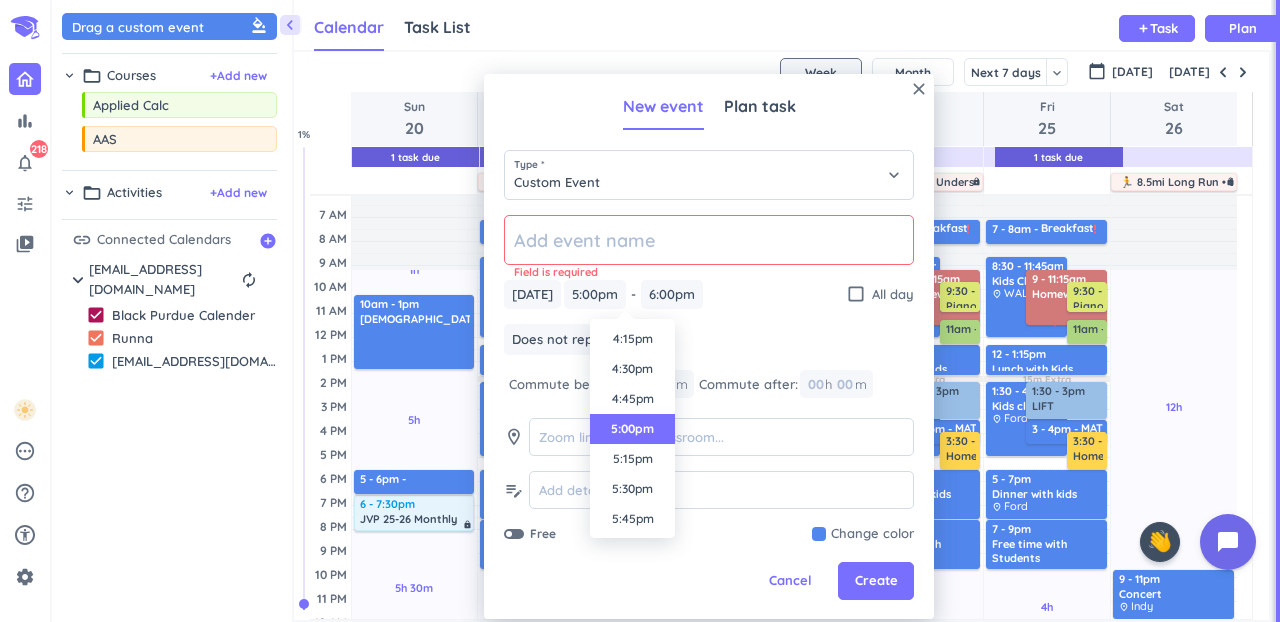 type on "5:15pm" 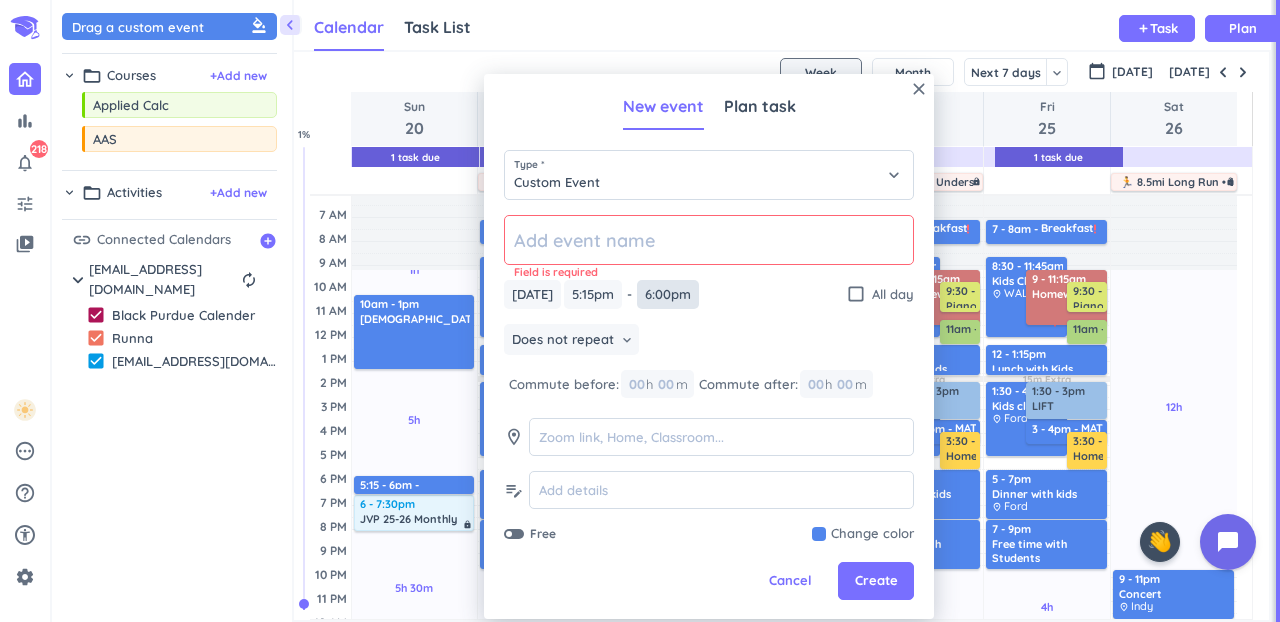 click on "6:00pm" at bounding box center (668, 294) 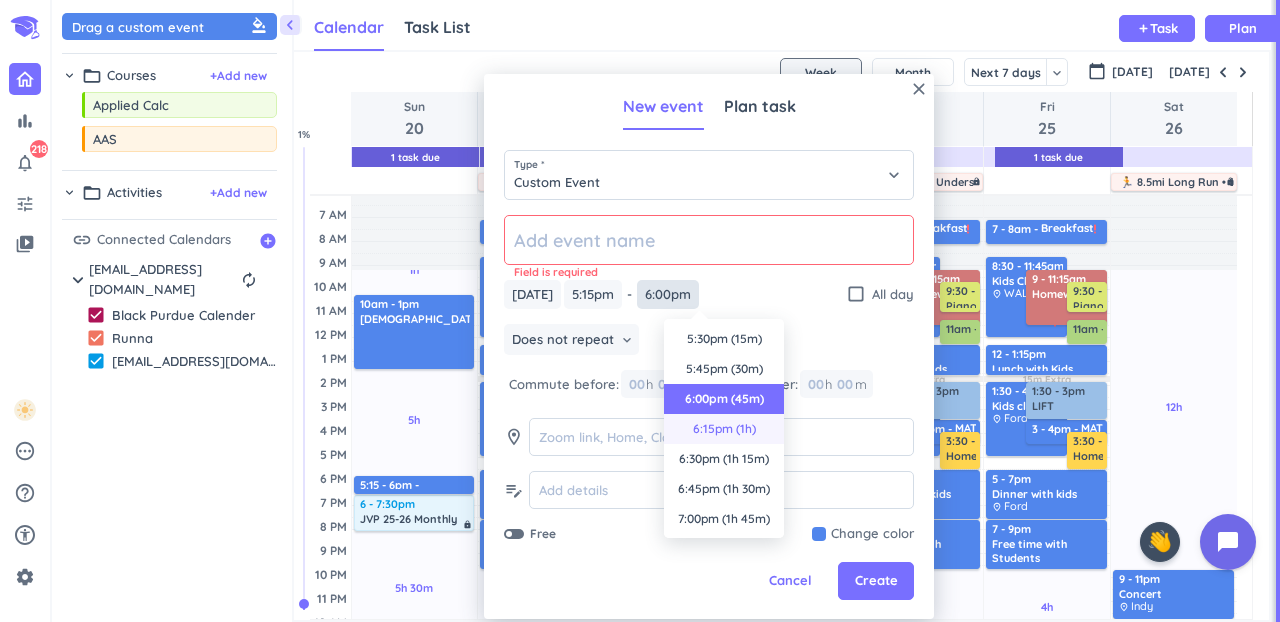 scroll, scrollTop: 1, scrollLeft: 0, axis: vertical 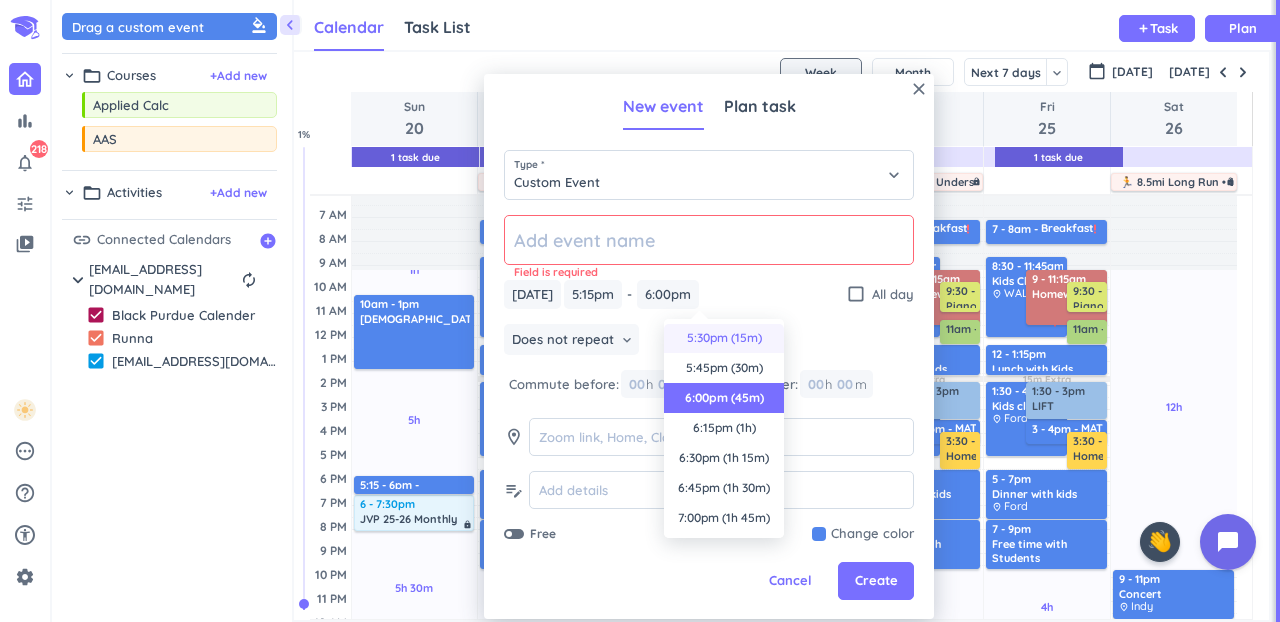 click on "5:30pm (15m)" at bounding box center [724, 338] 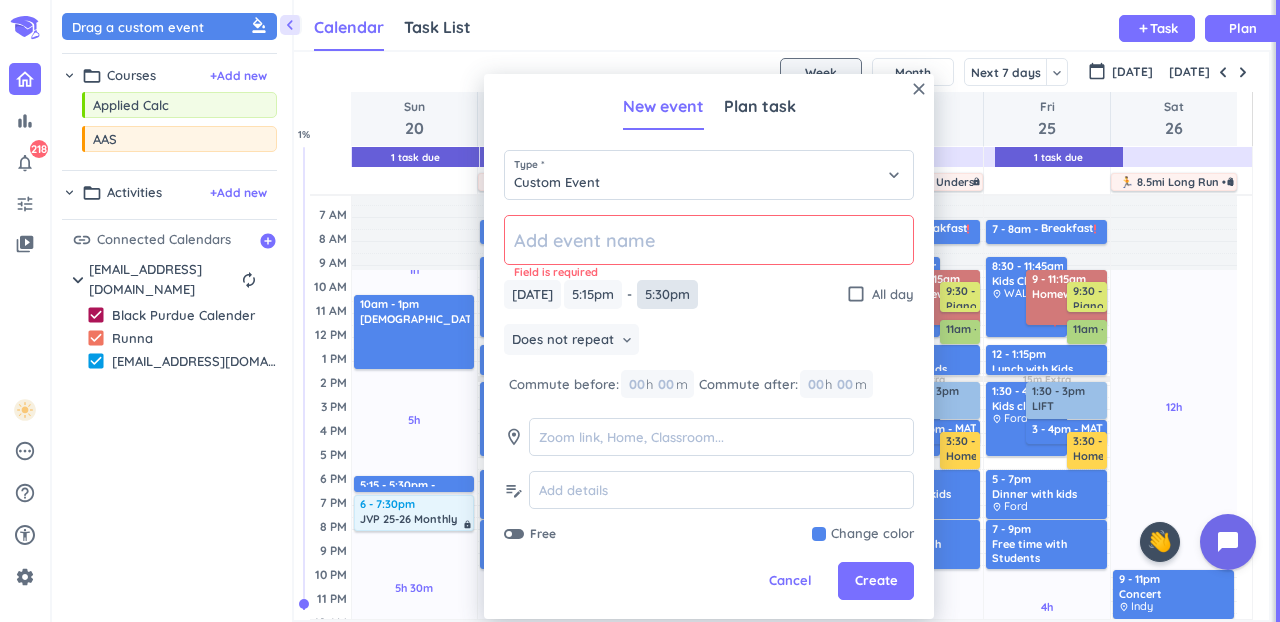 click on "5:30pm" at bounding box center [667, 294] 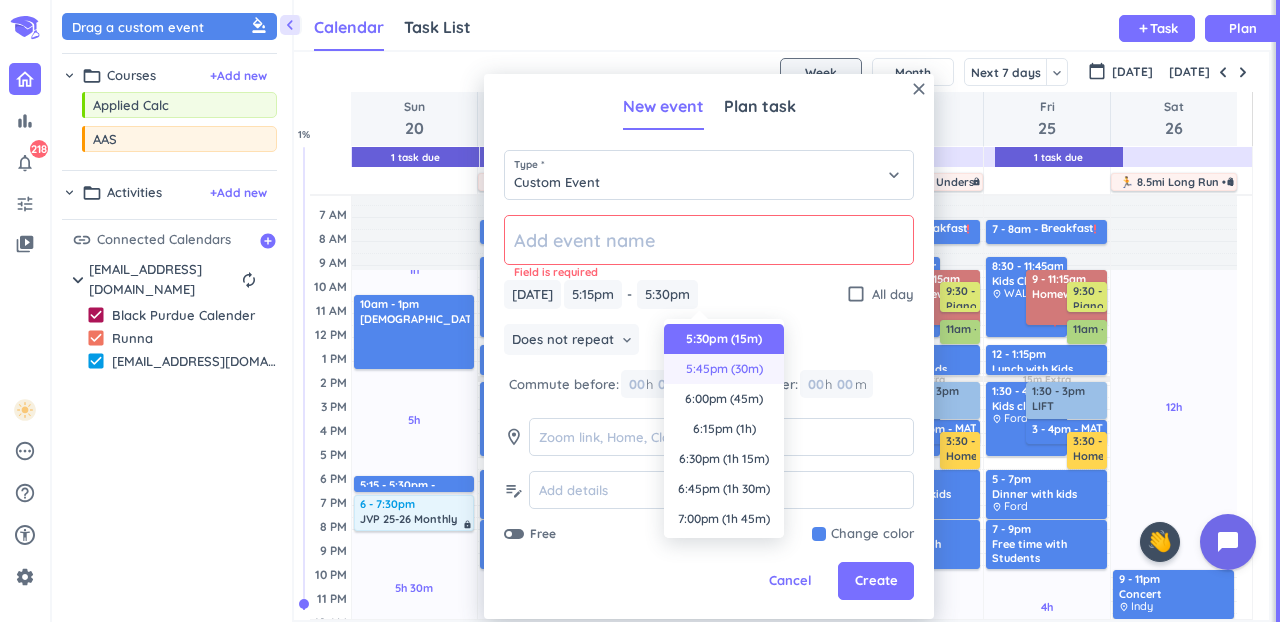 click on "5:45pm (30m)" at bounding box center (724, 369) 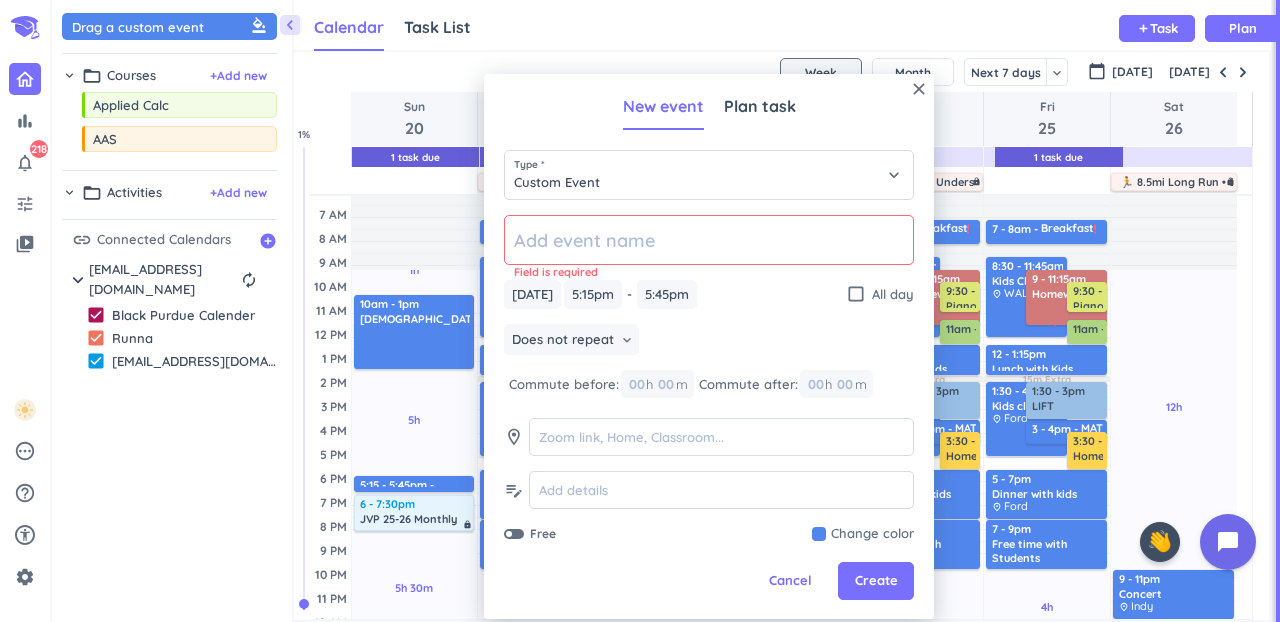 click 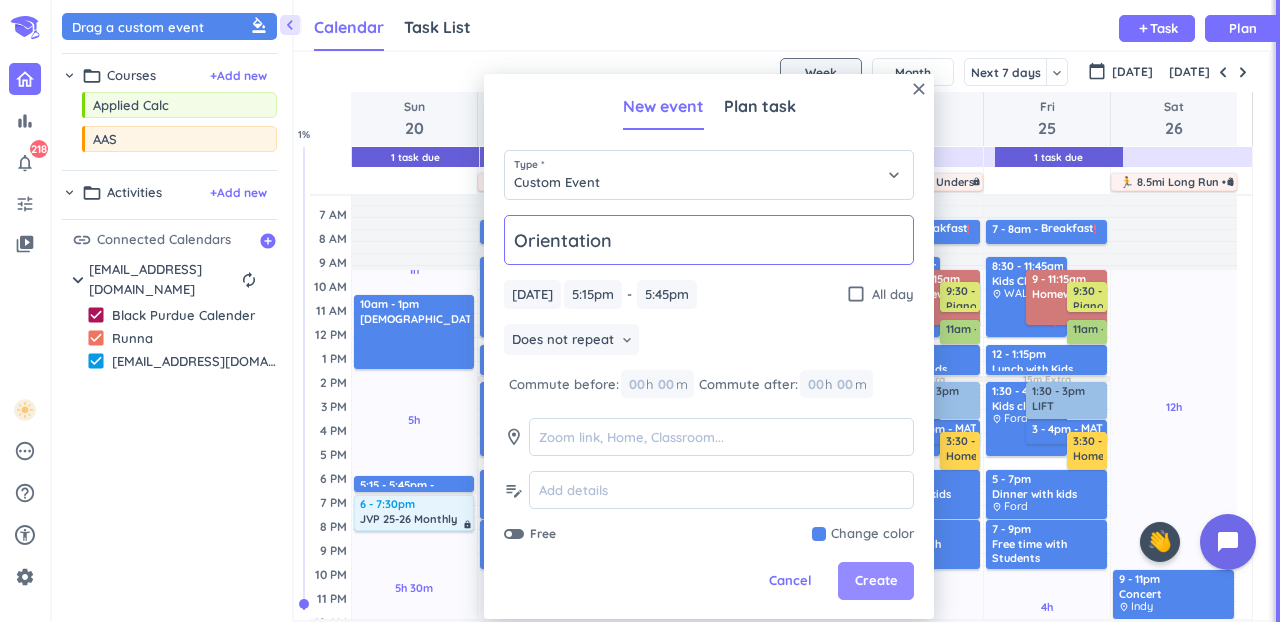 type on "Orientation" 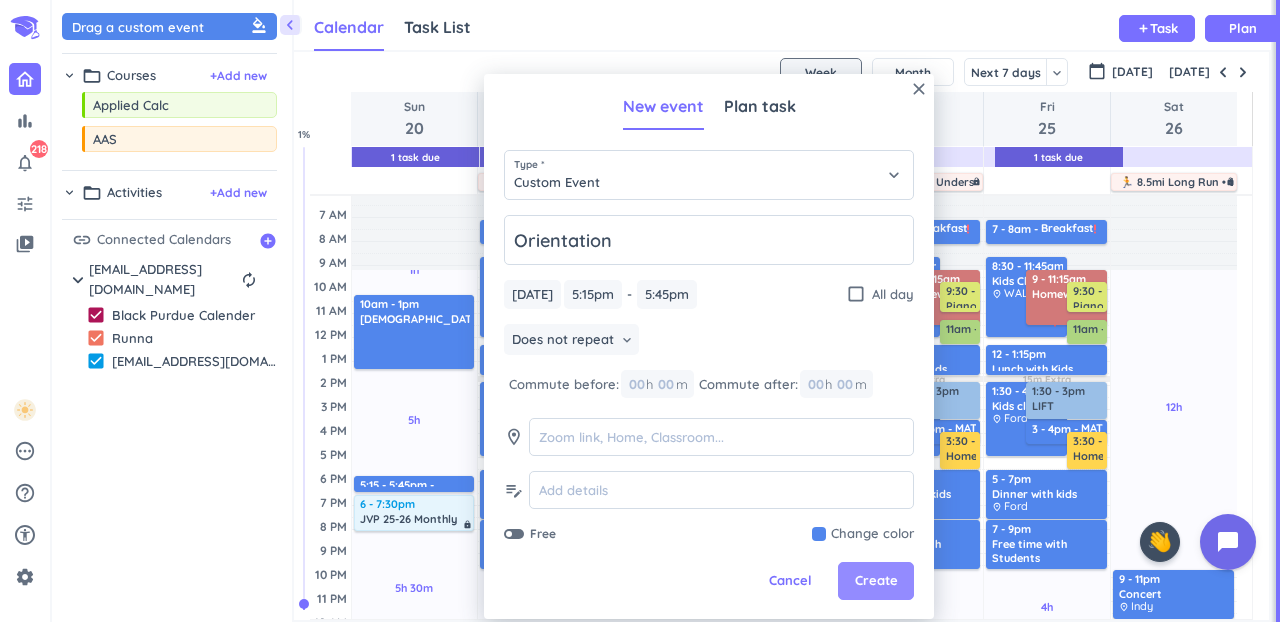 click on "Create" at bounding box center (876, 581) 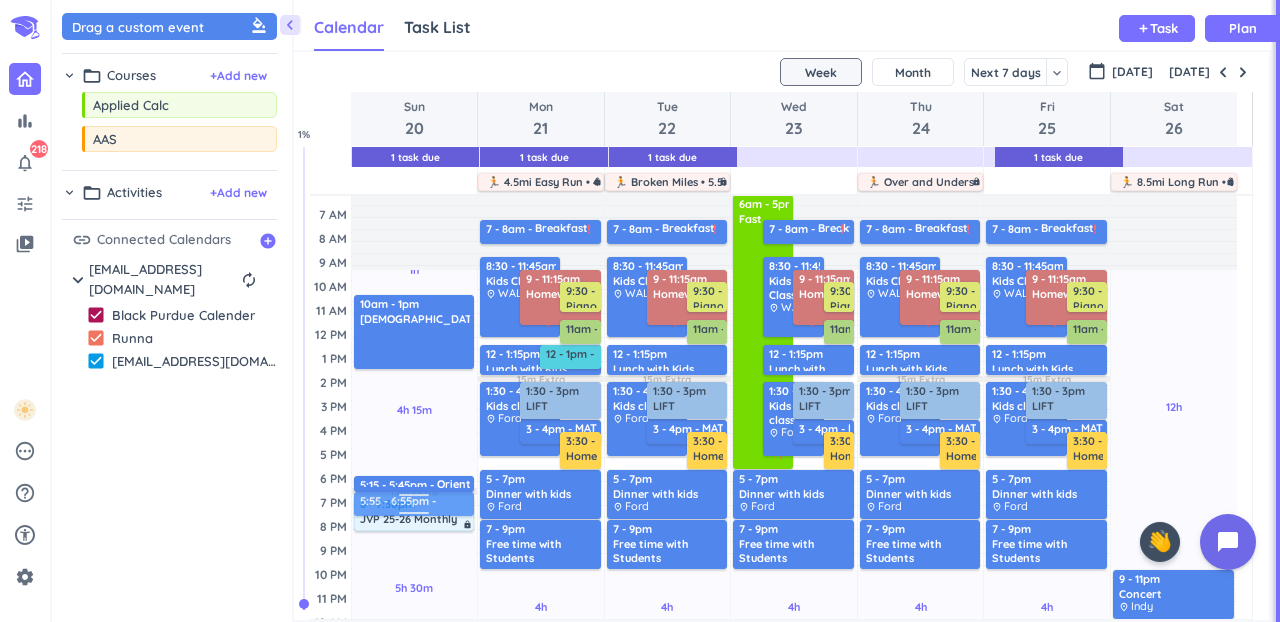 drag, startPoint x: 372, startPoint y: 548, endPoint x: 364, endPoint y: 503, distance: 45.705578 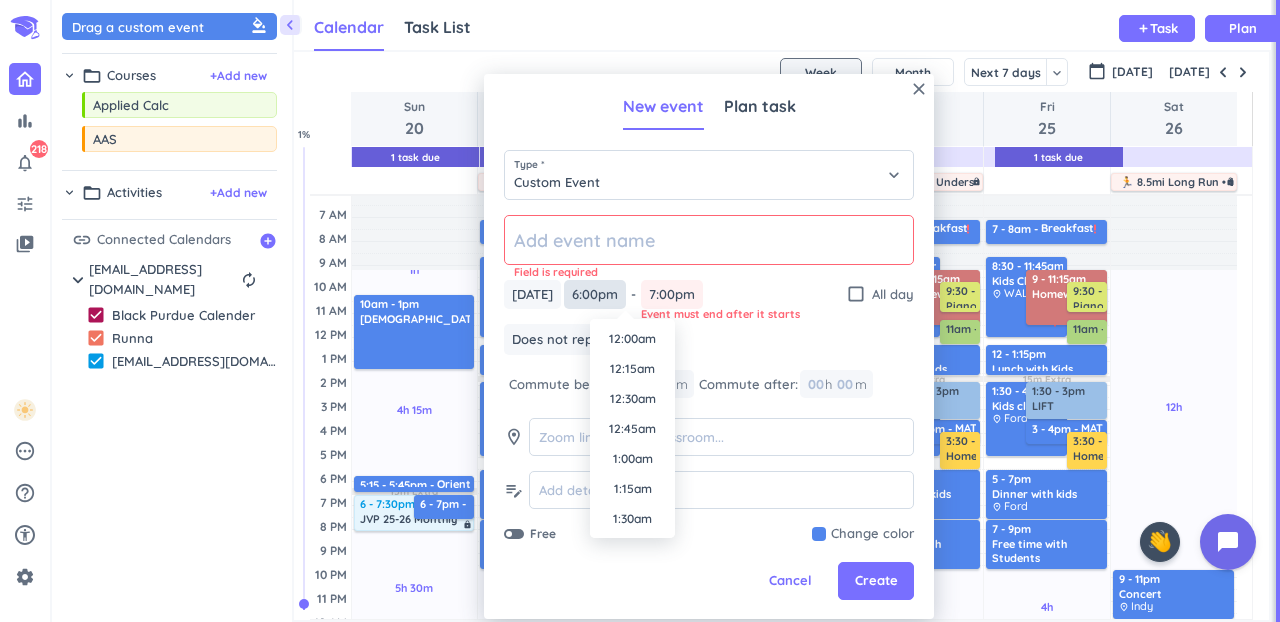 click on "6:00pm" at bounding box center (595, 294) 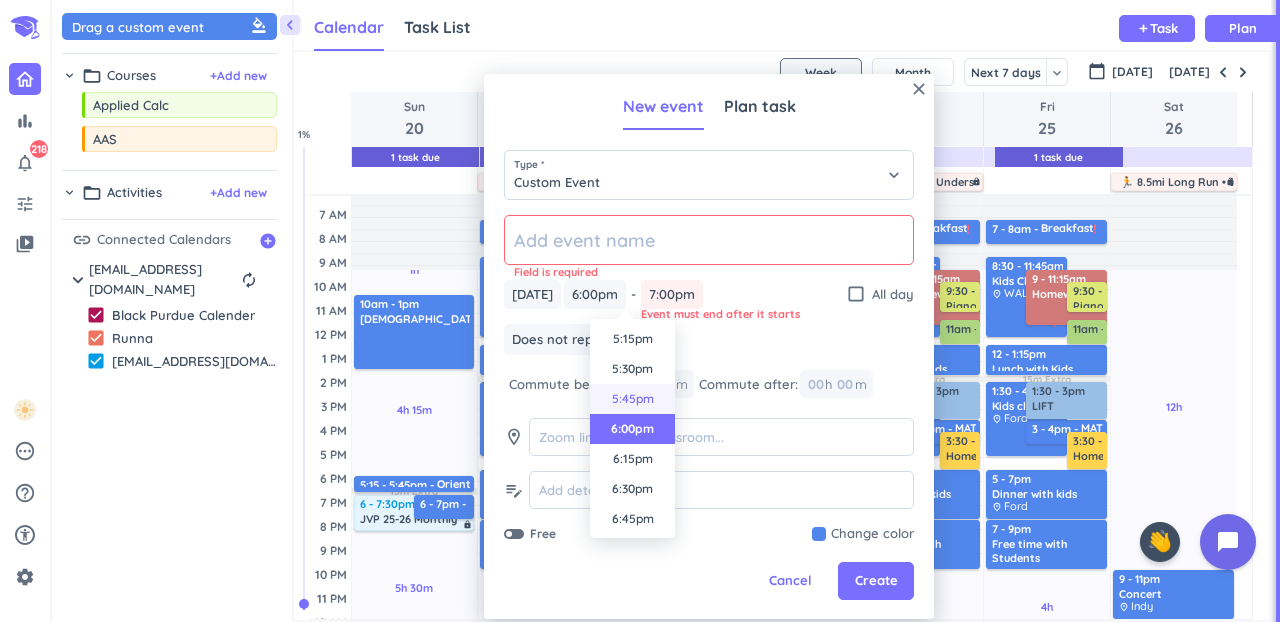 click on "5:45pm" at bounding box center [632, 399] 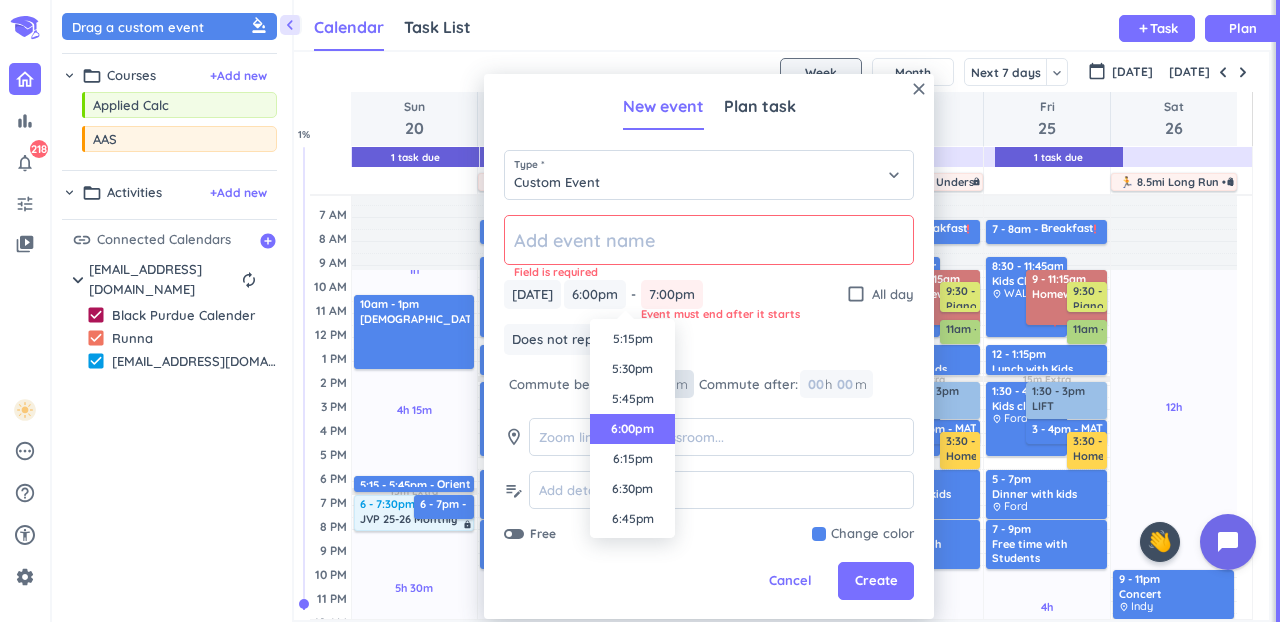type on "5:45pm" 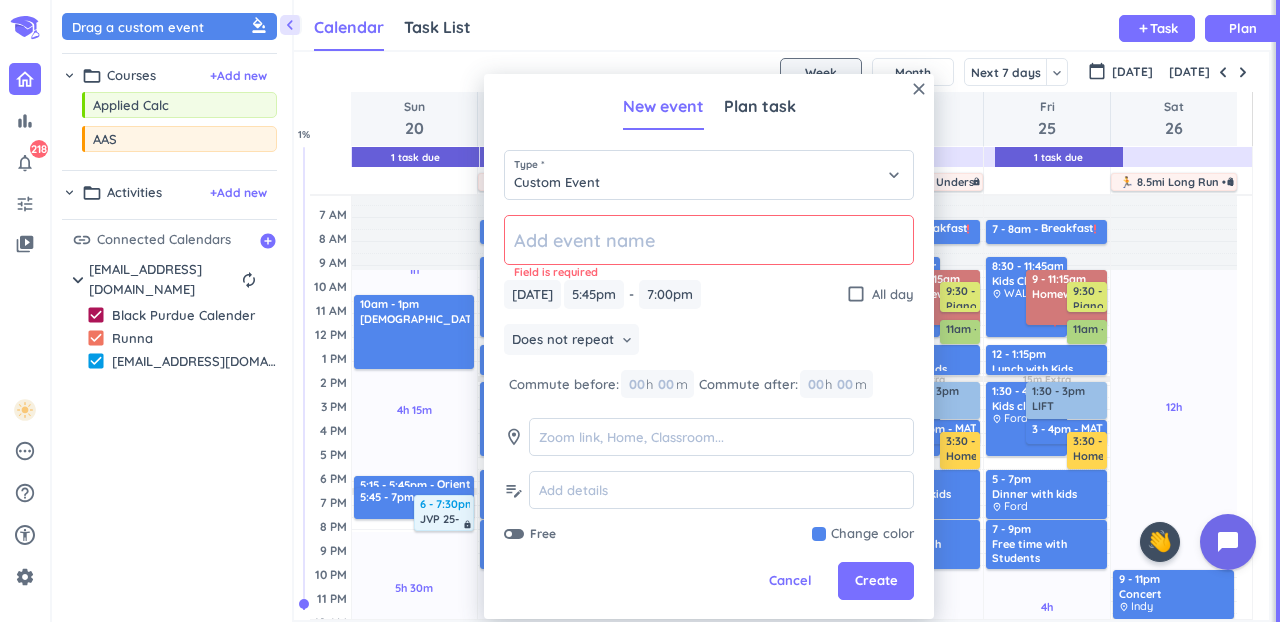 click 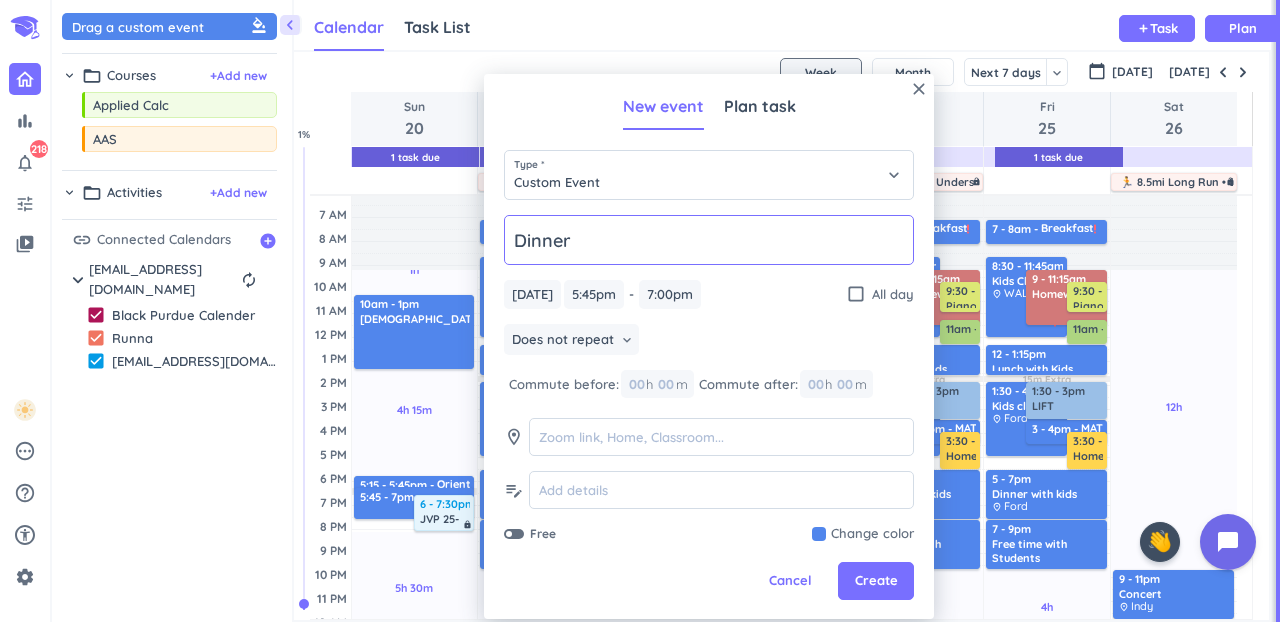 type on "Dinner with kids" 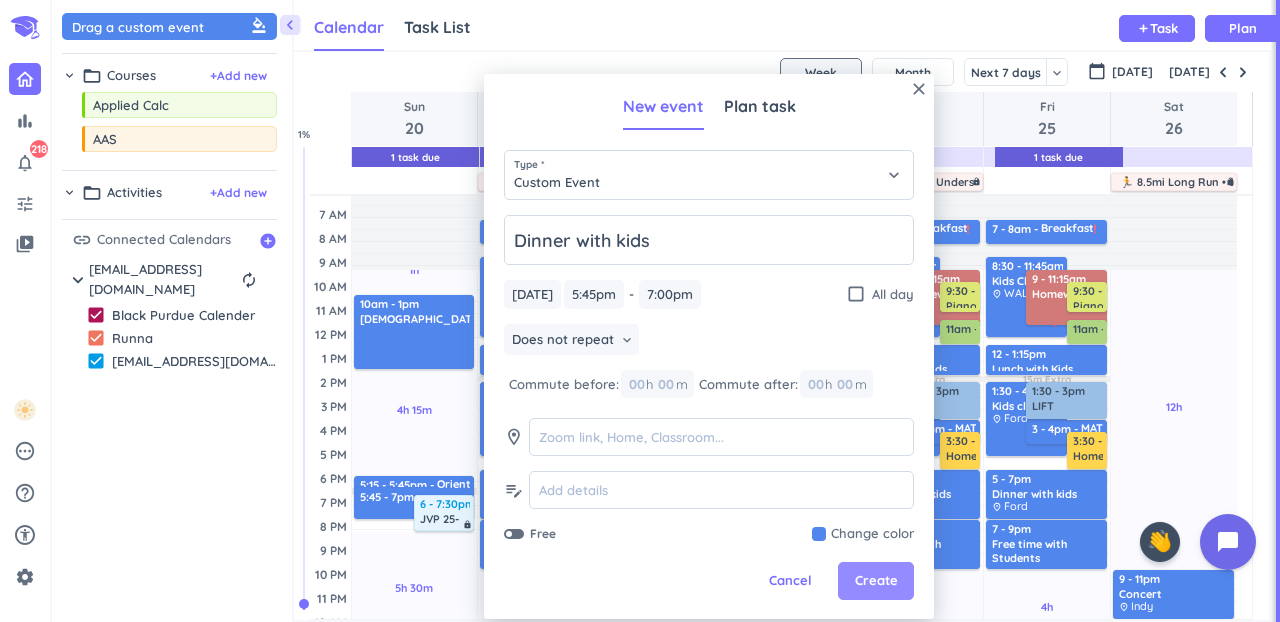 click on "Create" at bounding box center (876, 581) 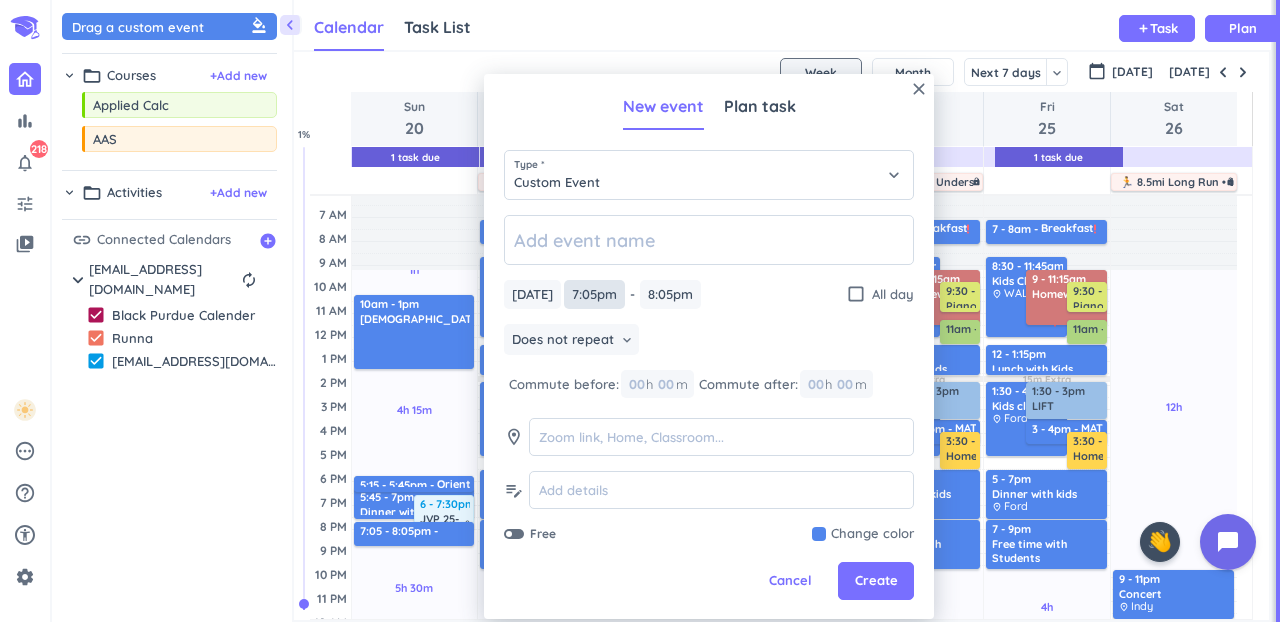 click on "7:05pm" at bounding box center [594, 294] 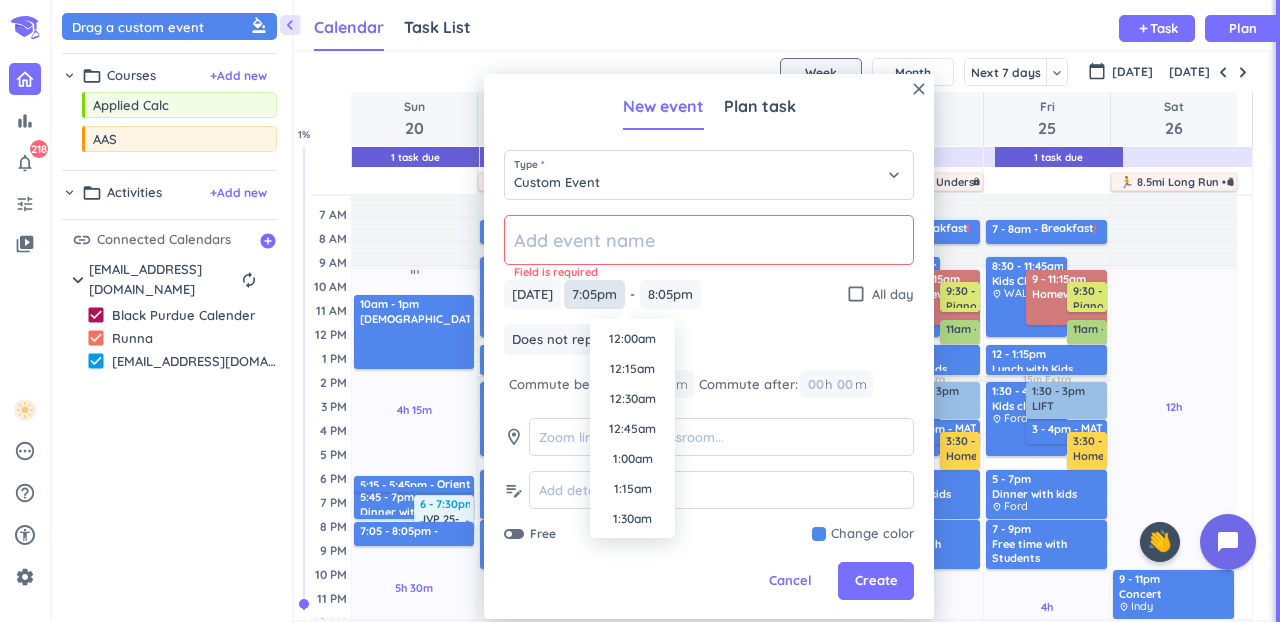 scroll, scrollTop: 2190, scrollLeft: 0, axis: vertical 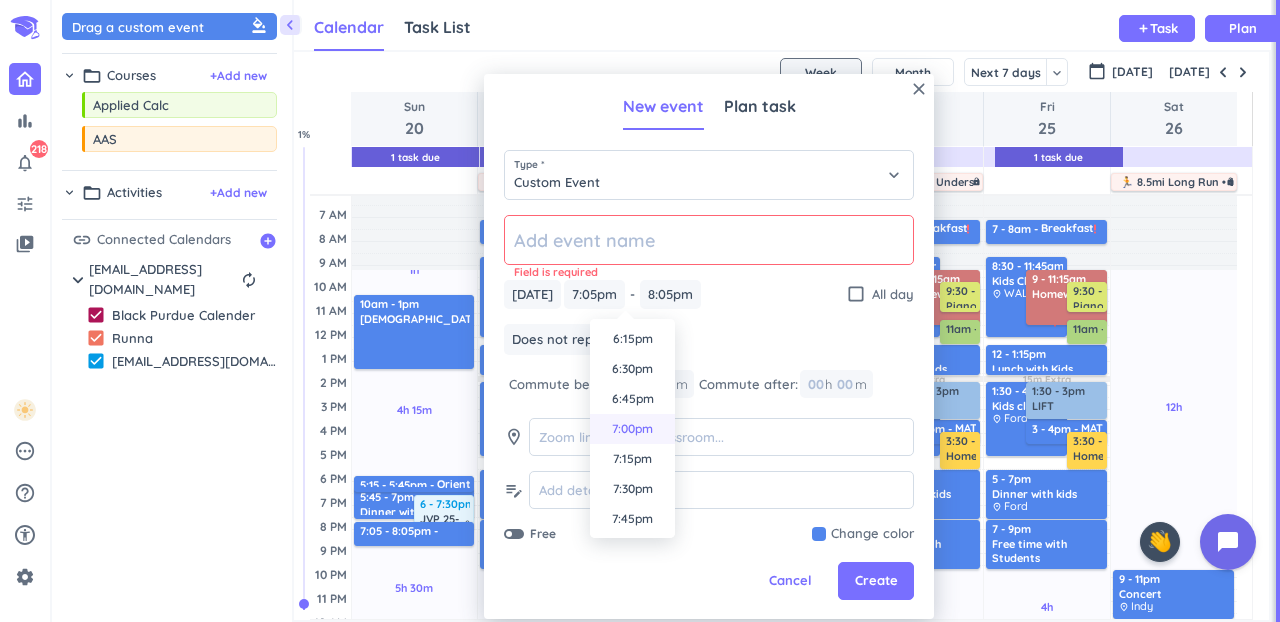 click on "7:00pm" at bounding box center (632, 429) 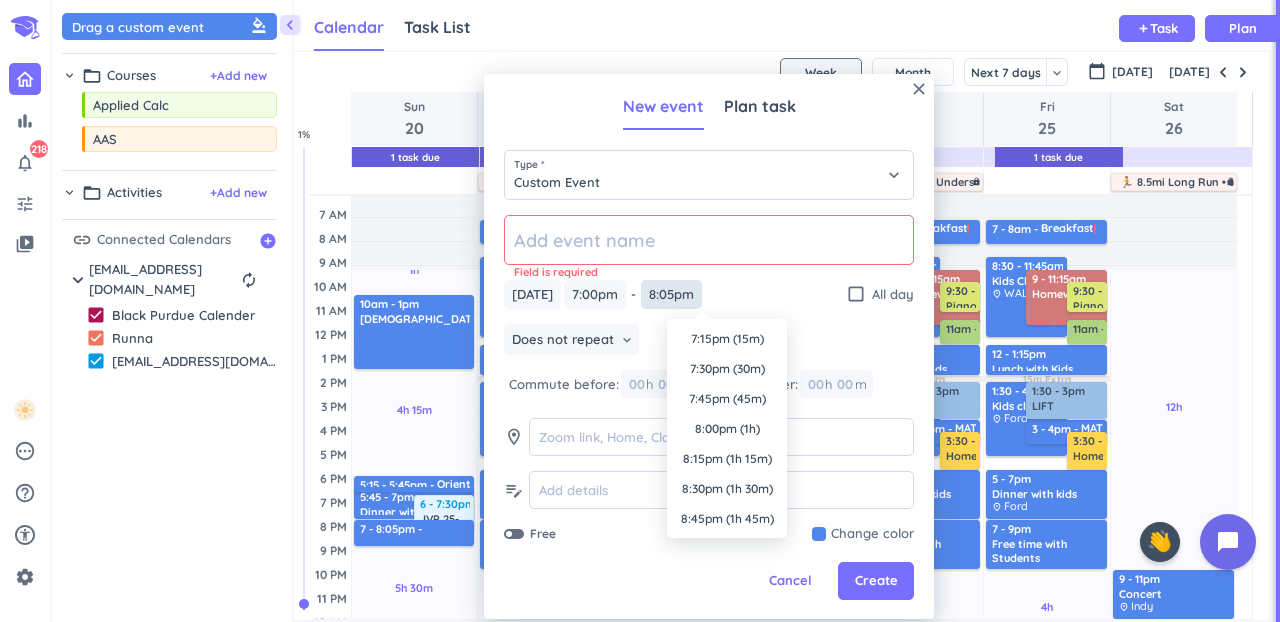 click on "8:05pm" at bounding box center [671, 294] 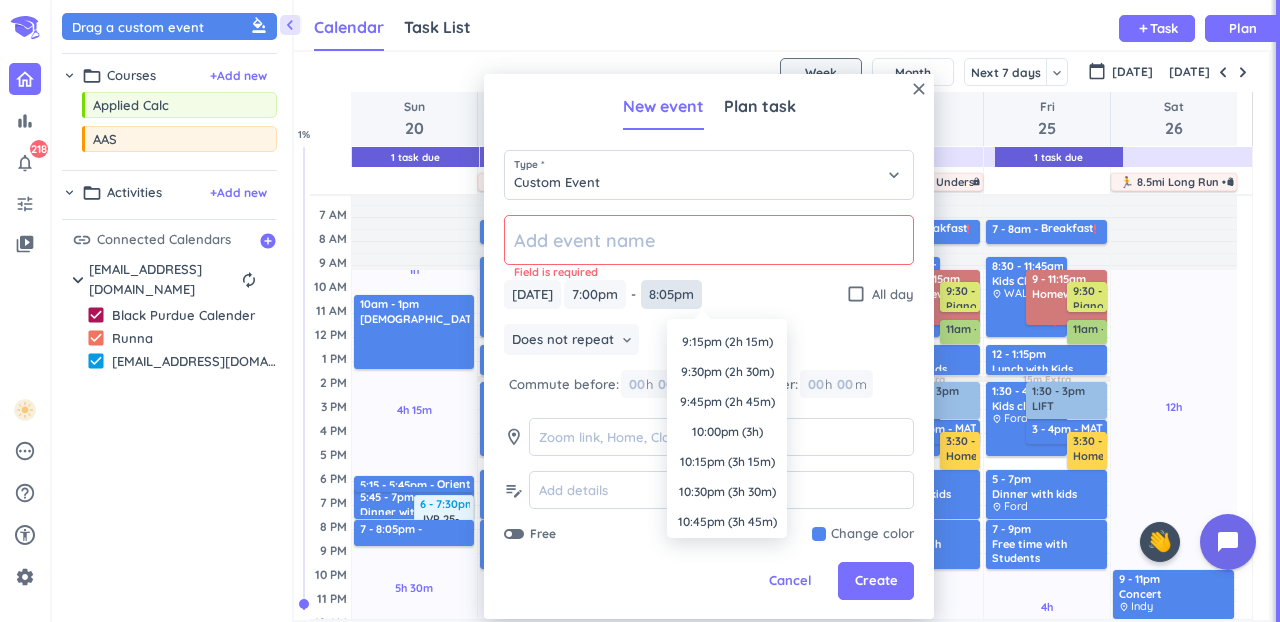 scroll, scrollTop: 239, scrollLeft: 0, axis: vertical 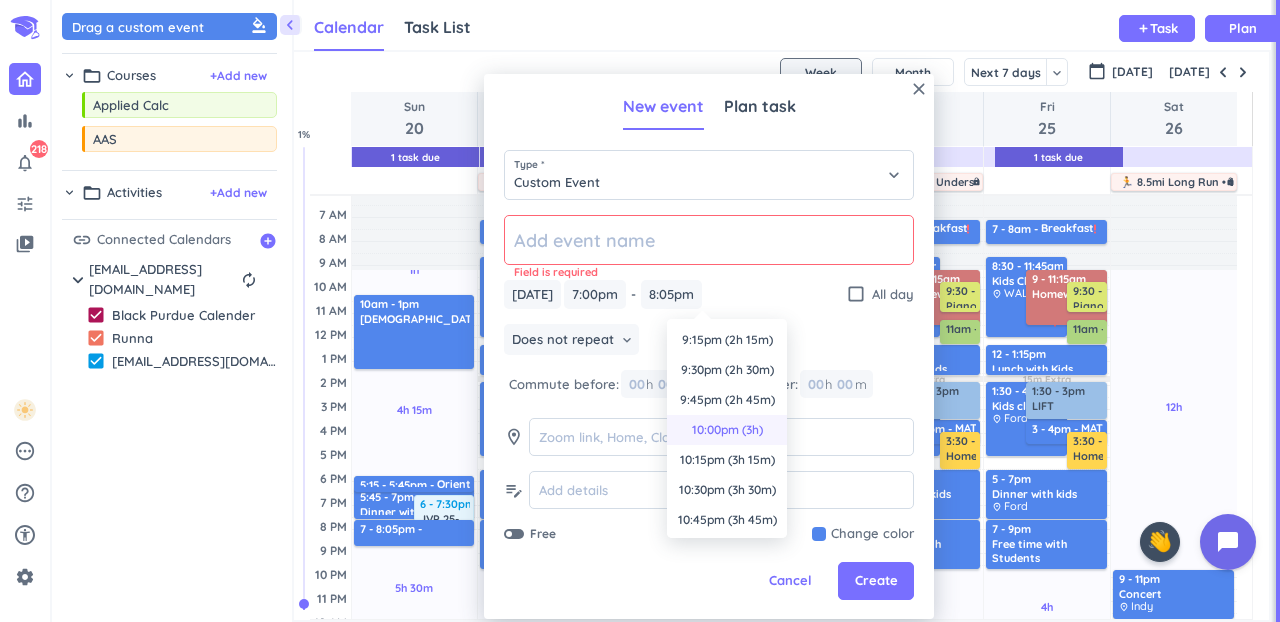 click on "10:00pm (3h)" at bounding box center [727, 430] 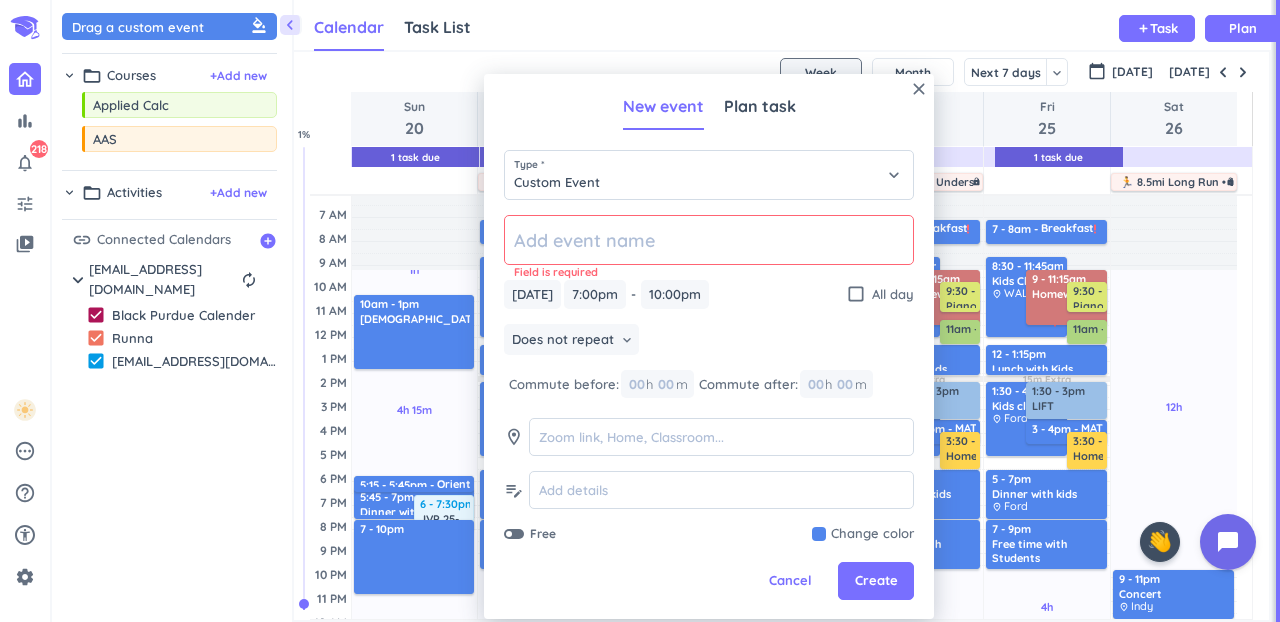 click 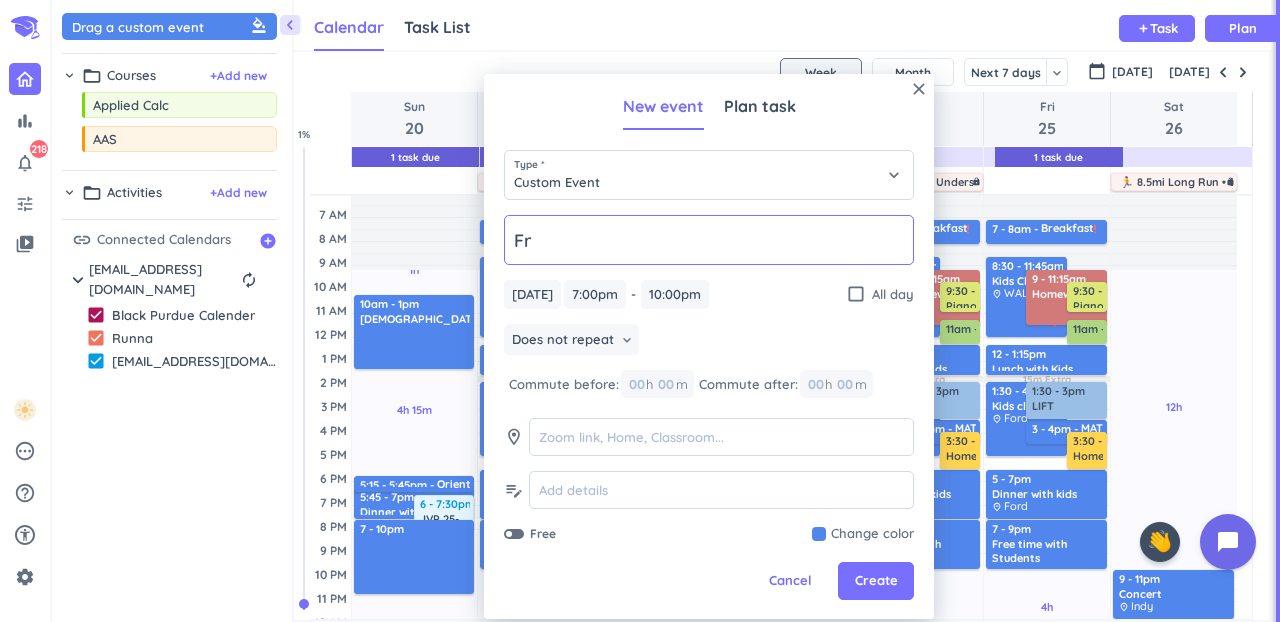type on "Free time with Students" 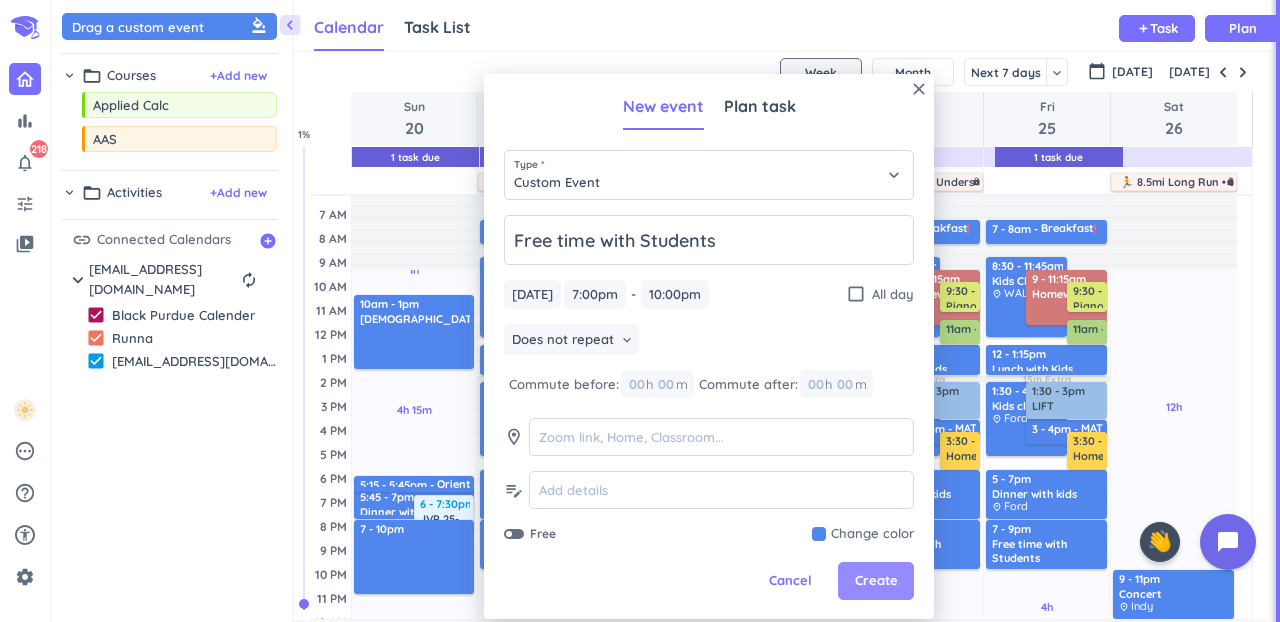 click on "Create" at bounding box center (876, 581) 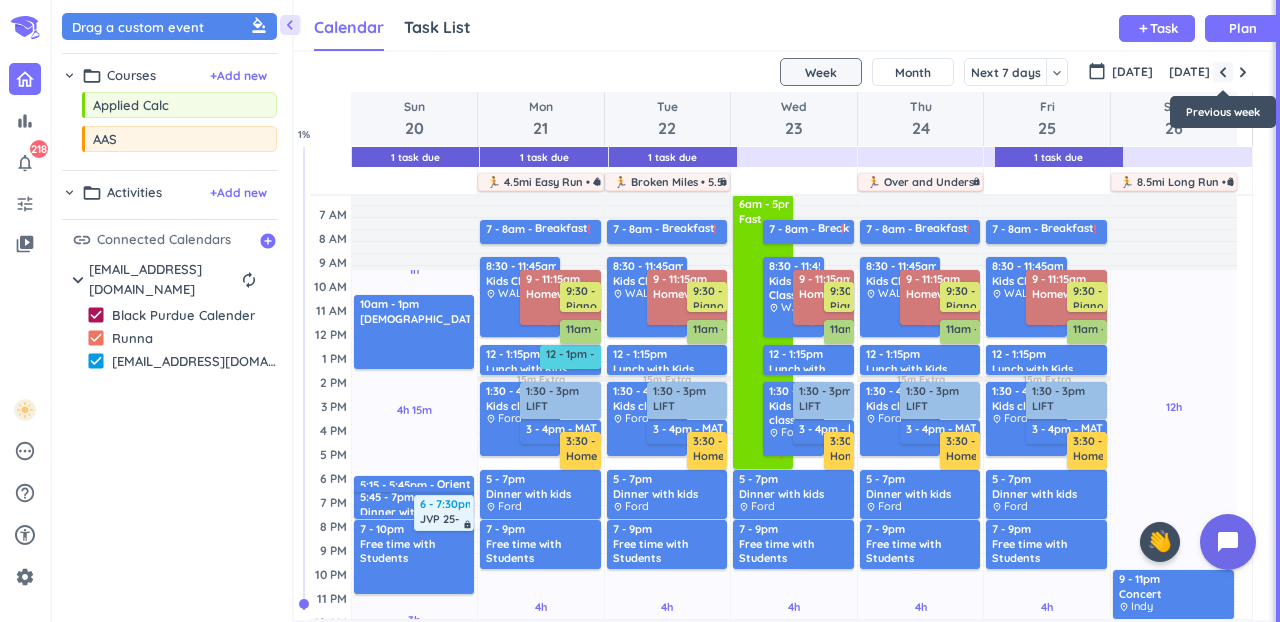 click at bounding box center [1223, 72] 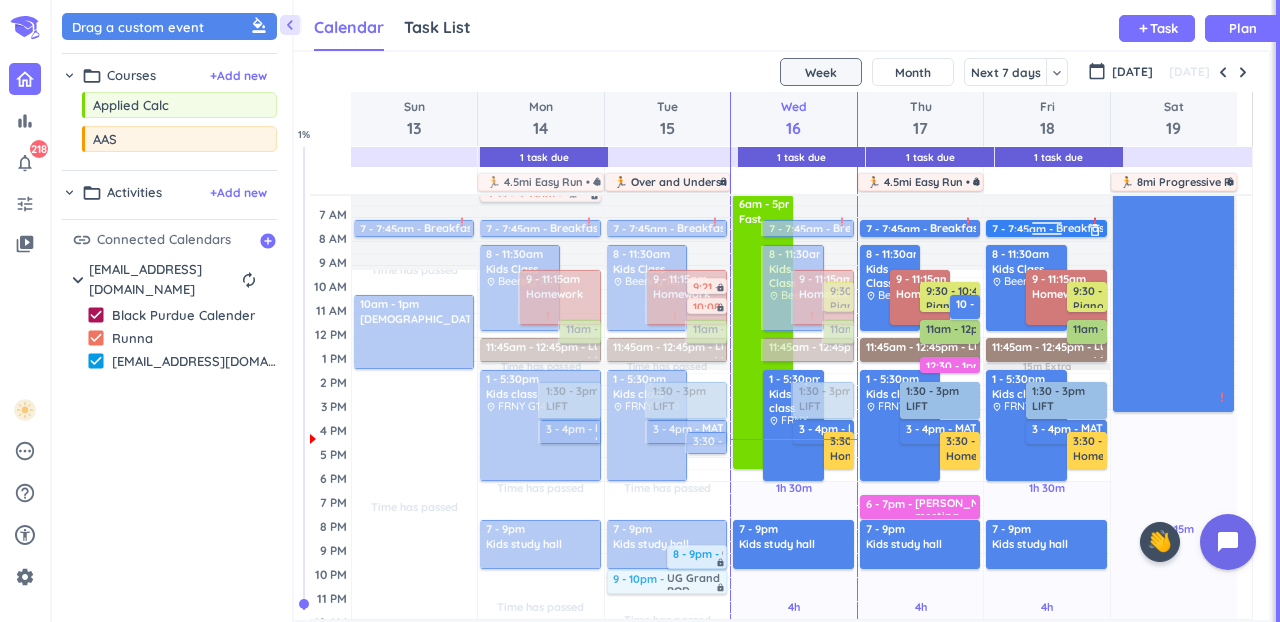 click at bounding box center (1046, 226) 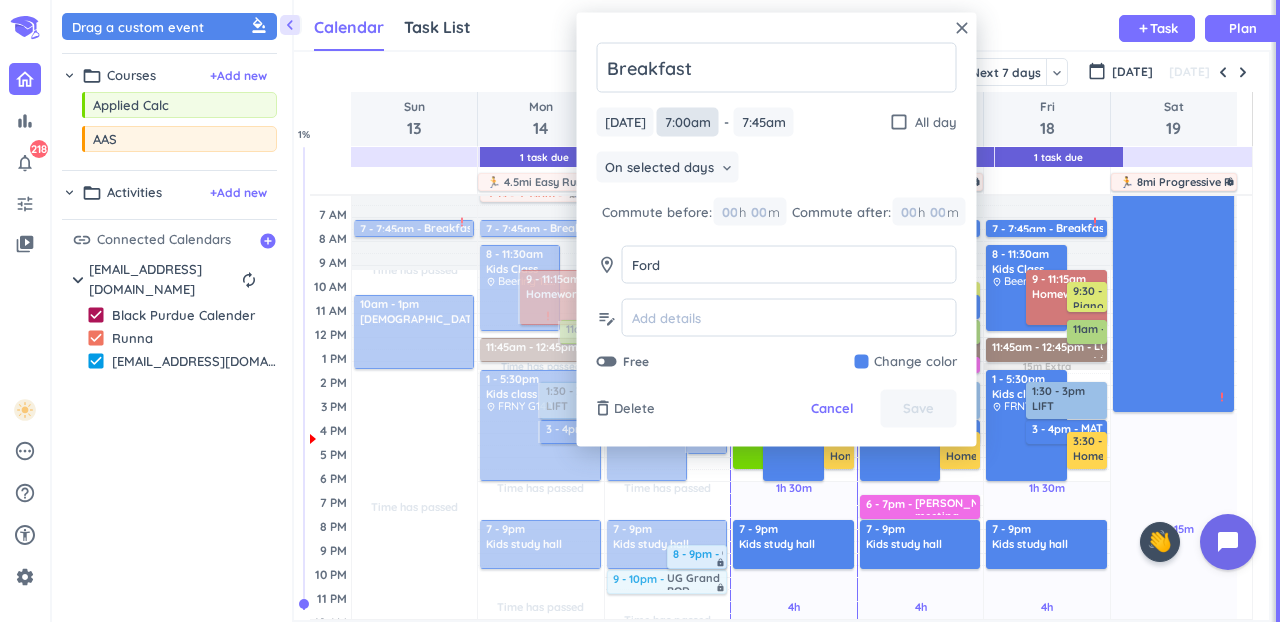 click on "7:00am" at bounding box center [688, 122] 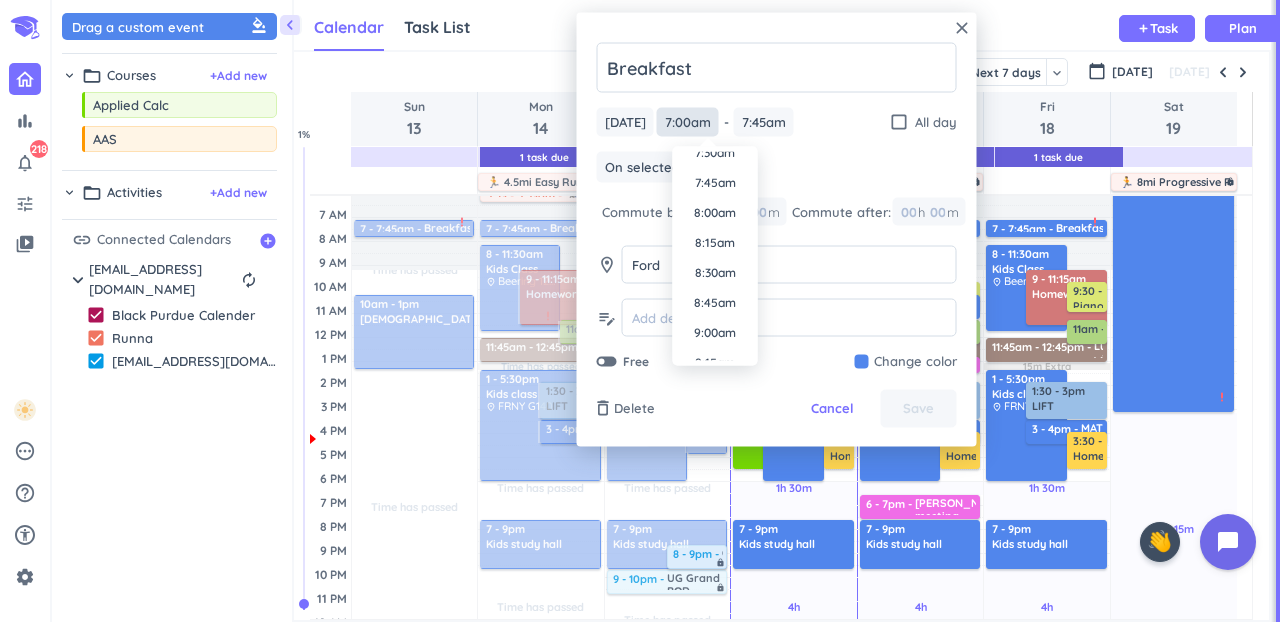 scroll, scrollTop: 917, scrollLeft: 0, axis: vertical 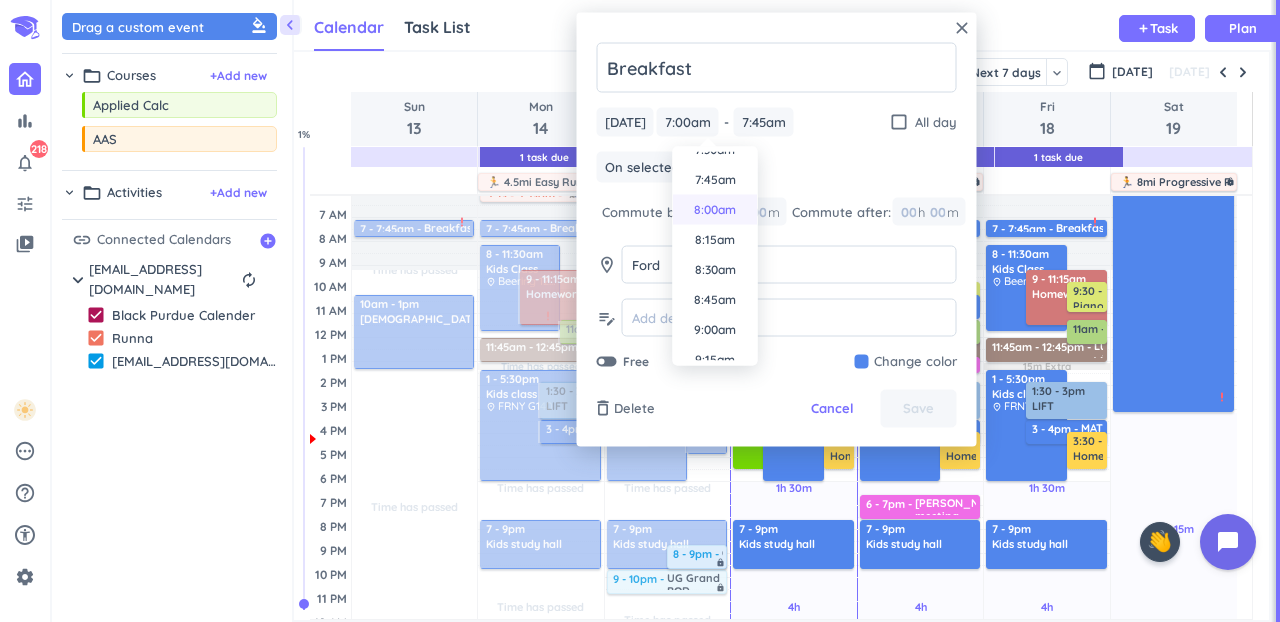 click on "8:00am" at bounding box center (715, 210) 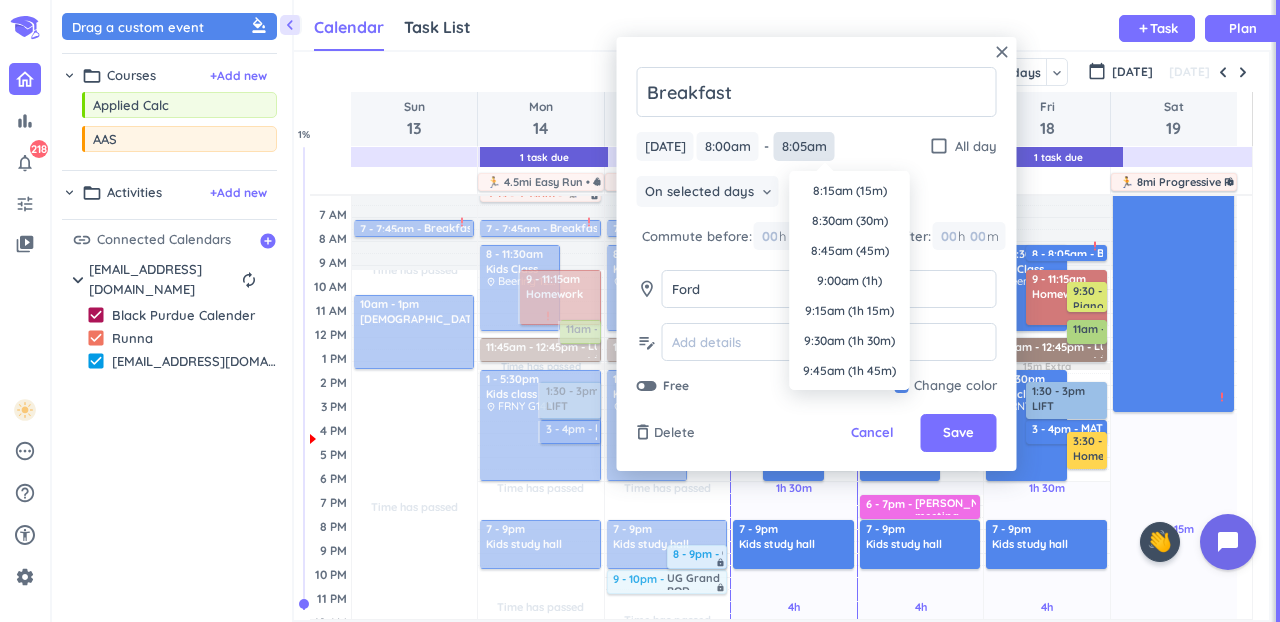 click on "8:05am" at bounding box center (804, 146) 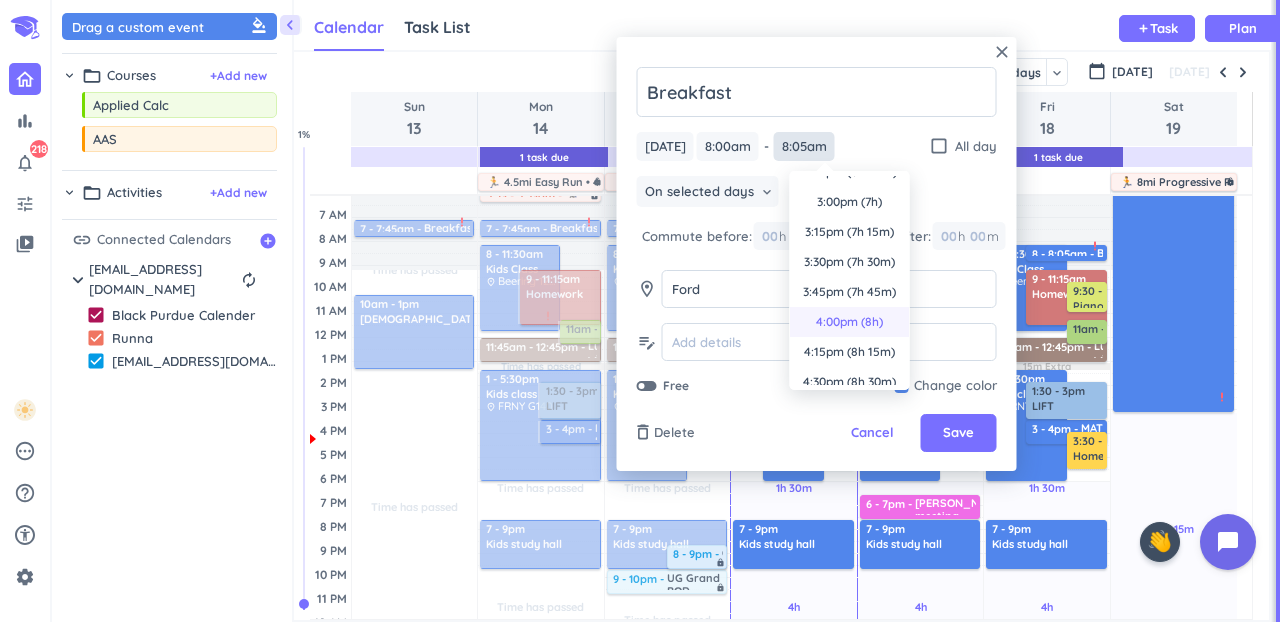 scroll, scrollTop: 801, scrollLeft: 0, axis: vertical 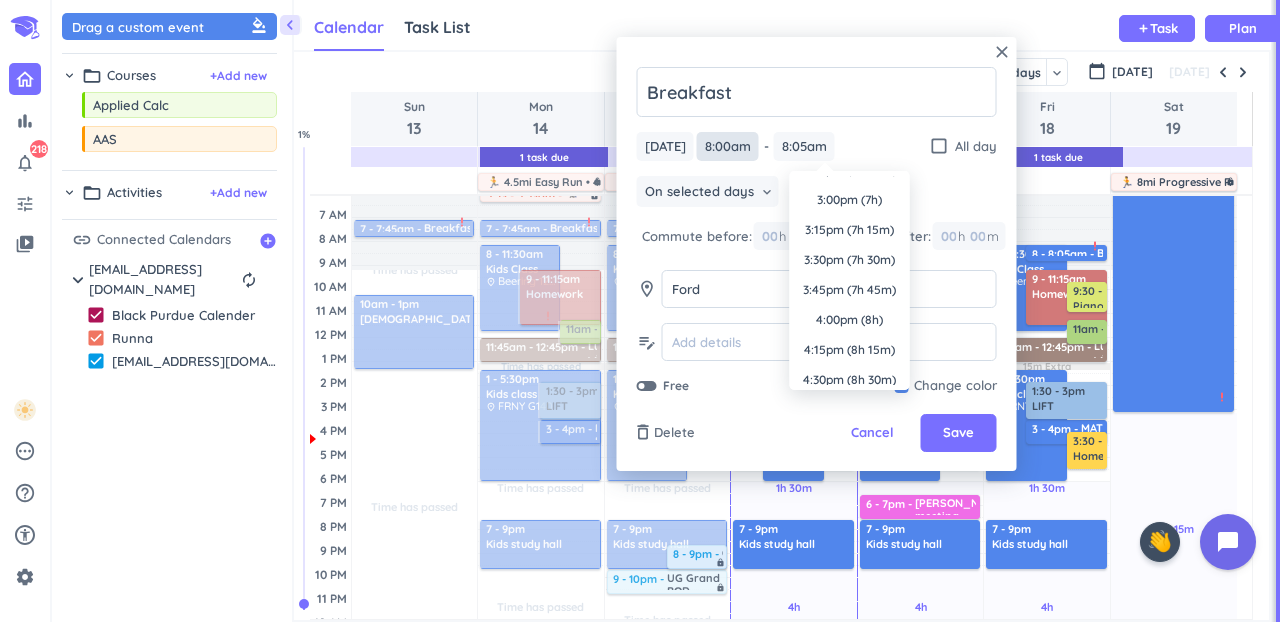click on "8:00am" at bounding box center [728, 146] 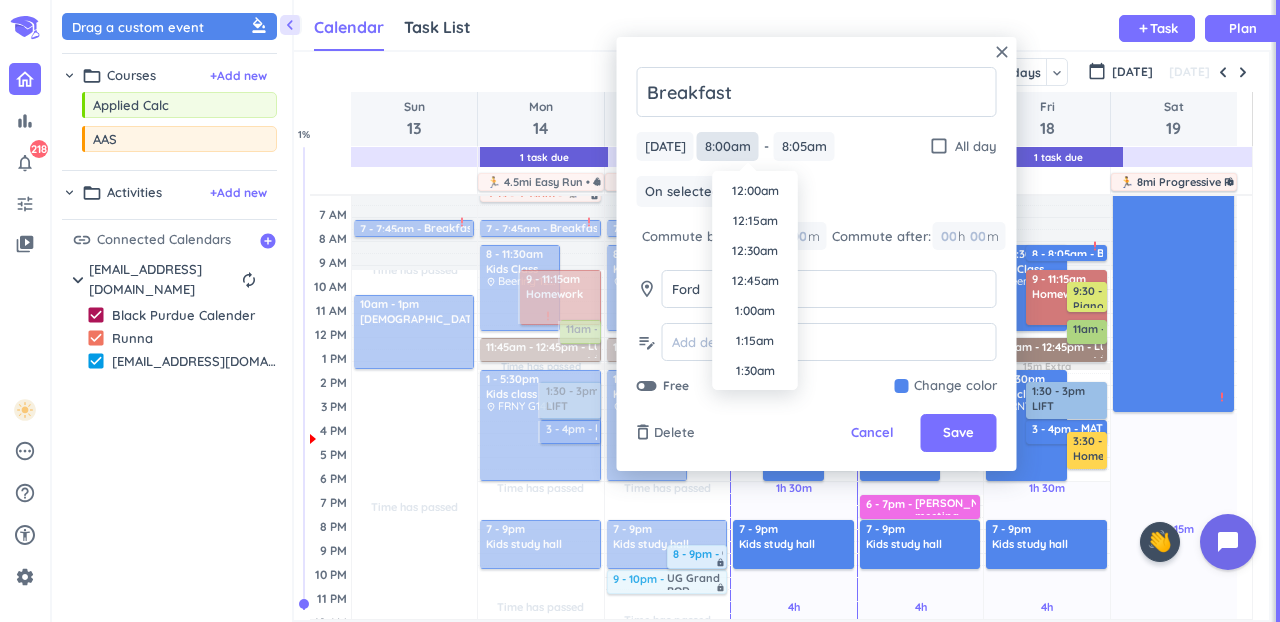 scroll, scrollTop: 870, scrollLeft: 0, axis: vertical 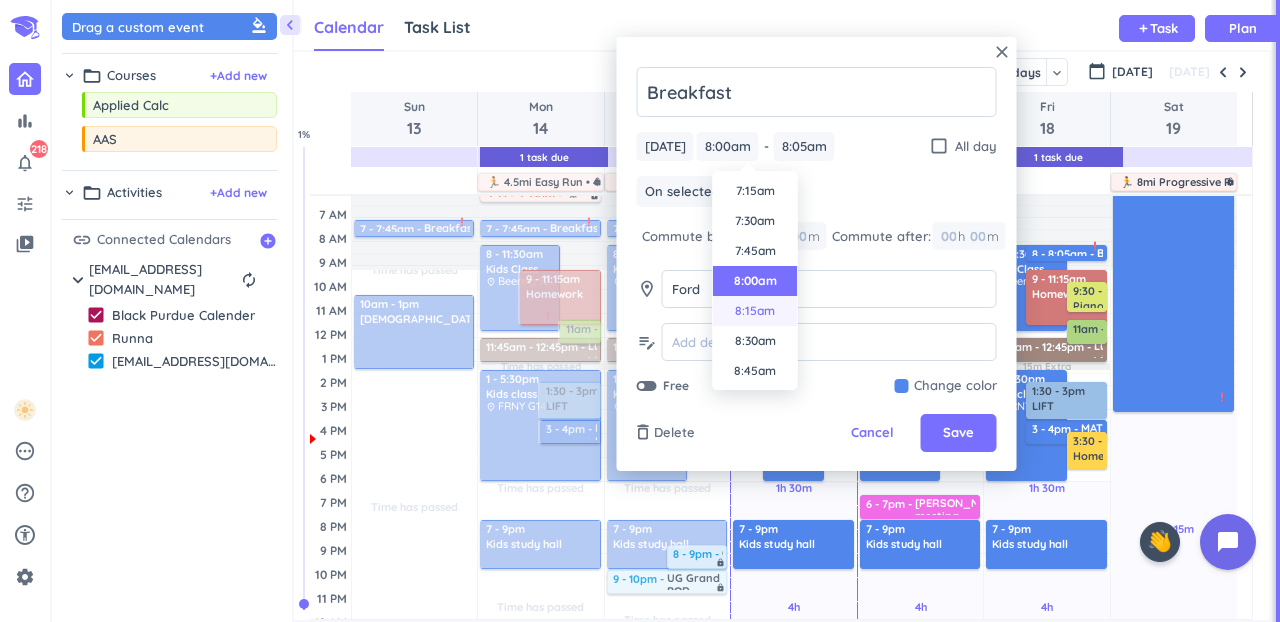 click on "8:15am" at bounding box center (755, 311) 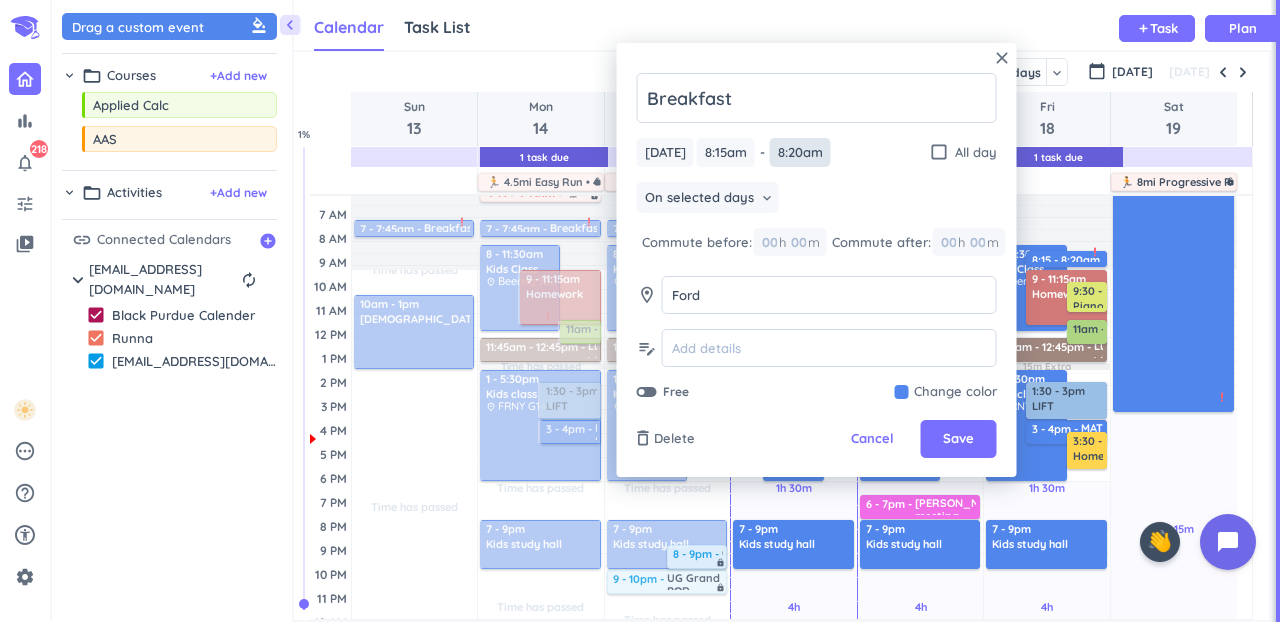 click on "8:20am" at bounding box center (800, 152) 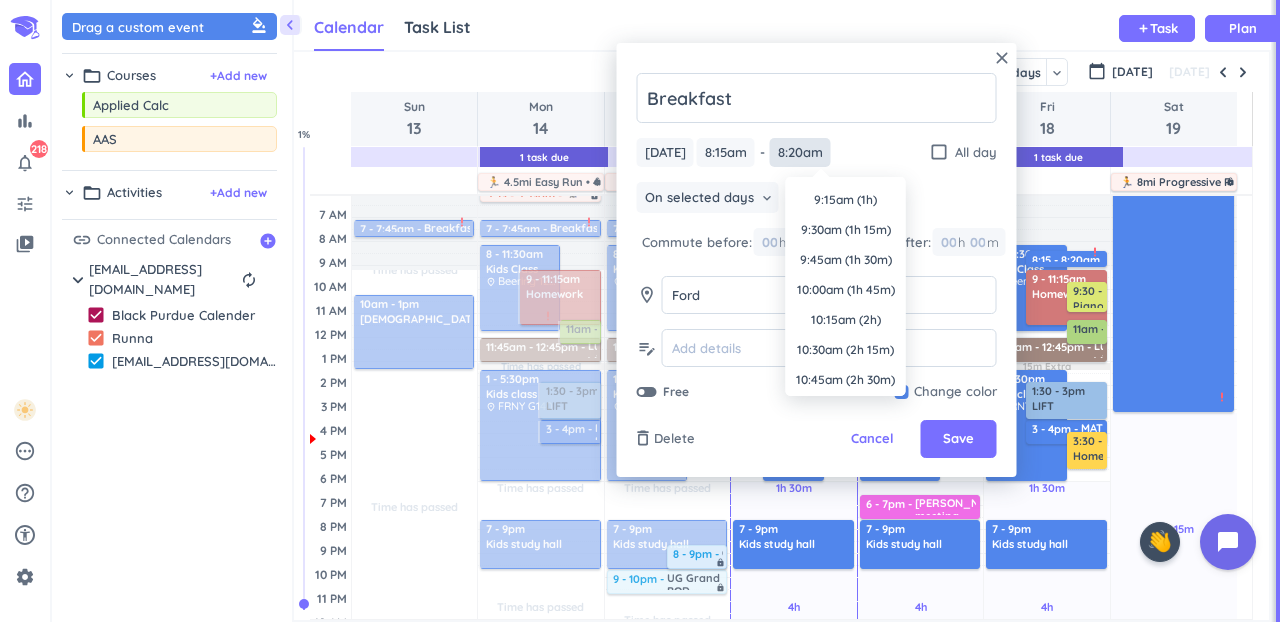 scroll, scrollTop: 0, scrollLeft: 0, axis: both 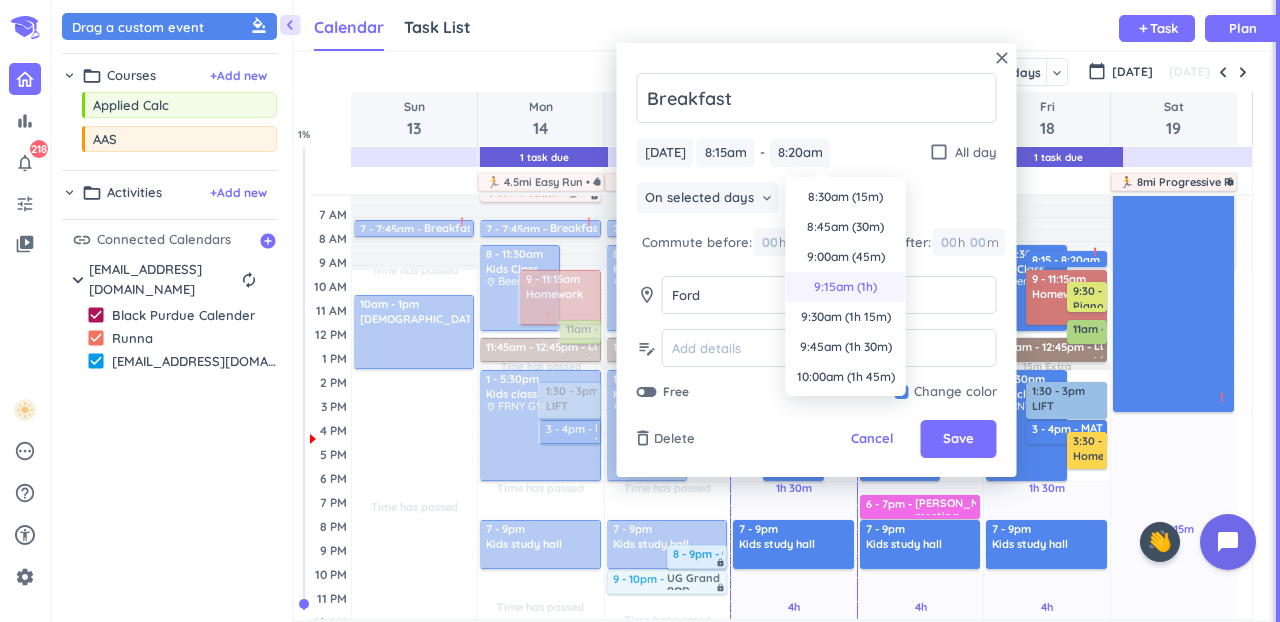 click on "9:15am (1h)" at bounding box center [846, 287] 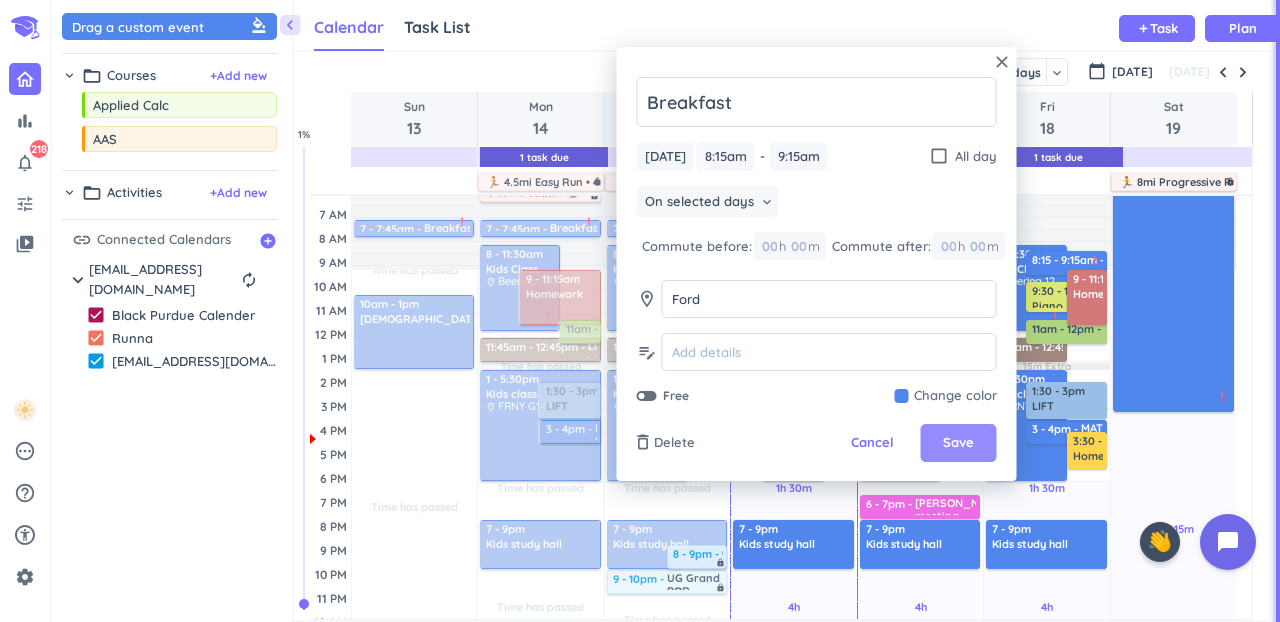 click on "Save" at bounding box center (958, 443) 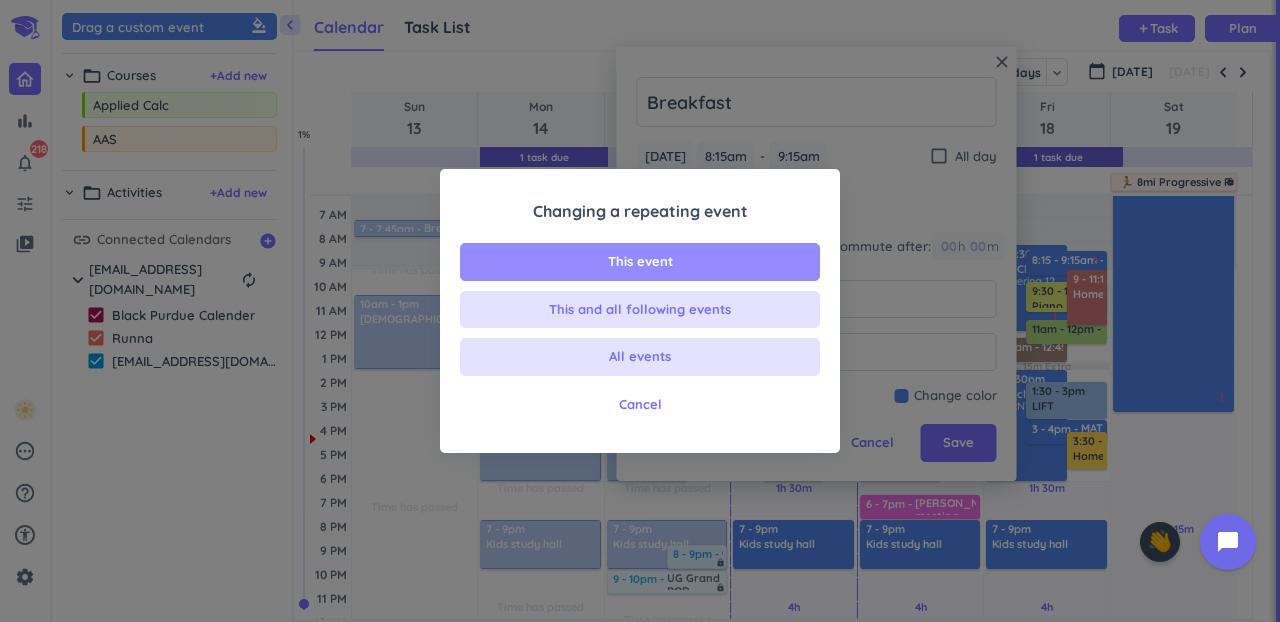 click on "This event" at bounding box center (640, 262) 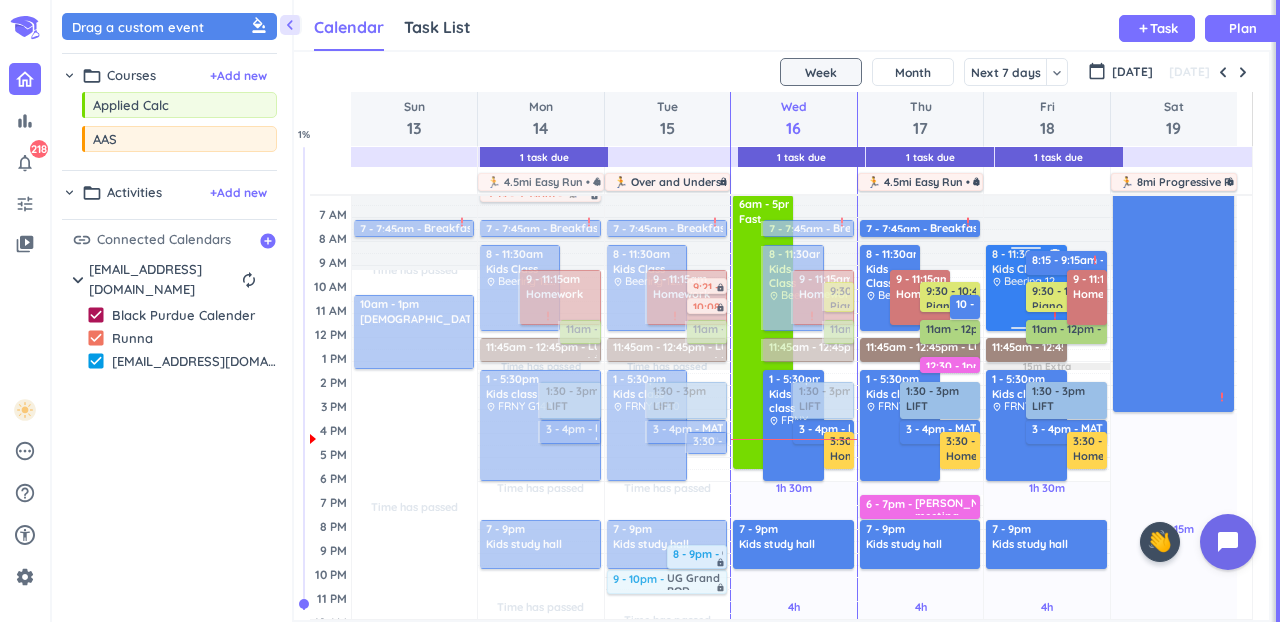 click on "Beering 1245" at bounding box center (1035, 281) 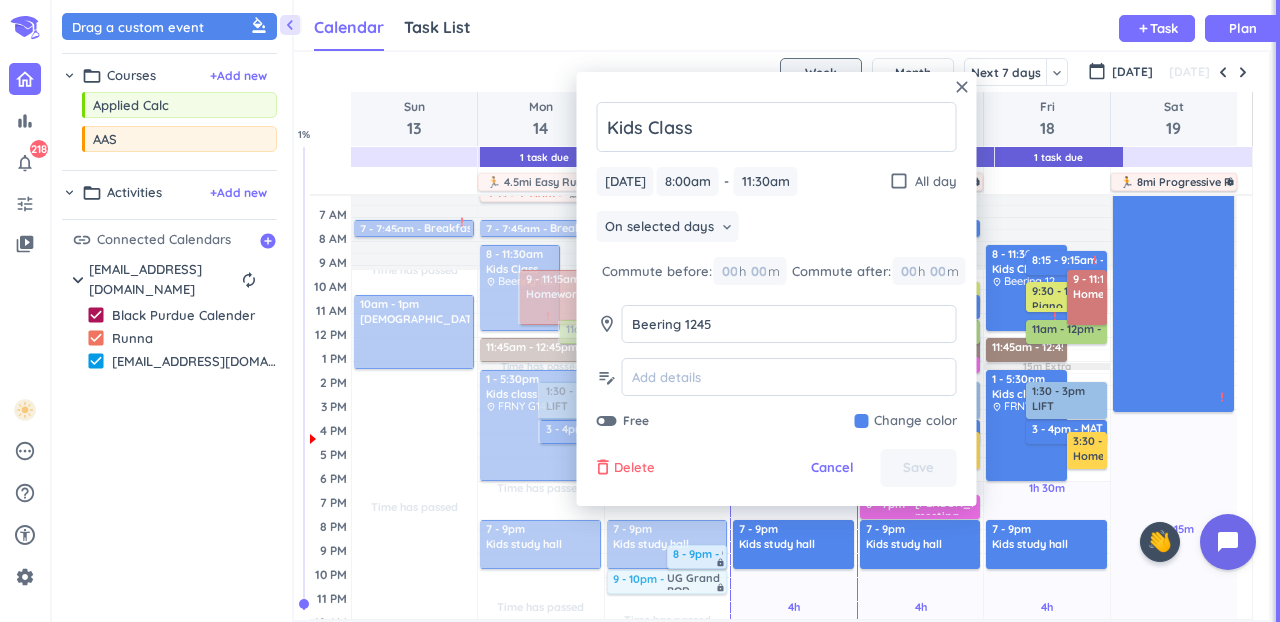 click on "Delete" at bounding box center (634, 468) 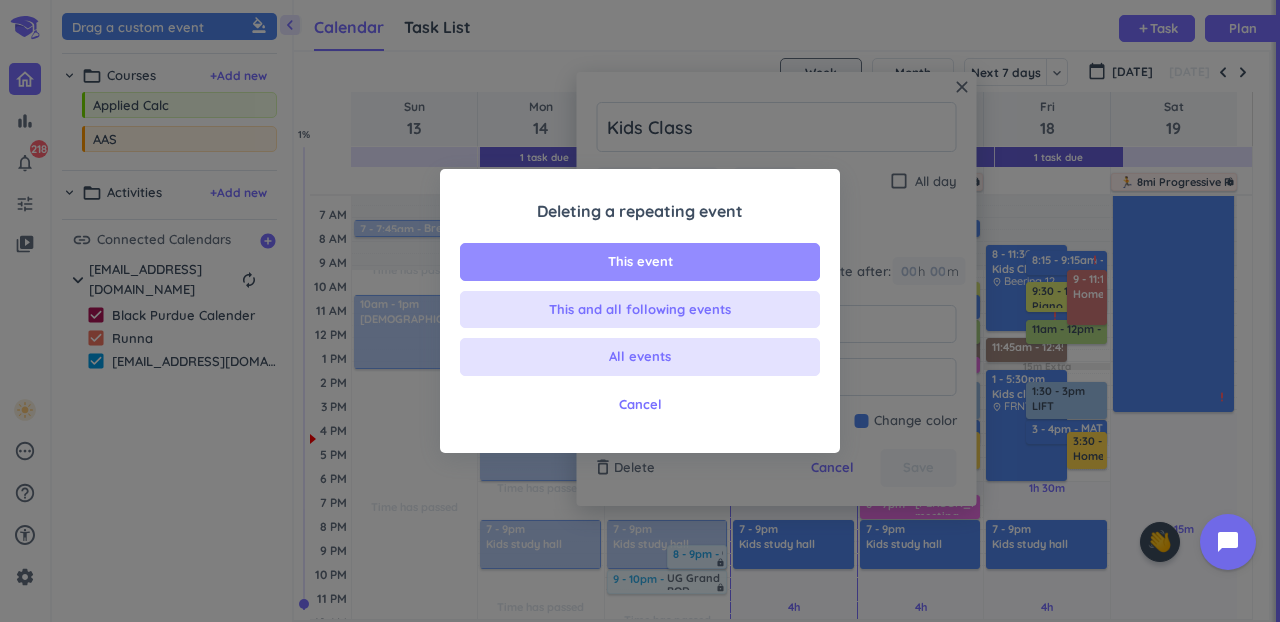 click on "This event" at bounding box center (640, 262) 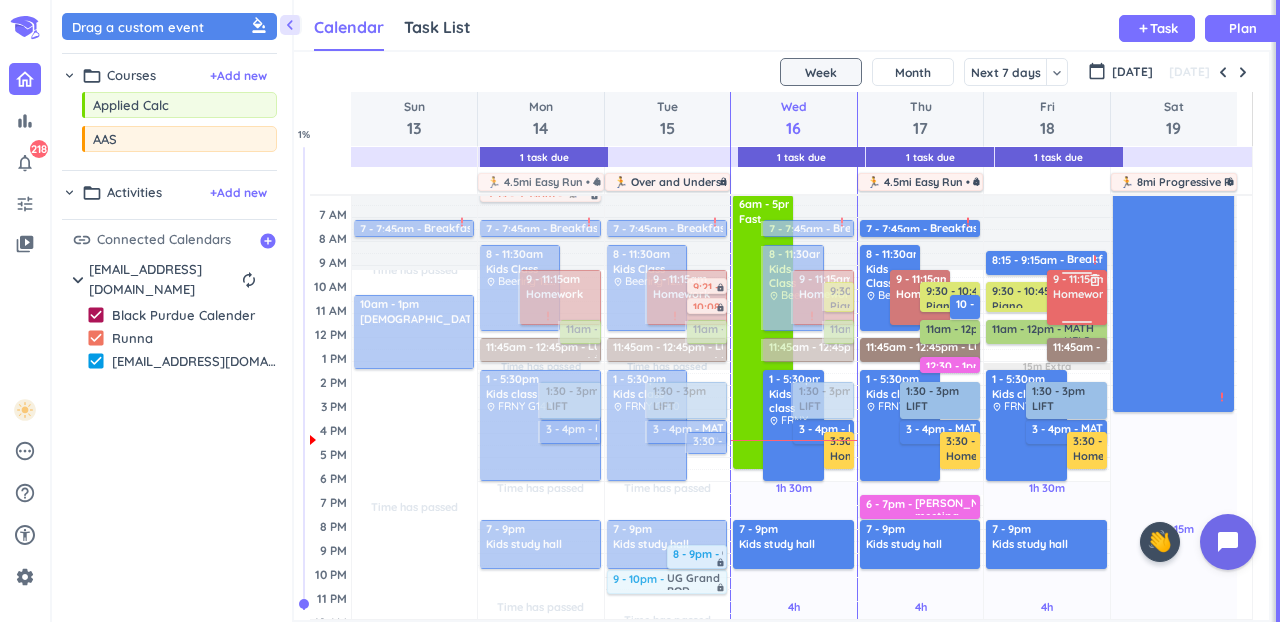click on "delete_outline" at bounding box center (1095, 280) 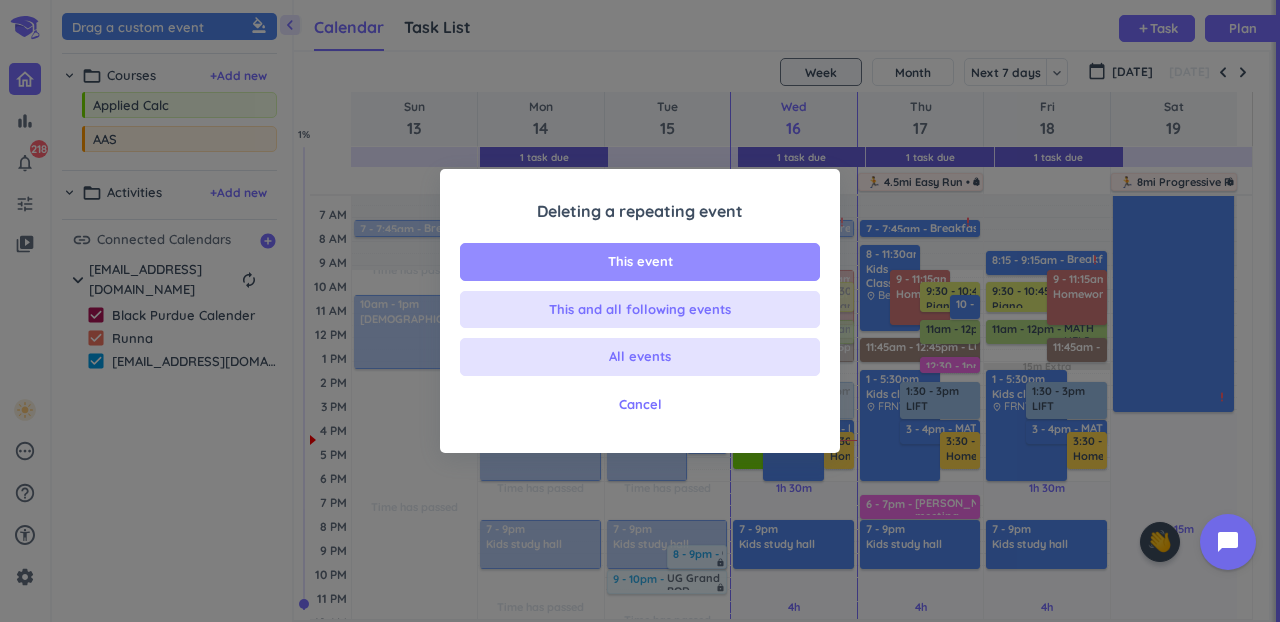 click on "This event" at bounding box center (640, 262) 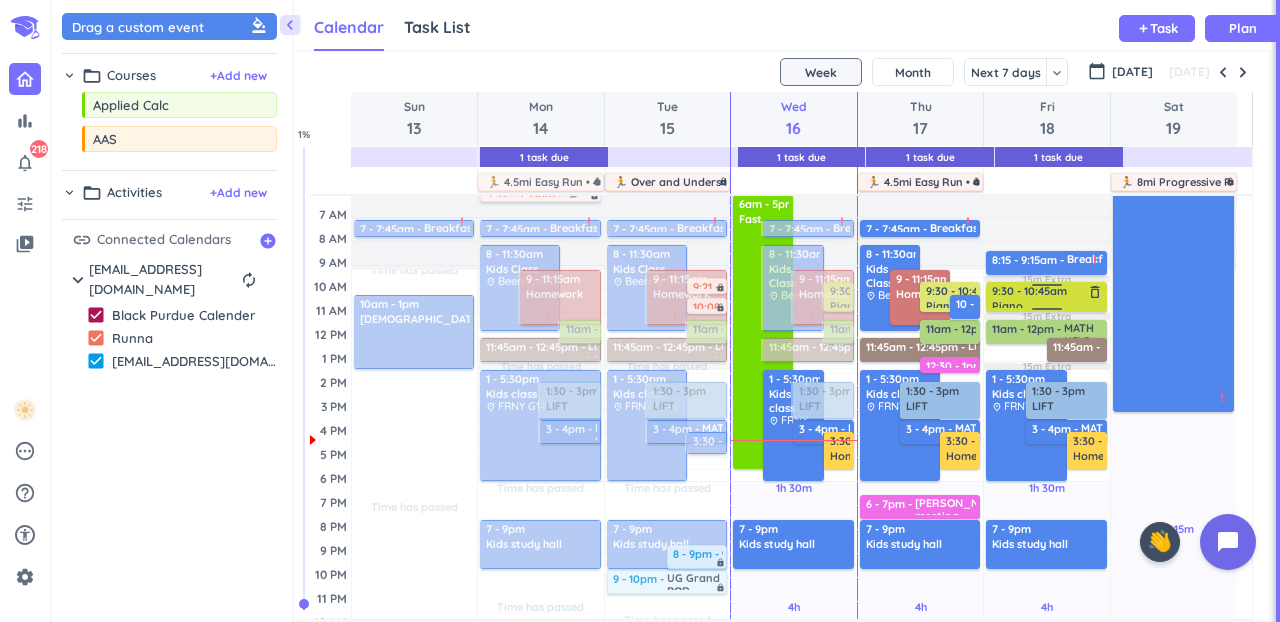 click on "delete_outline" at bounding box center (1095, 292) 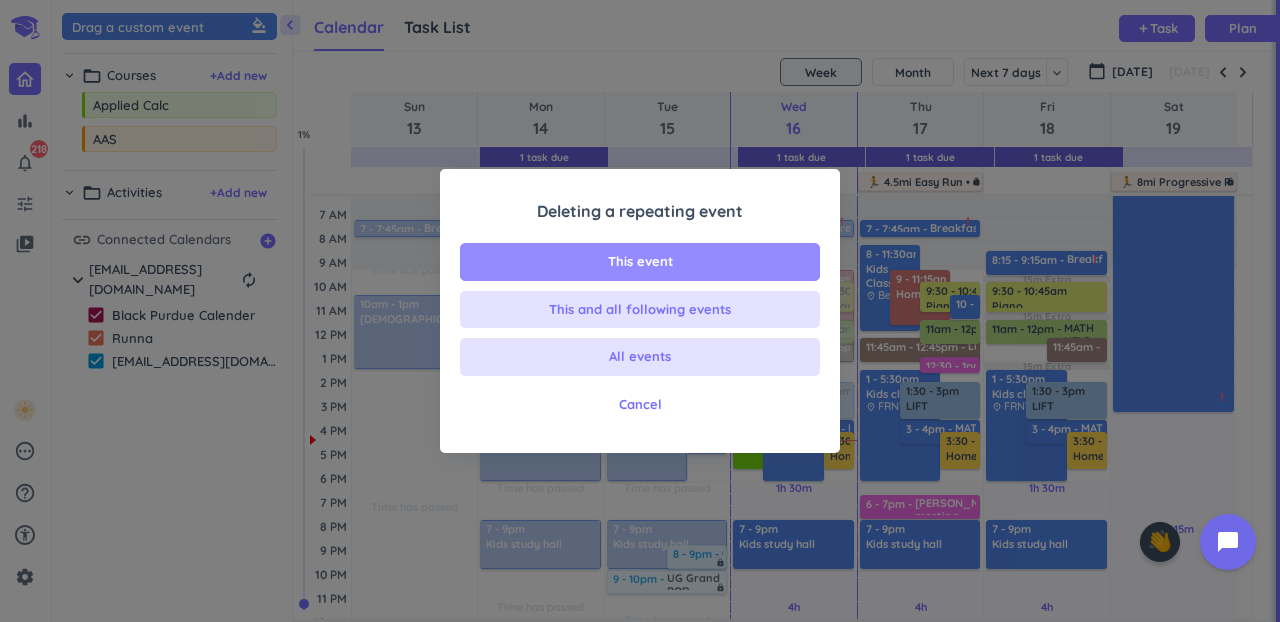 click on "This event" at bounding box center [640, 262] 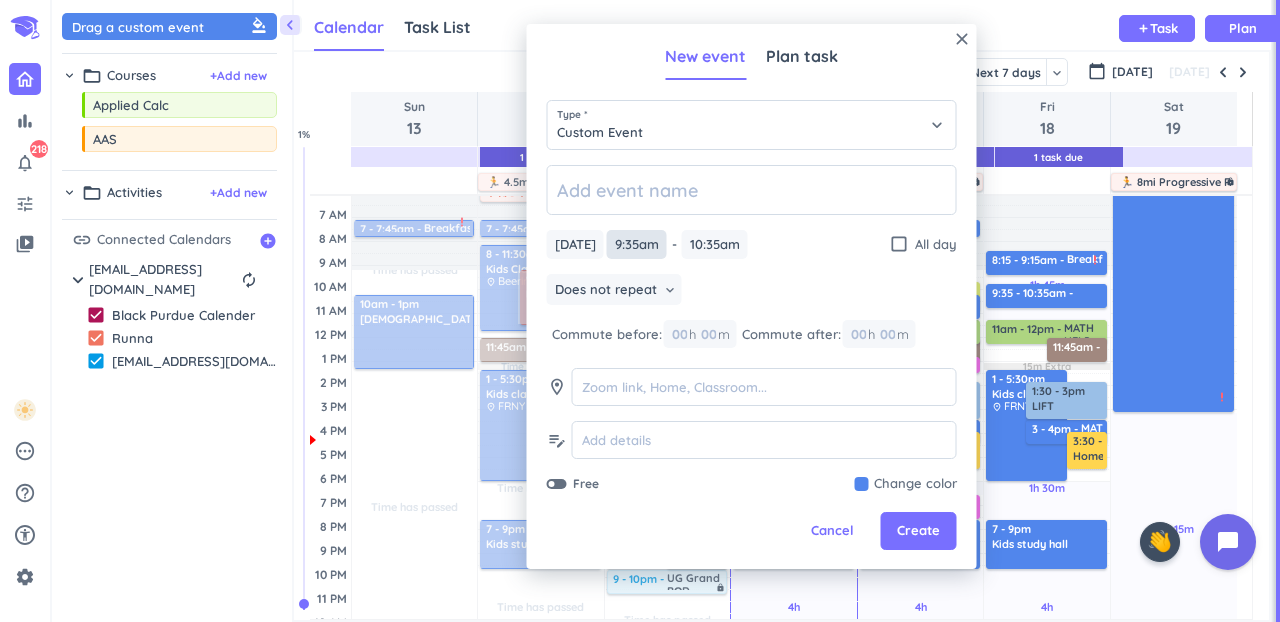 click on "9:35am" at bounding box center (637, 244) 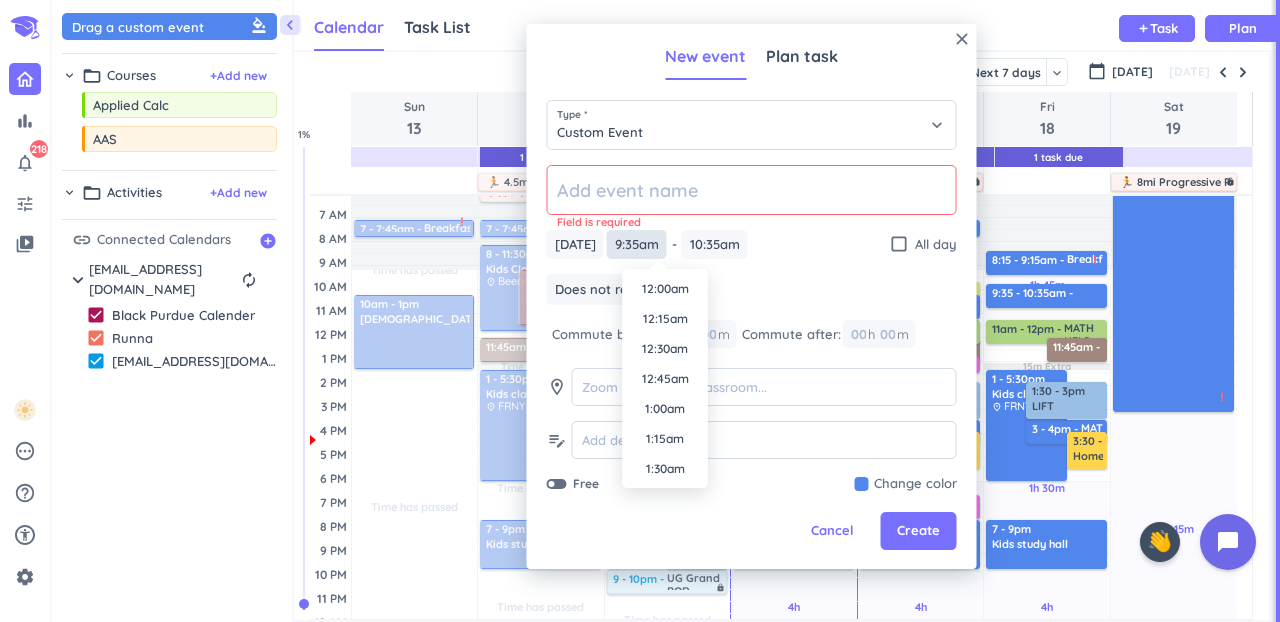 scroll, scrollTop: 1050, scrollLeft: 0, axis: vertical 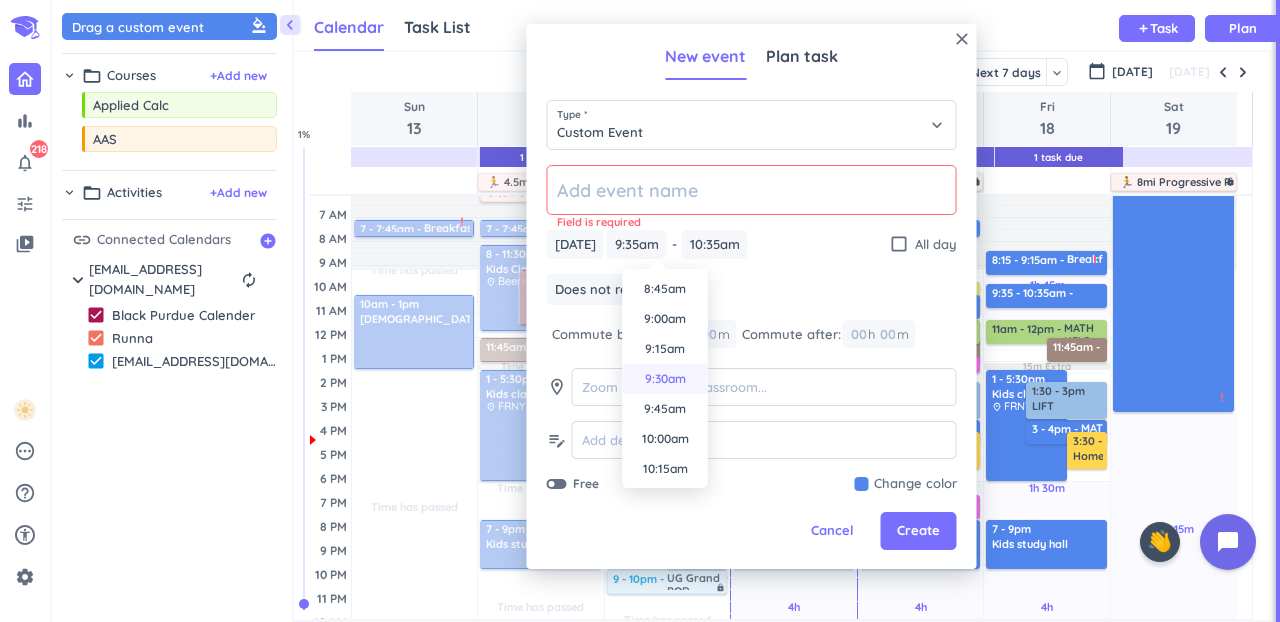 click on "9:30am" at bounding box center [665, 379] 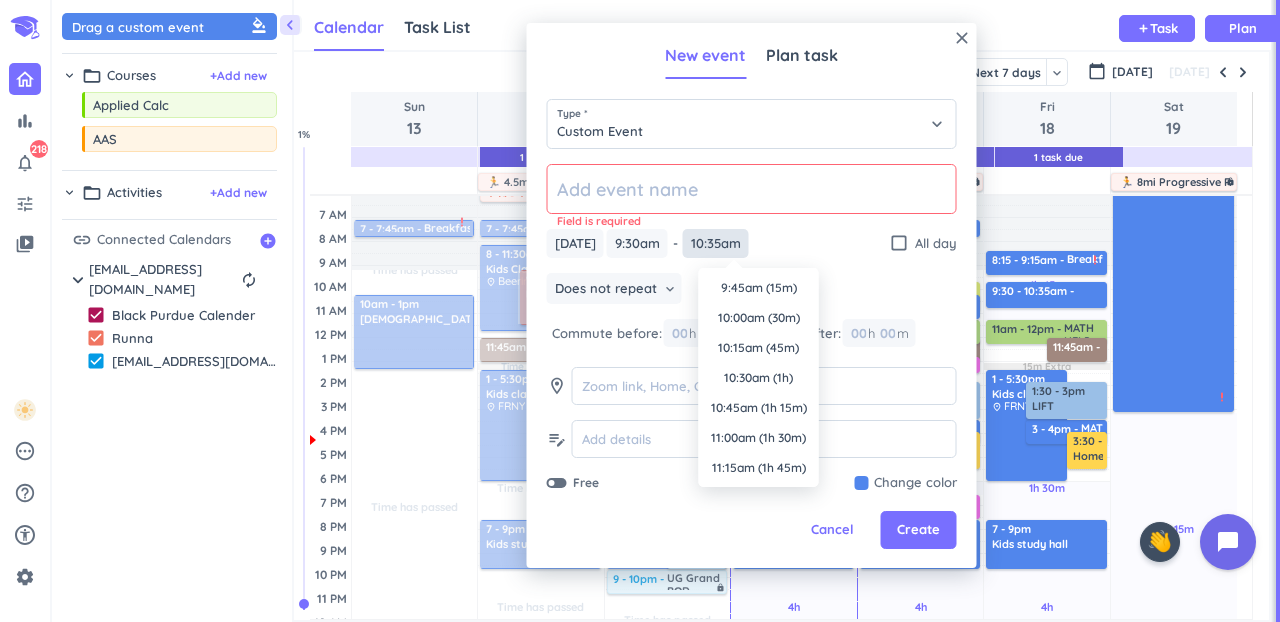click on "10:35am" at bounding box center [716, 243] 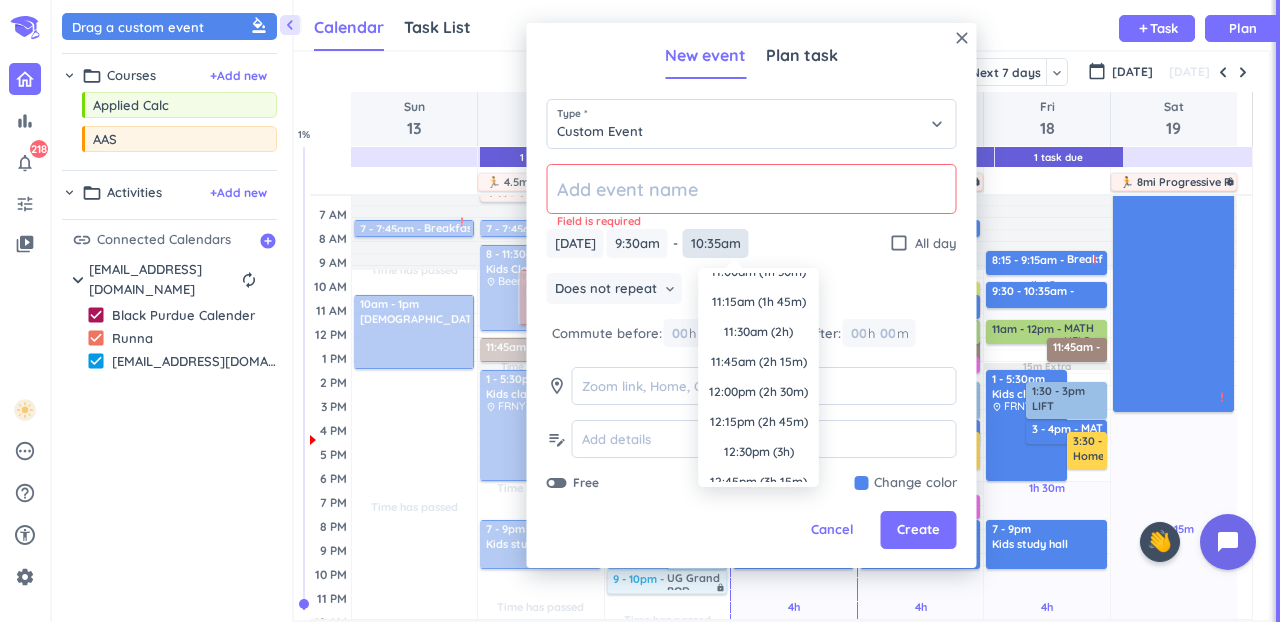 scroll, scrollTop: 168, scrollLeft: 0, axis: vertical 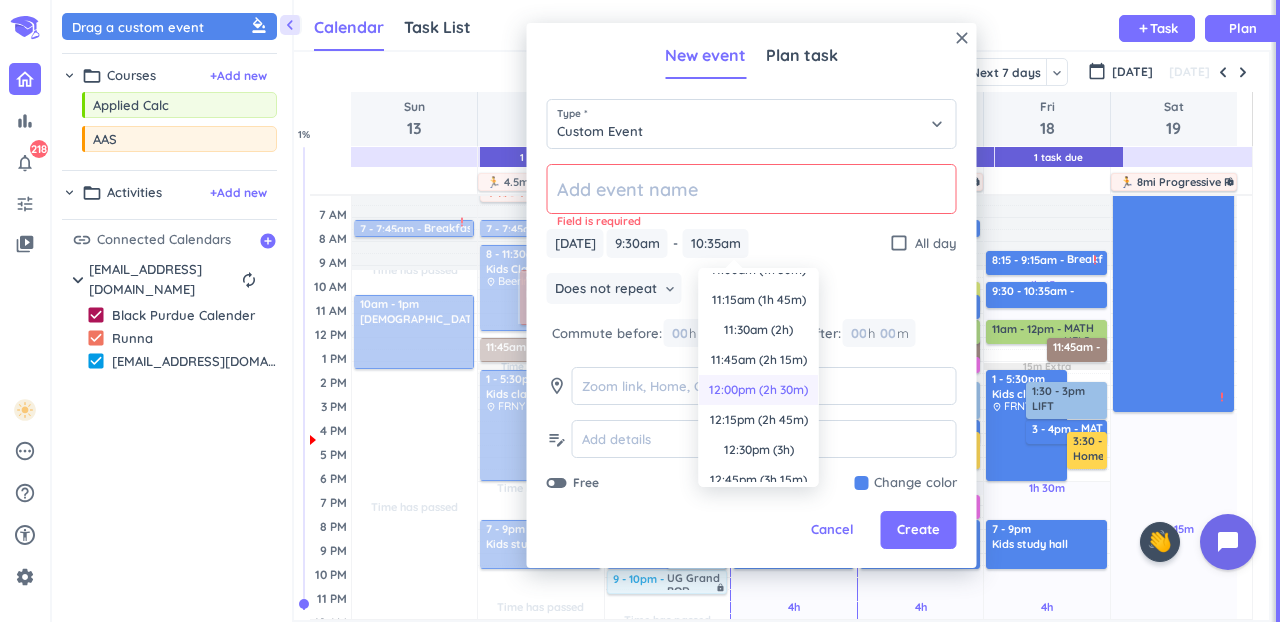 click on "12:00pm (2h 30m)" at bounding box center (759, 390) 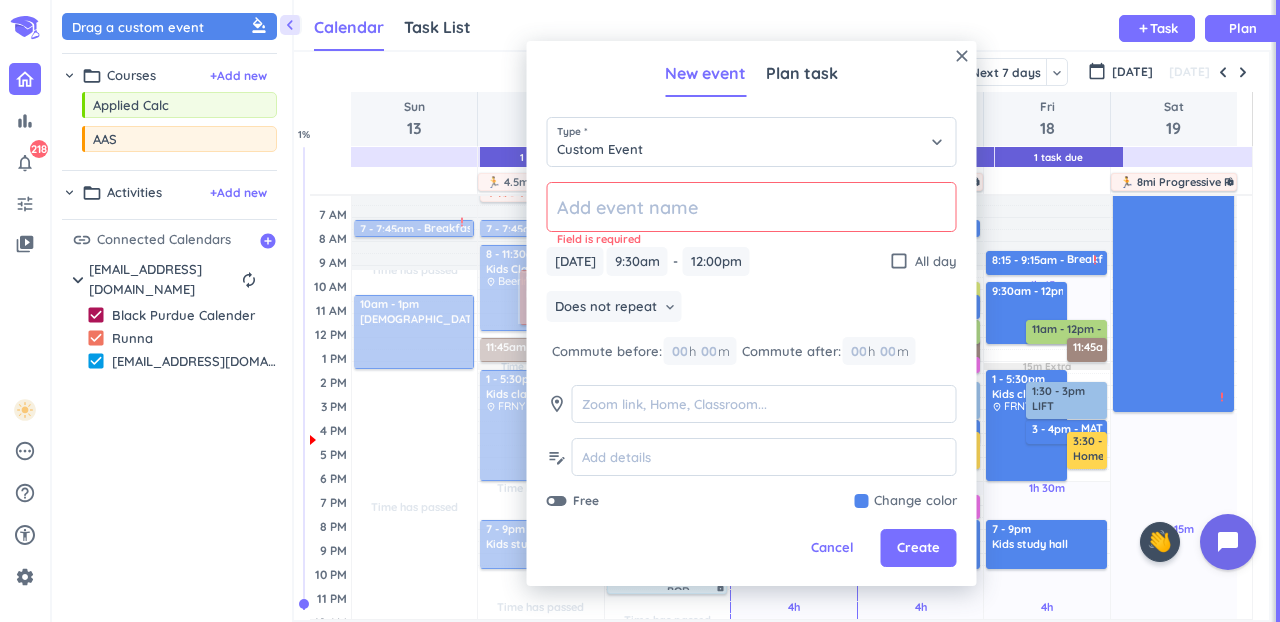 click 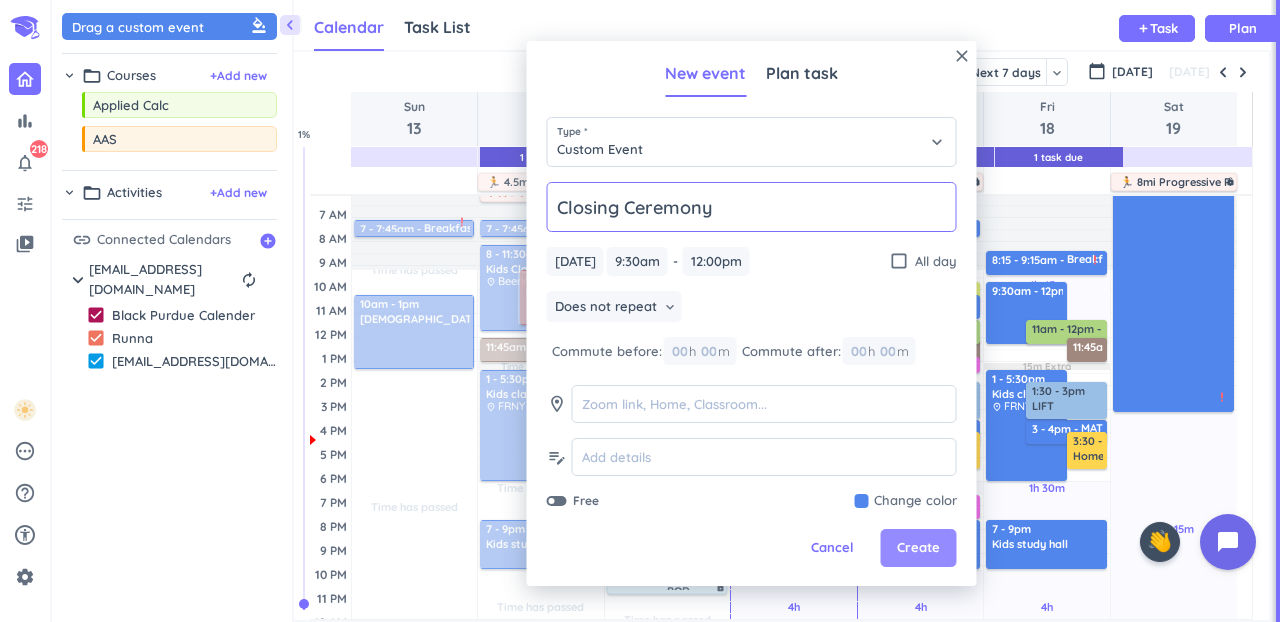 type on "Closing Ceremony" 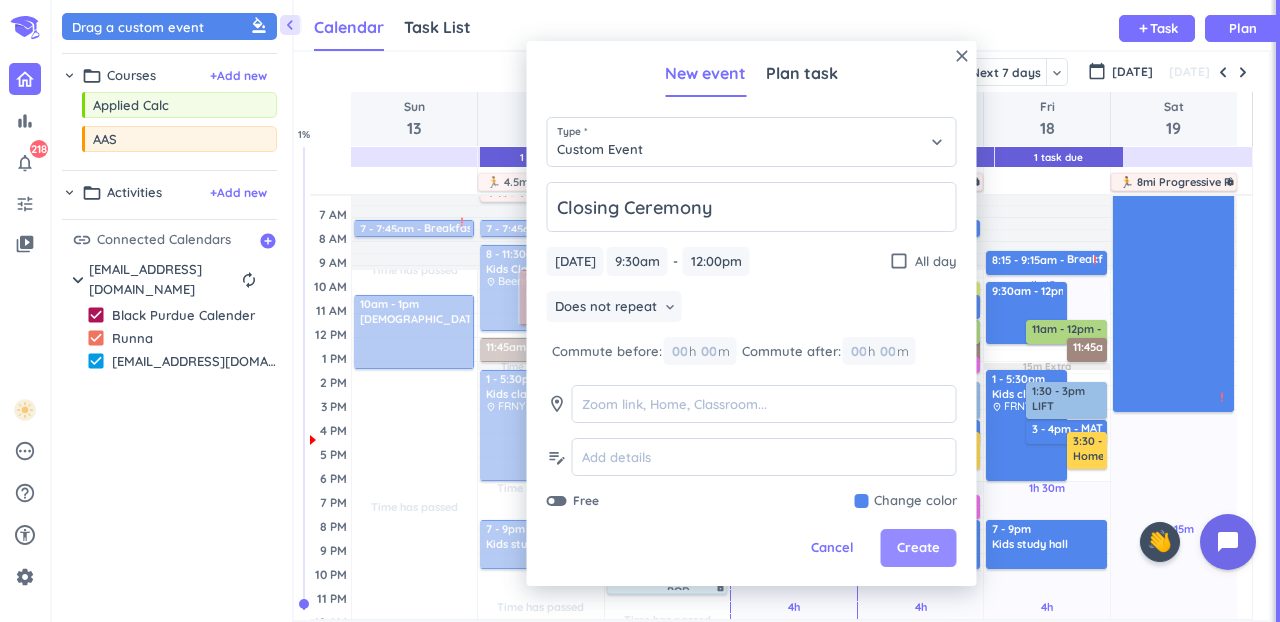 click on "Create" at bounding box center (919, 548) 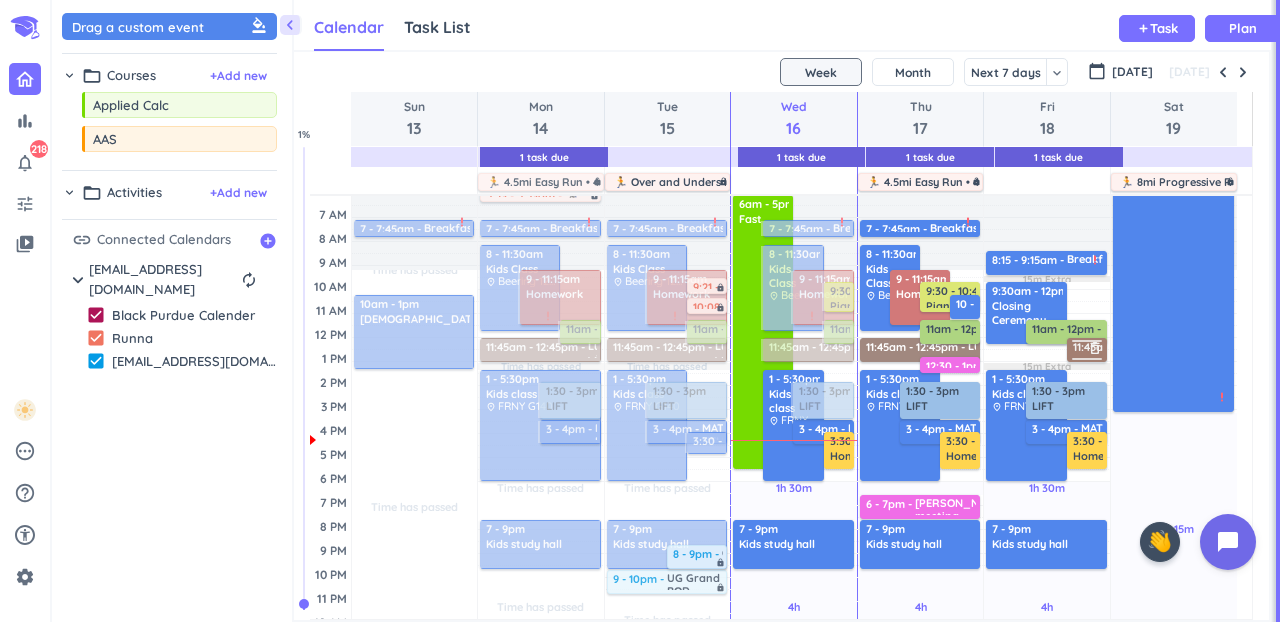click on "11:45am - 12:45pm Lunch with Kids delete_outline place Ford" at bounding box center (1087, 350) 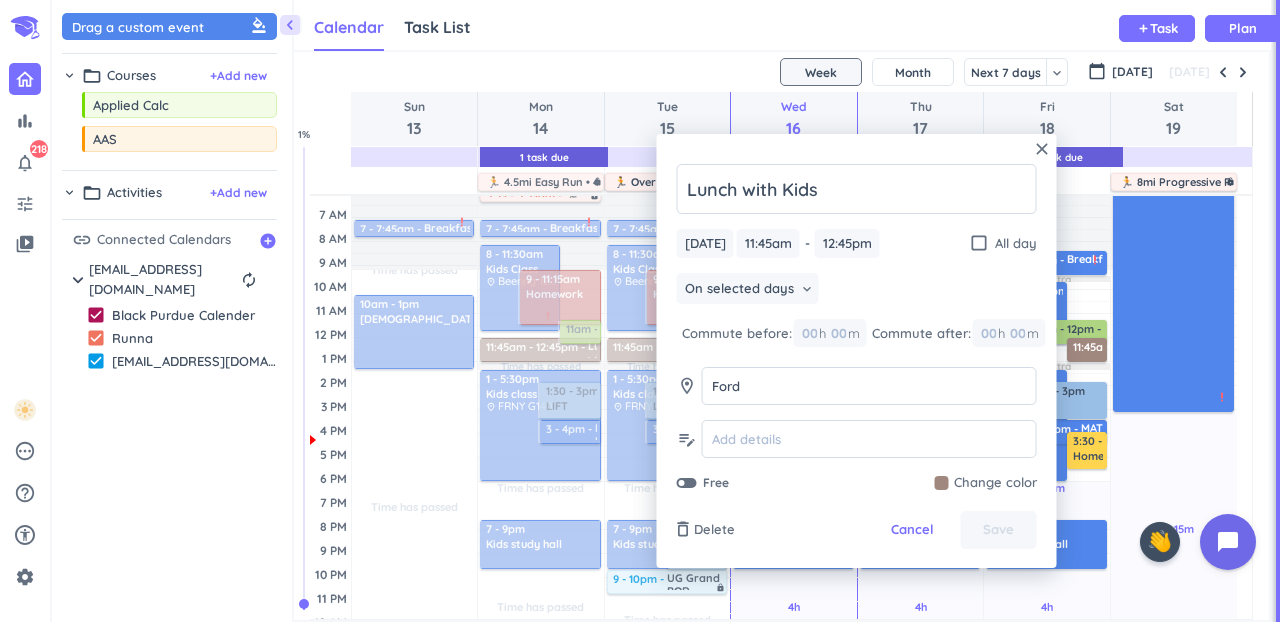 click on "close Lunch with Kids [DATE] [DATE]   11:45am 11:45am - 12:45pm 12:45pm check_box_outline_blank All day On selected days keyboard_arrow_down Commute before: 00 h 00 m Commute after: 00 h 00 m room [PERSON_NAME] edit_note Free Change color delete_outline Delete Cancel Save" at bounding box center (857, 351) 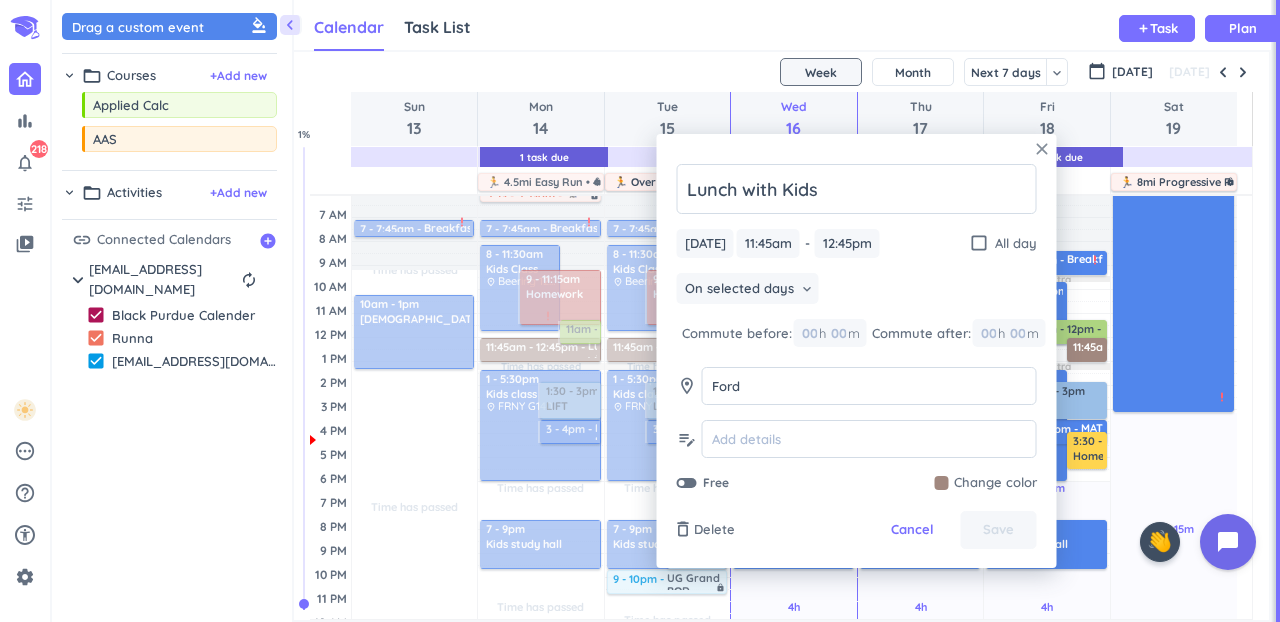 click on "close" at bounding box center (1042, 149) 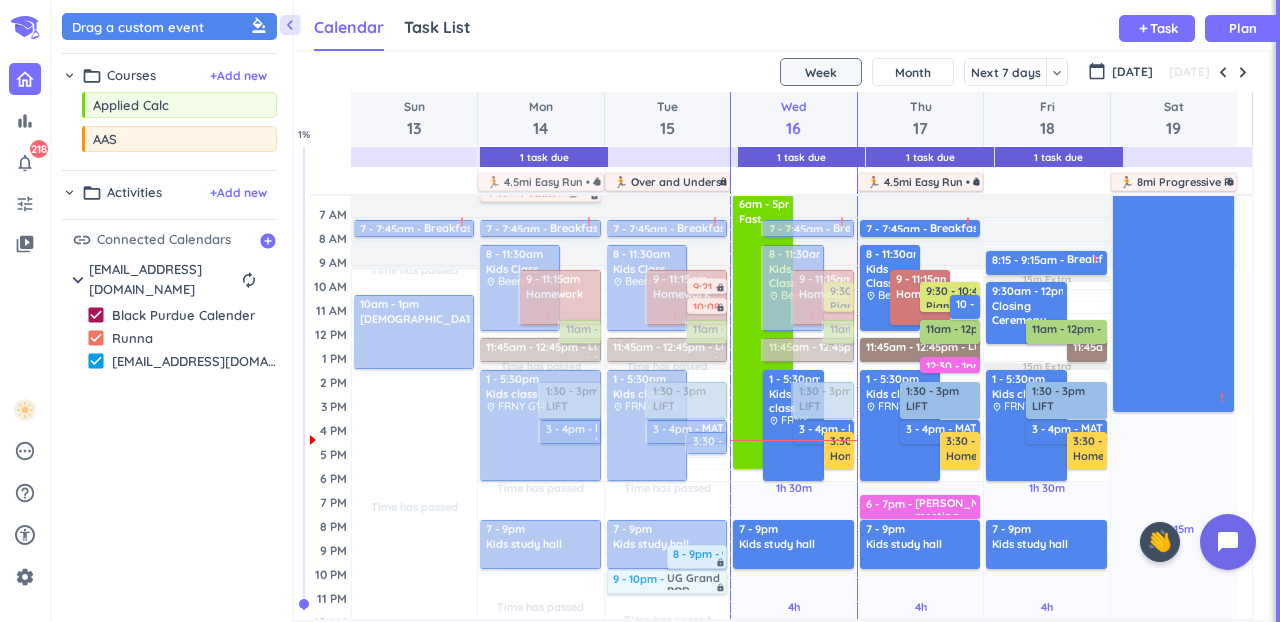 click on "Fri 18" at bounding box center (1047, 119) 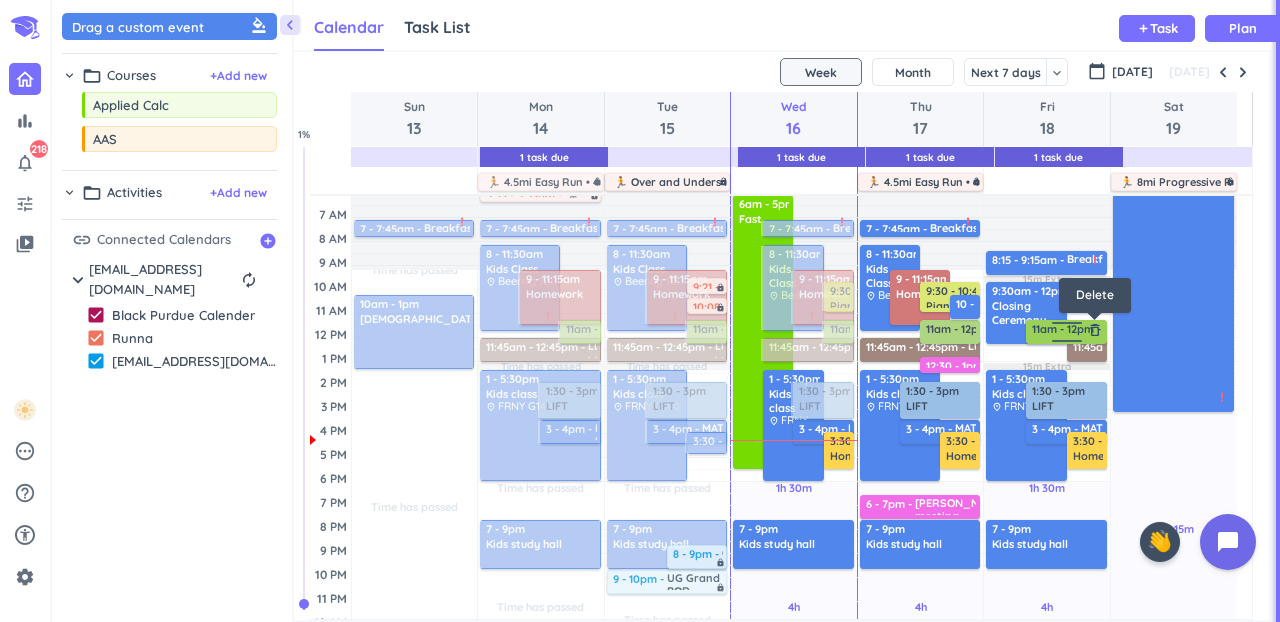 click on "delete_outline" at bounding box center (1095, 330) 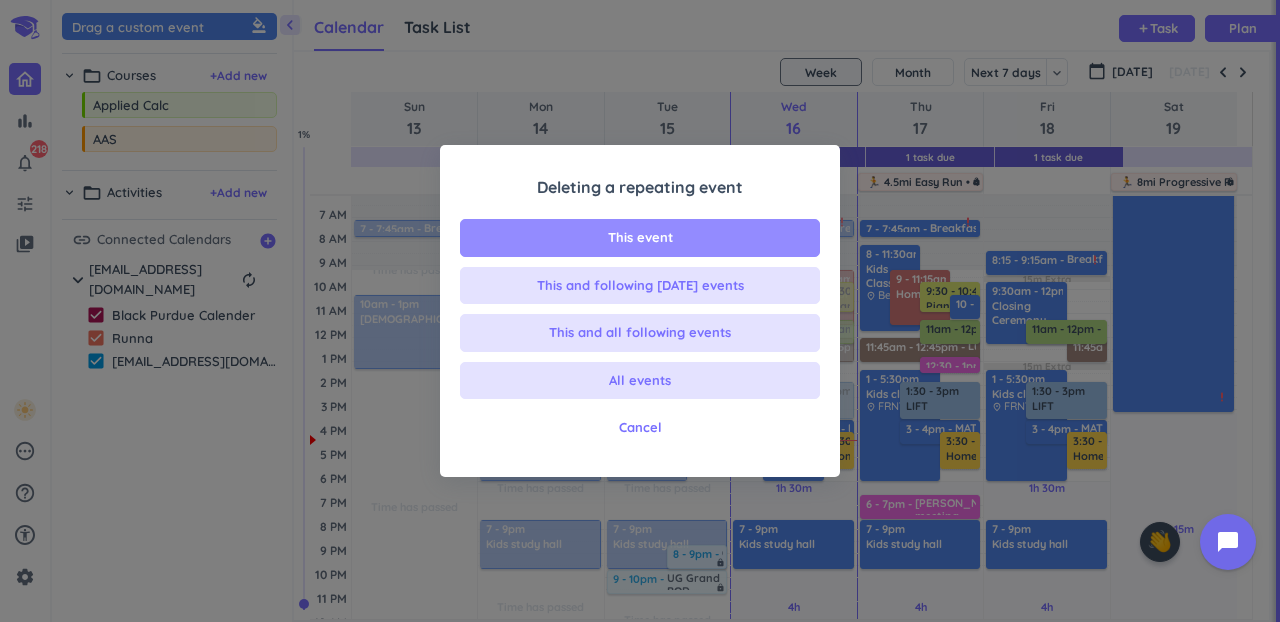 click on "This event" at bounding box center (640, 238) 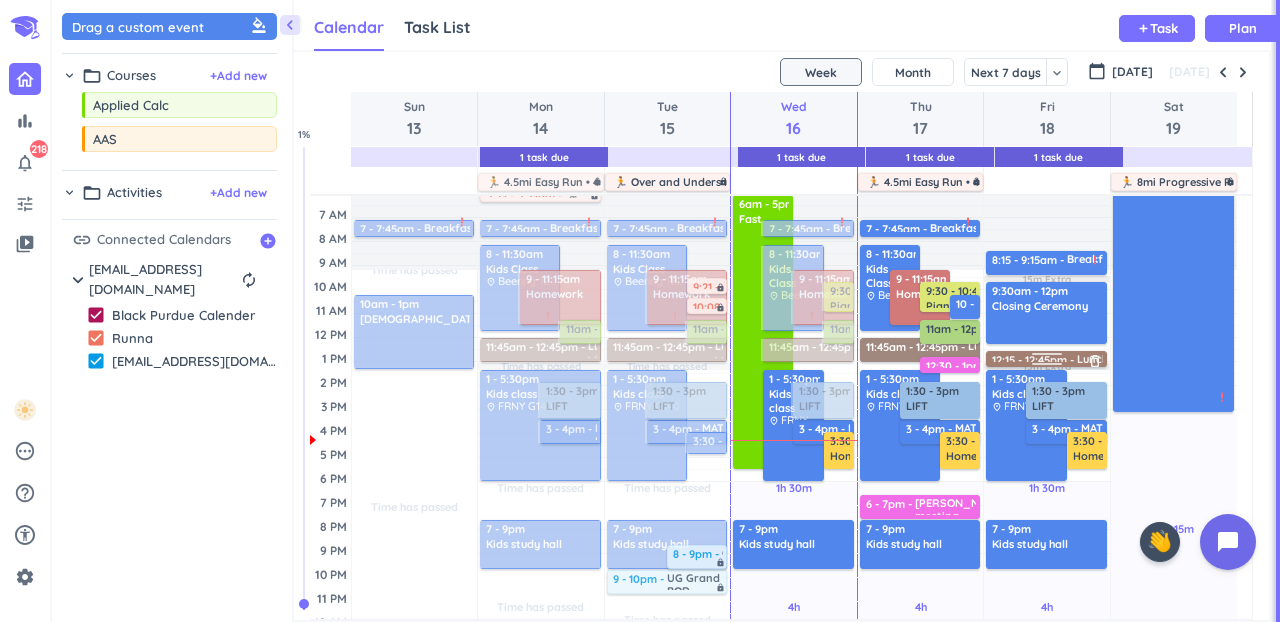 drag, startPoint x: 1060, startPoint y: 347, endPoint x: 1061, endPoint y: 360, distance: 13.038404 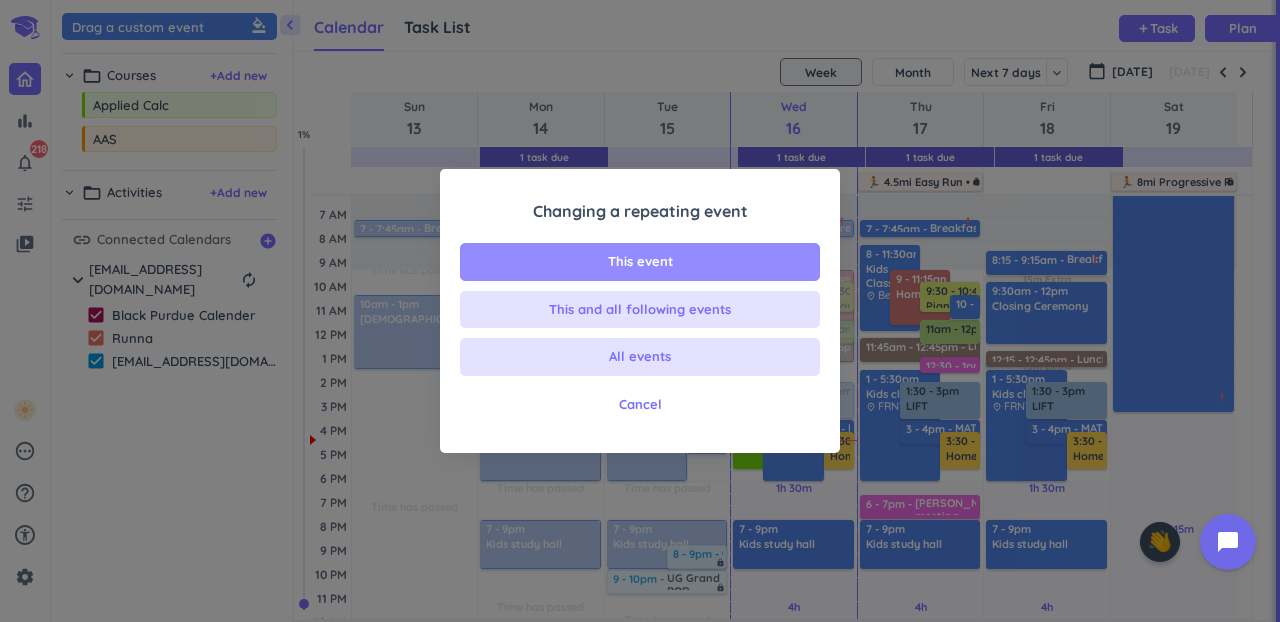 click on "This event" at bounding box center [640, 262] 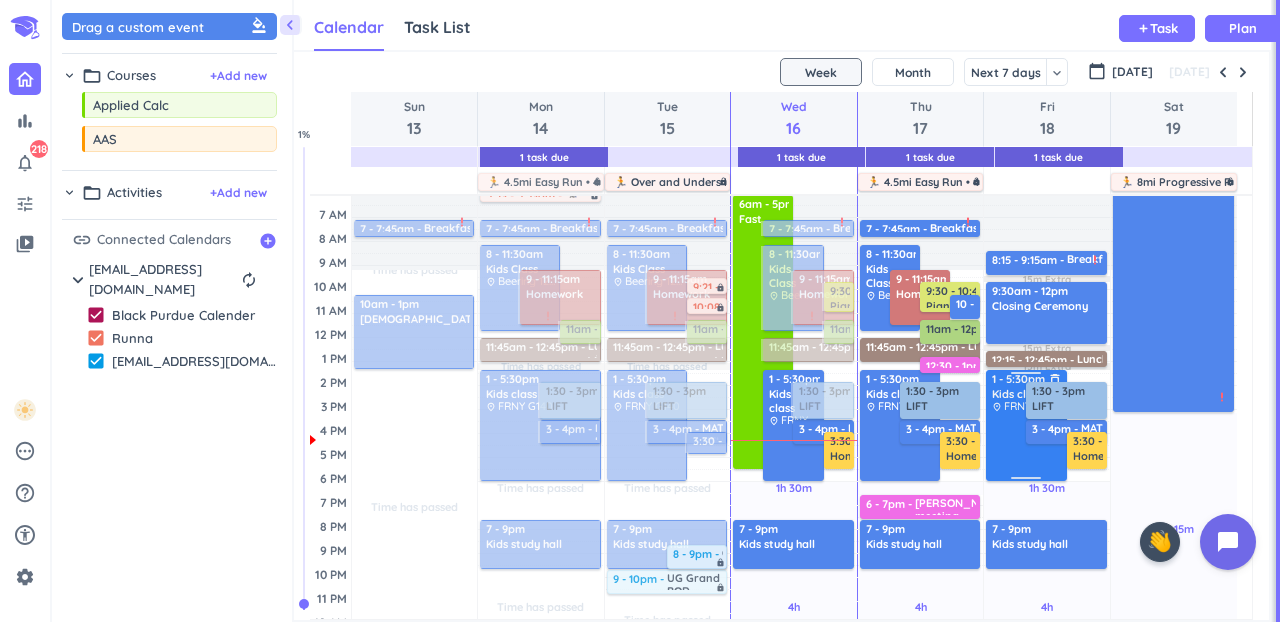 click at bounding box center (1027, 445) 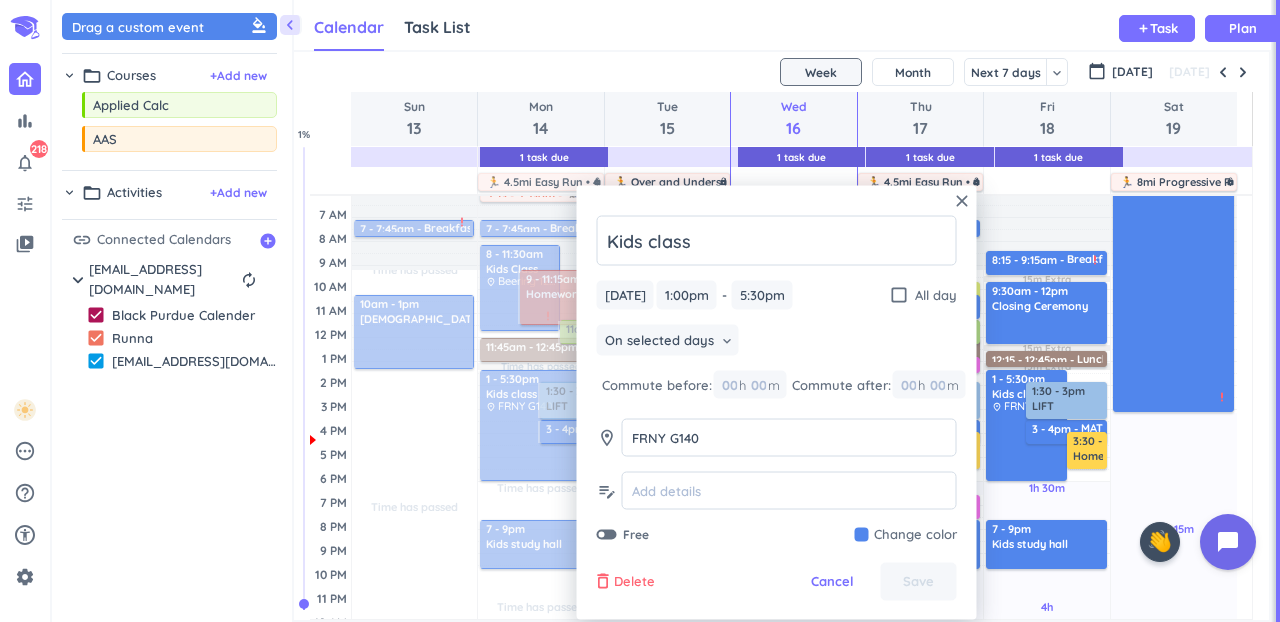 click on "Delete" at bounding box center (634, 582) 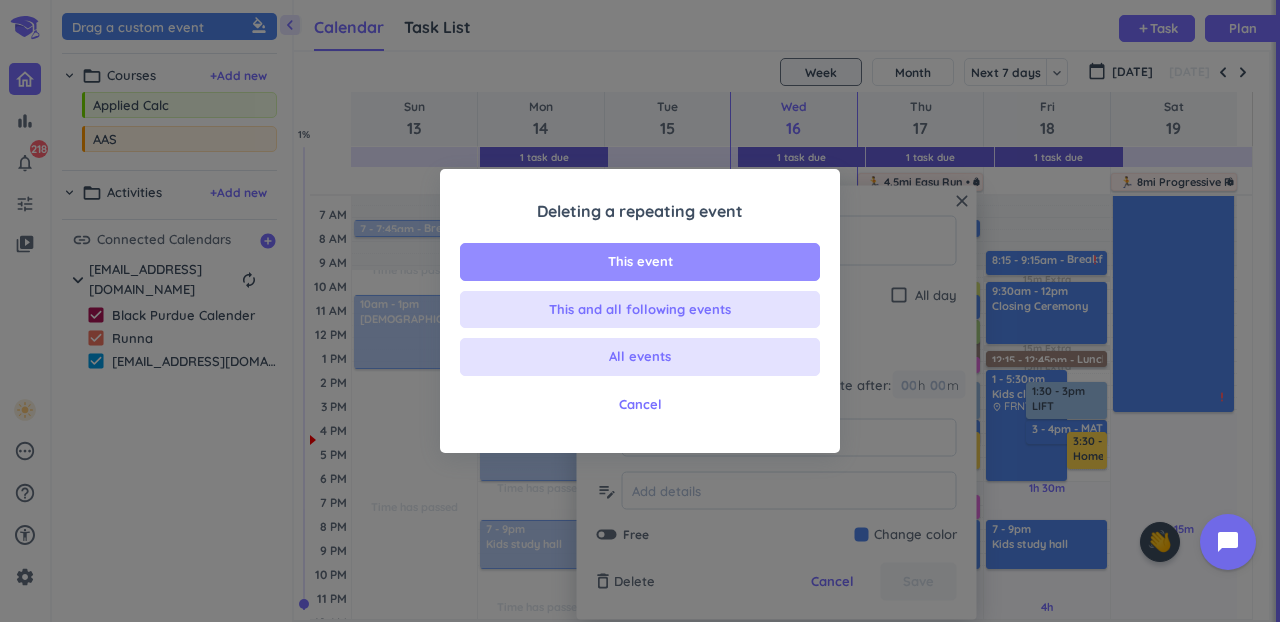 click on "This event" at bounding box center (640, 262) 